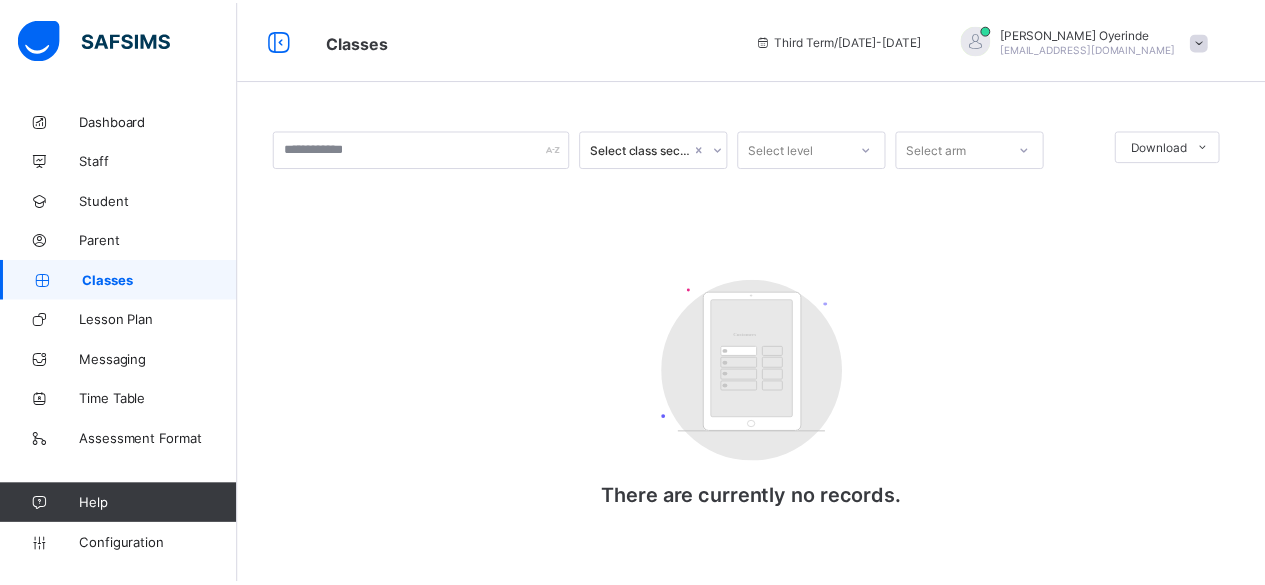 scroll, scrollTop: 0, scrollLeft: 0, axis: both 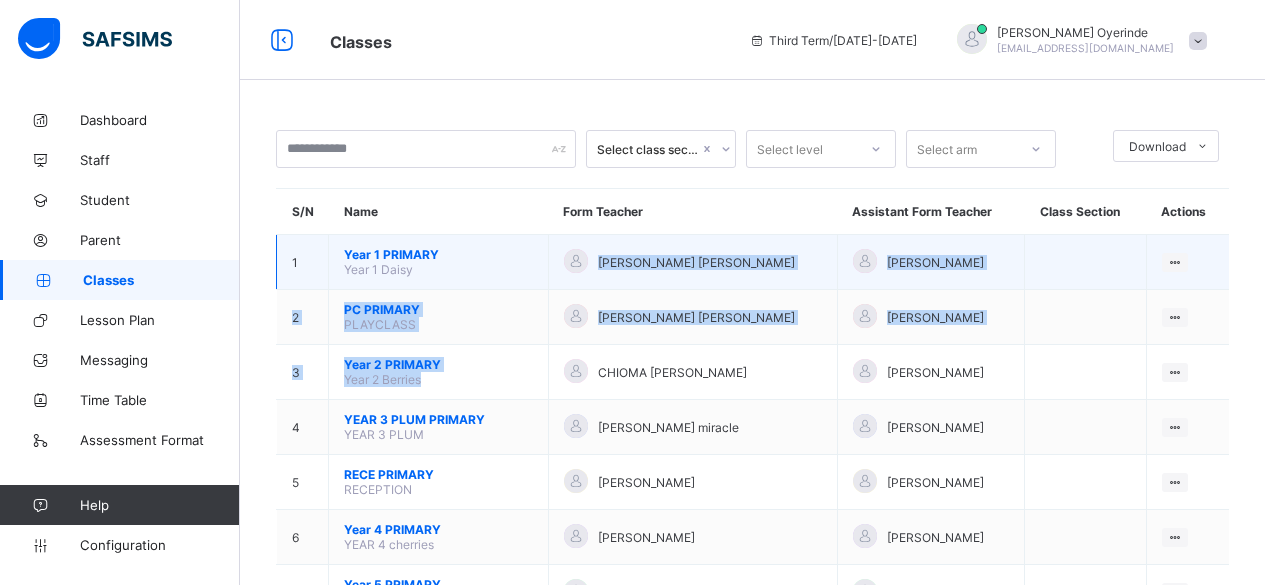 drag, startPoint x: 549, startPoint y: 349, endPoint x: 561, endPoint y: 272, distance: 77.92946 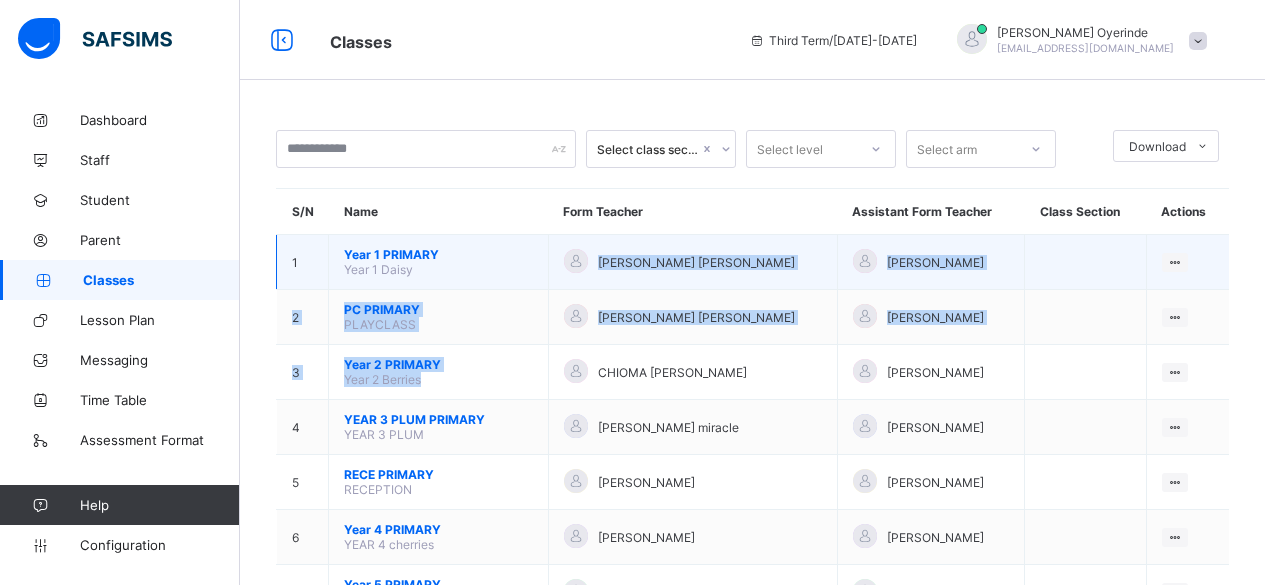 click at bounding box center [1085, 262] 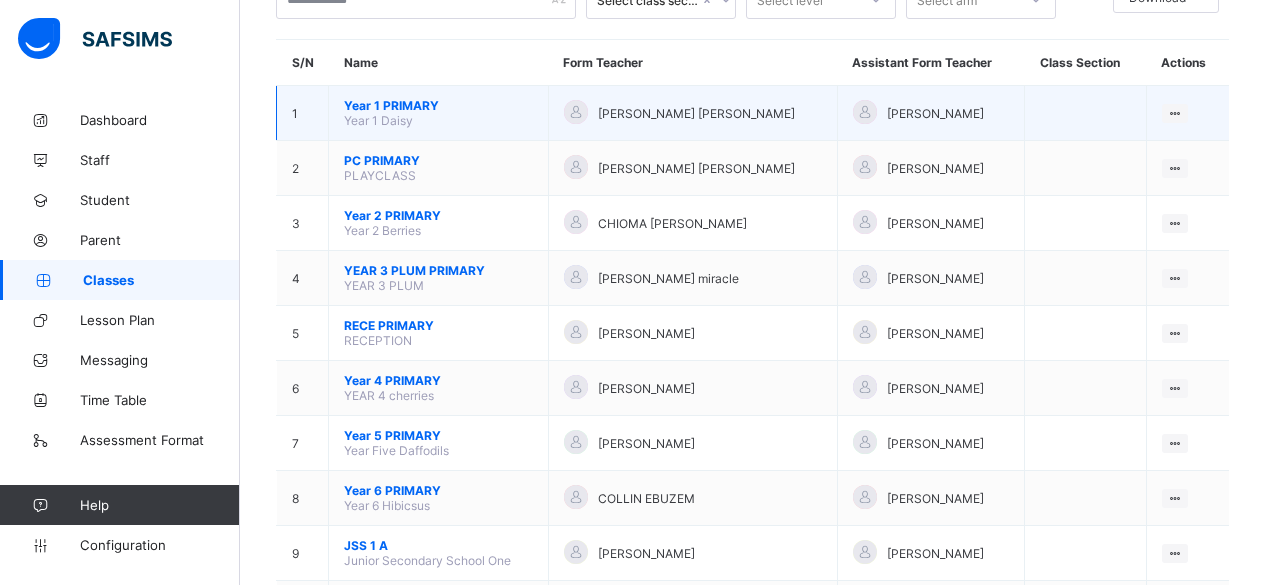 scroll, scrollTop: 150, scrollLeft: 0, axis: vertical 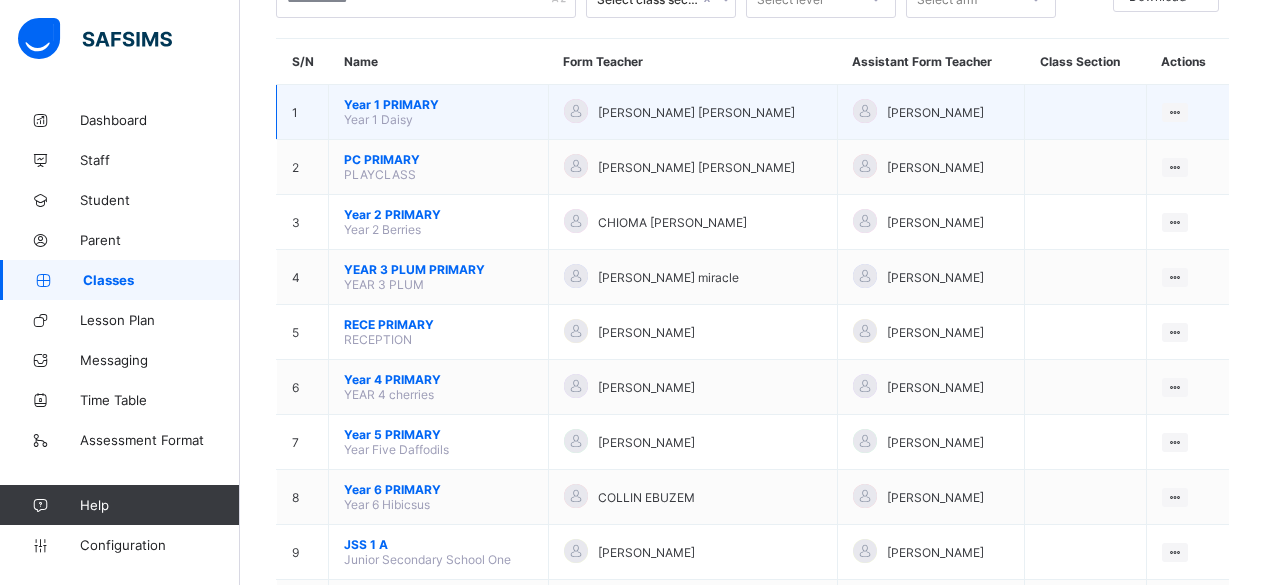 click on "Year 1   PRIMARY" at bounding box center (438, 104) 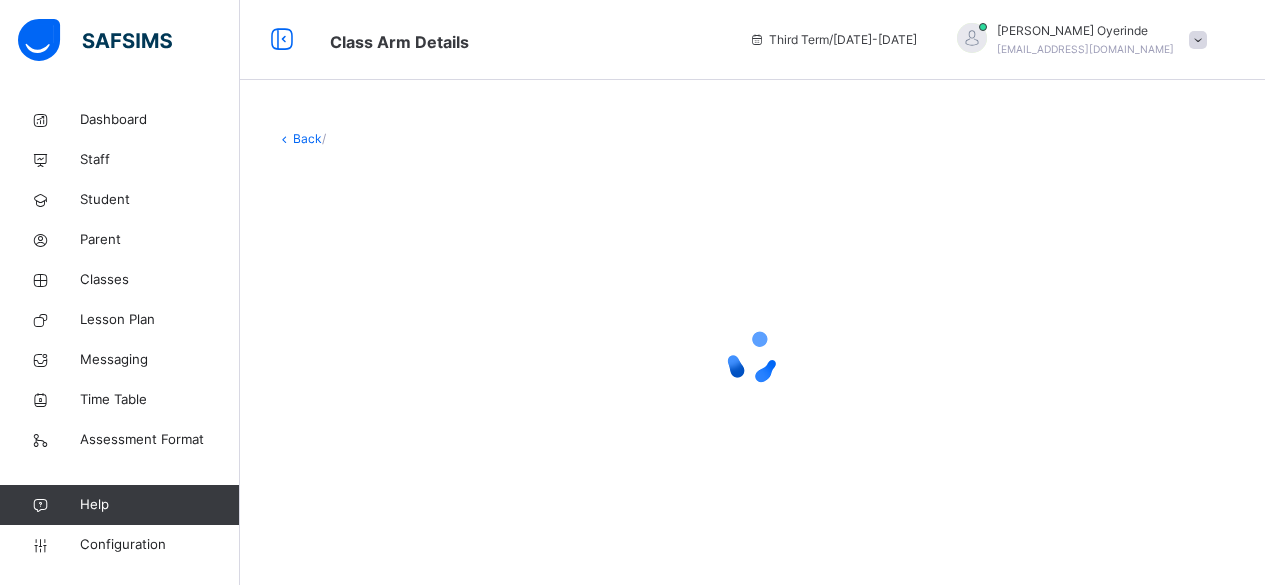 scroll, scrollTop: 0, scrollLeft: 0, axis: both 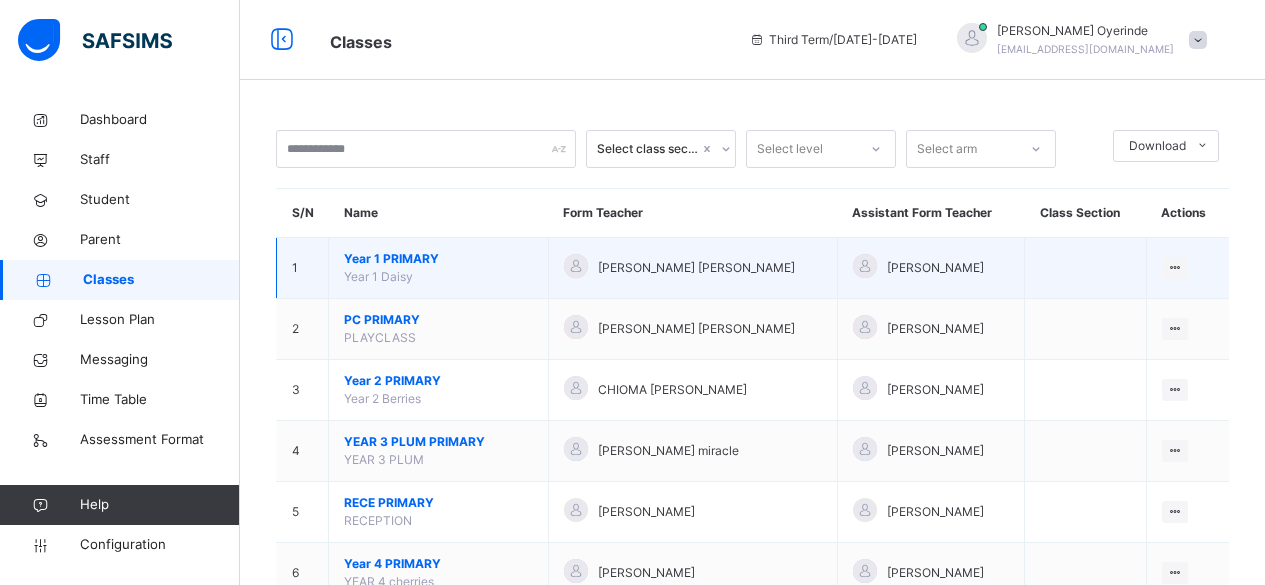 click on "Year 1   PRIMARY   Year 1 Daisy" at bounding box center (439, 268) 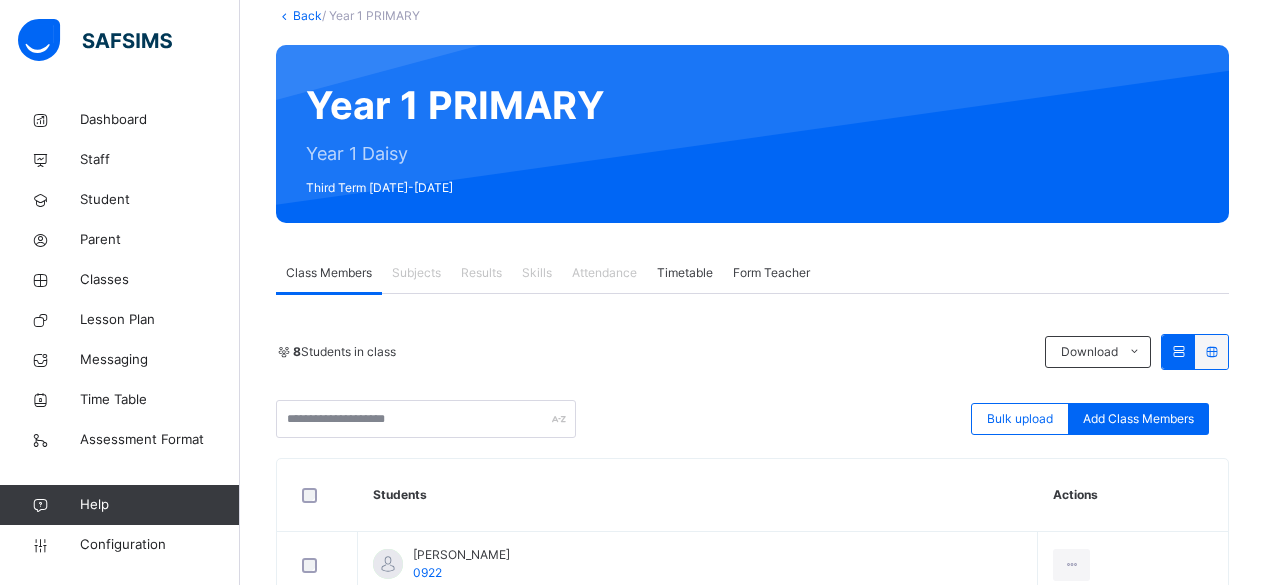 scroll, scrollTop: 120, scrollLeft: 0, axis: vertical 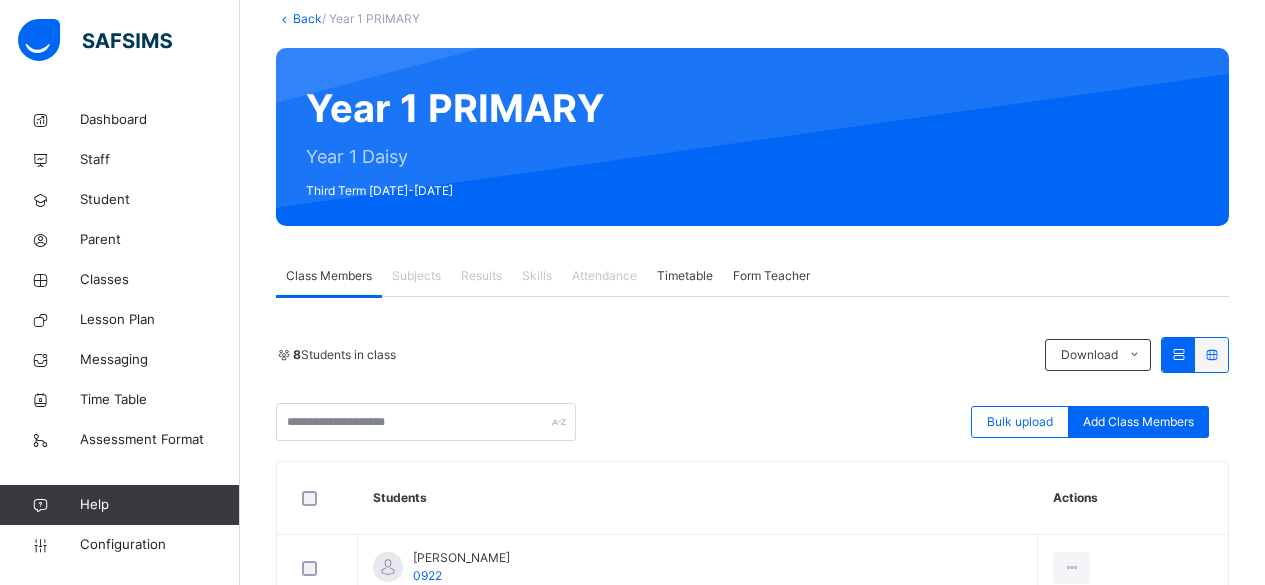 click on "Subjects" at bounding box center [416, 276] 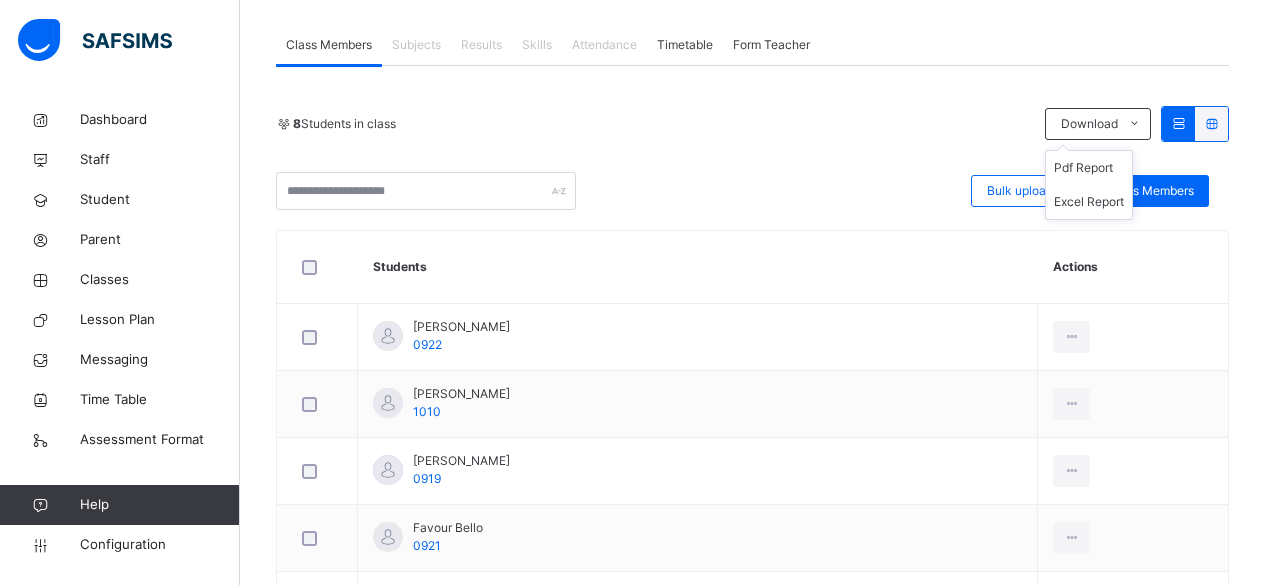 scroll, scrollTop: 350, scrollLeft: 0, axis: vertical 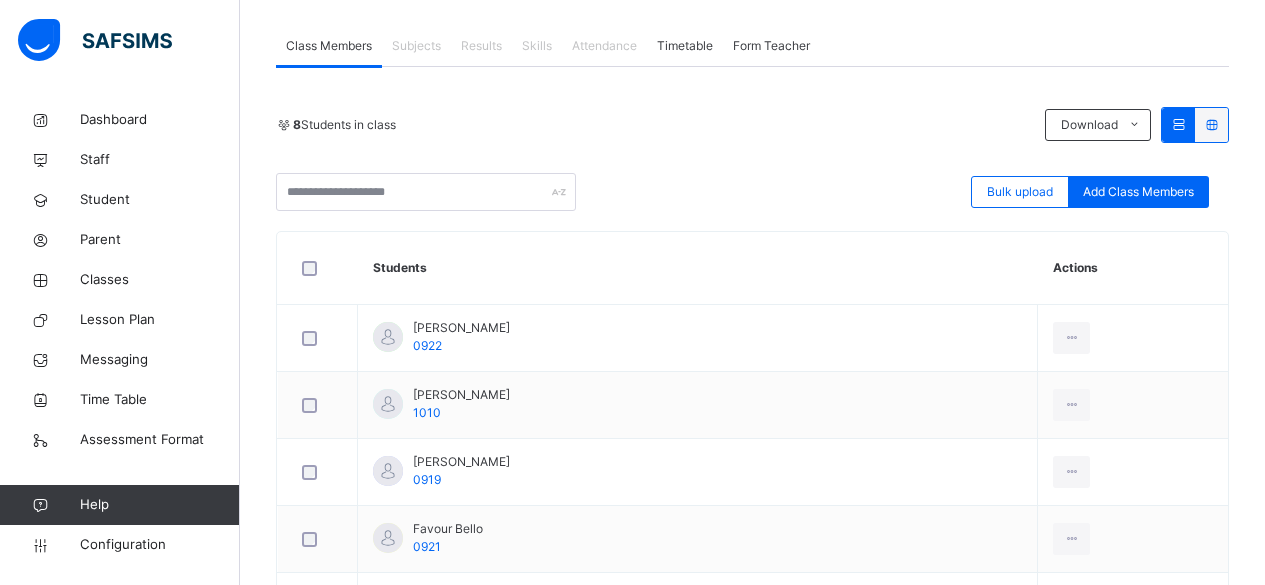 click at bounding box center [1178, 124] 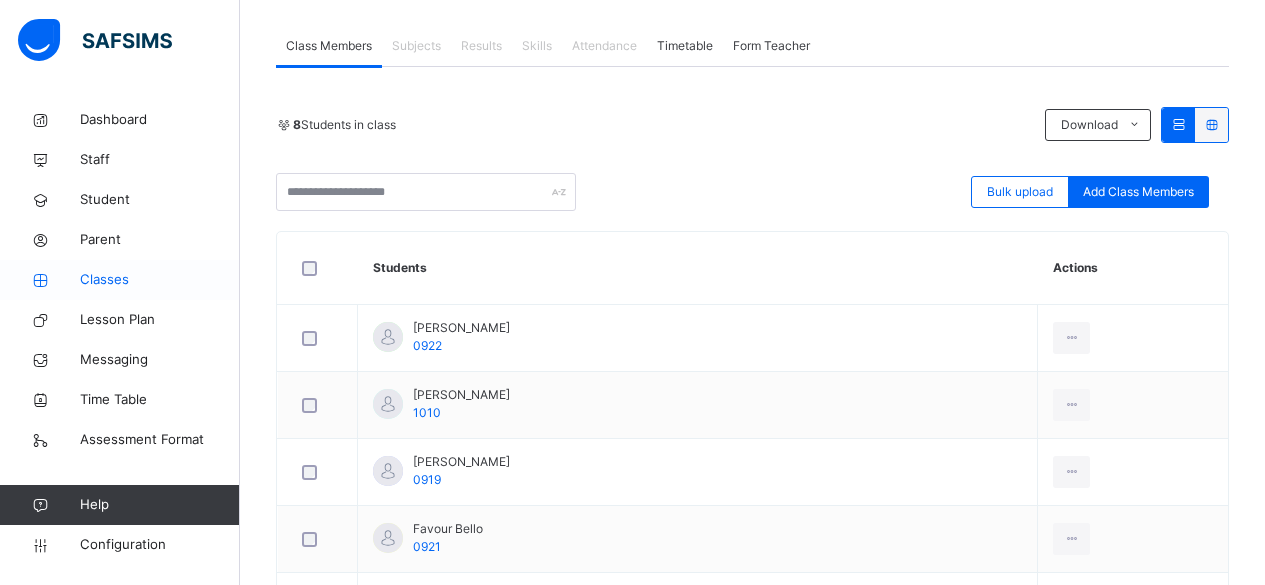 click on "Classes" at bounding box center [160, 280] 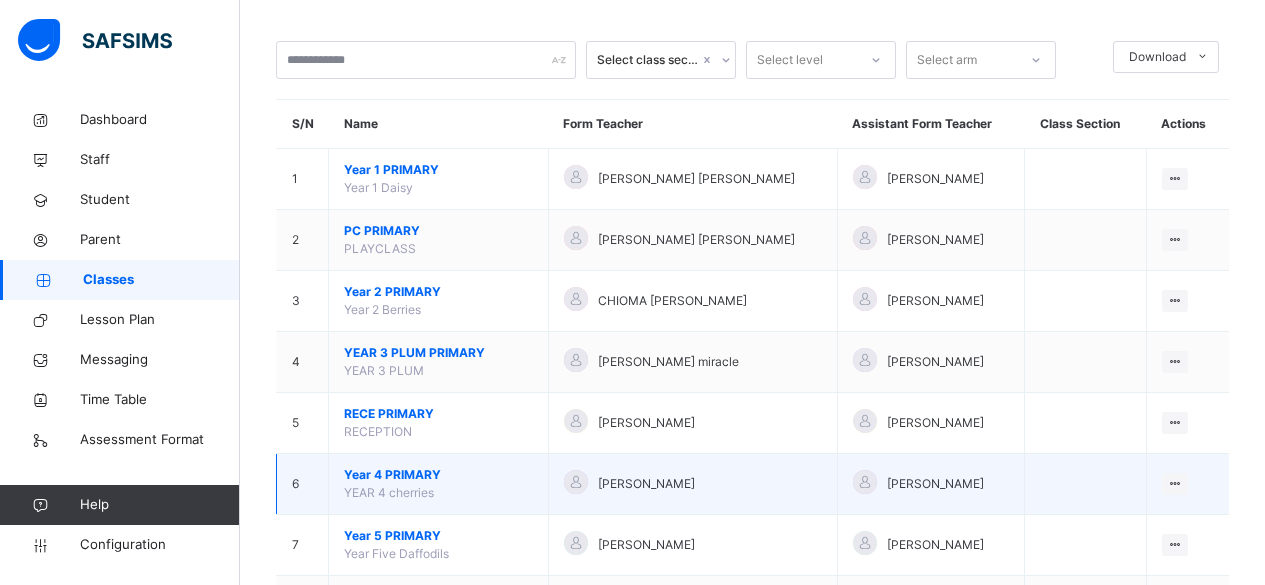 scroll, scrollTop: 87, scrollLeft: 0, axis: vertical 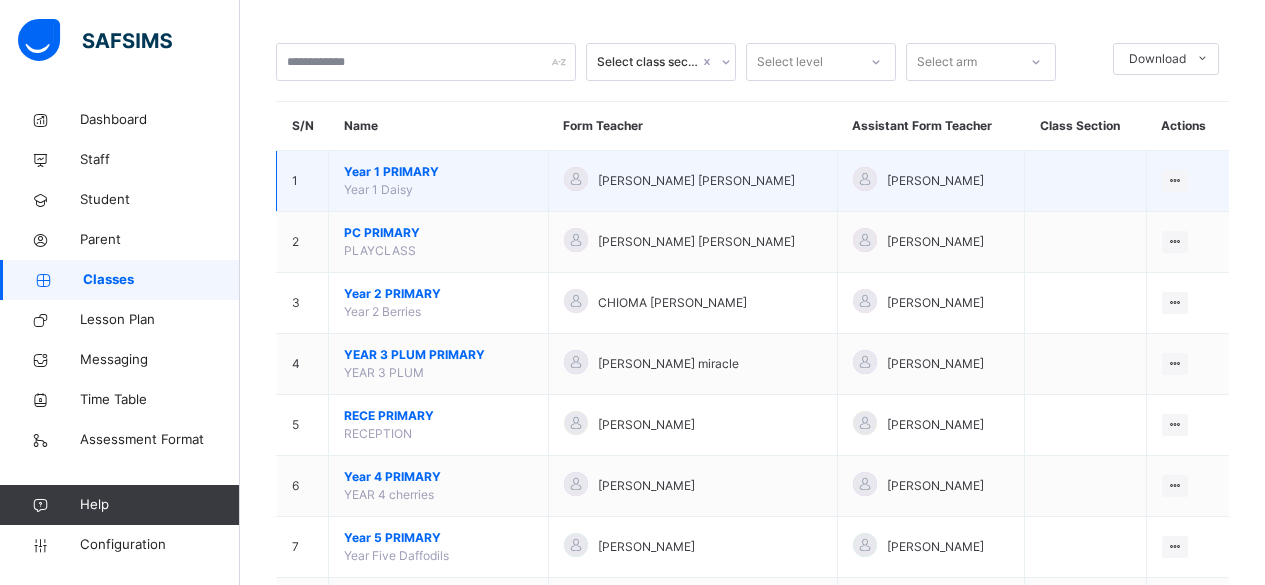 click on "Year 1   PRIMARY" at bounding box center [438, 172] 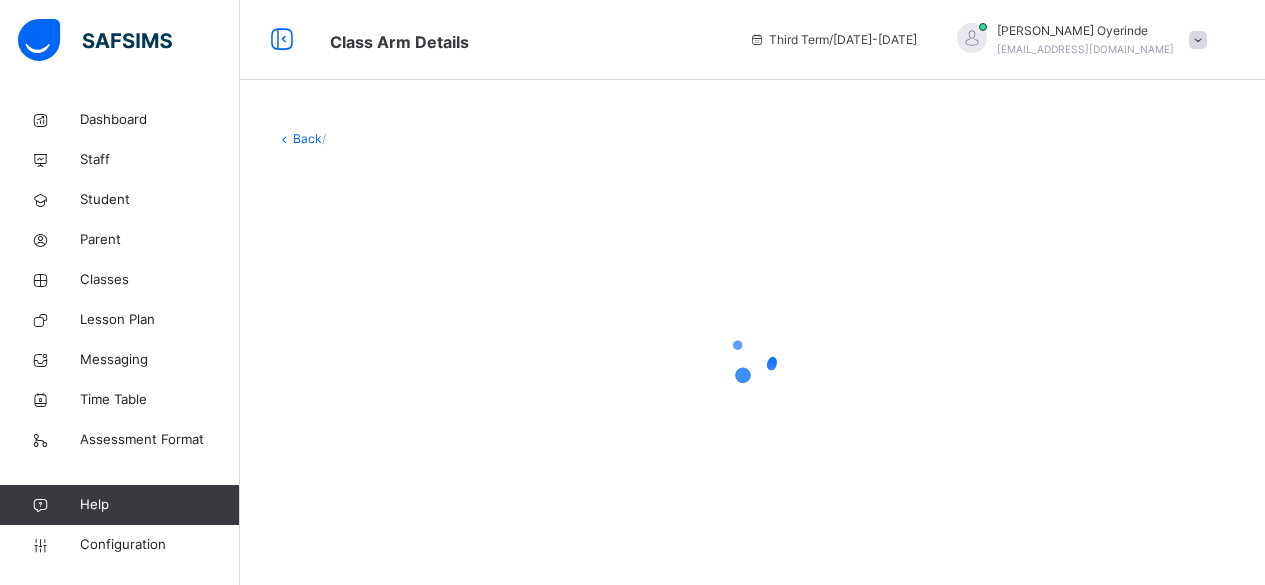 scroll, scrollTop: 0, scrollLeft: 0, axis: both 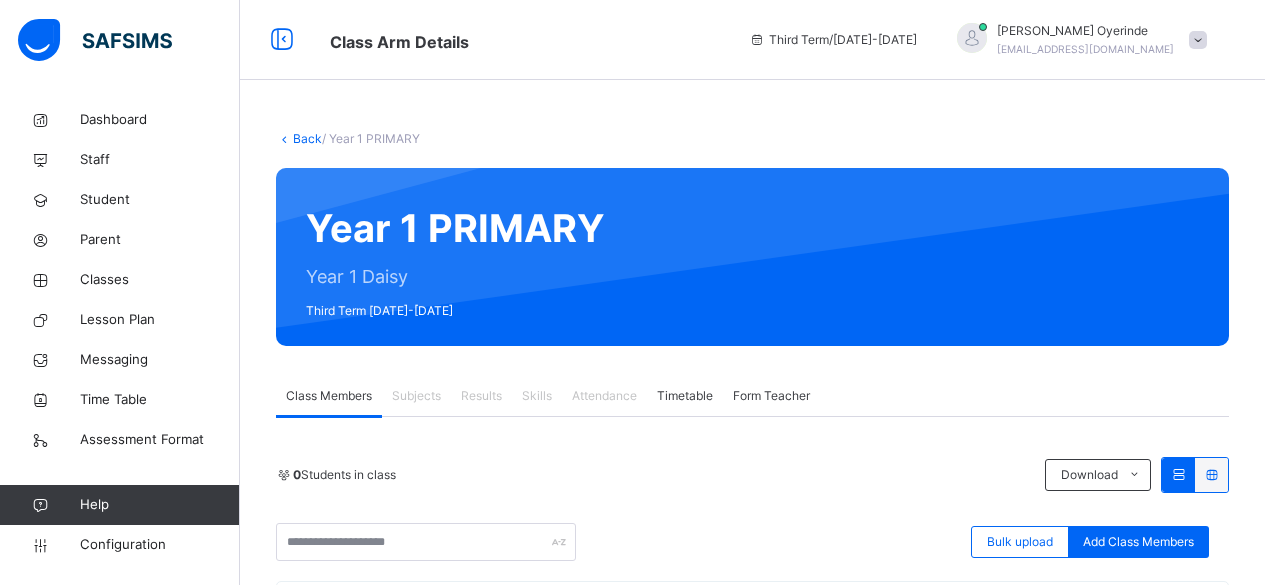 click on "Subjects" at bounding box center (416, 396) 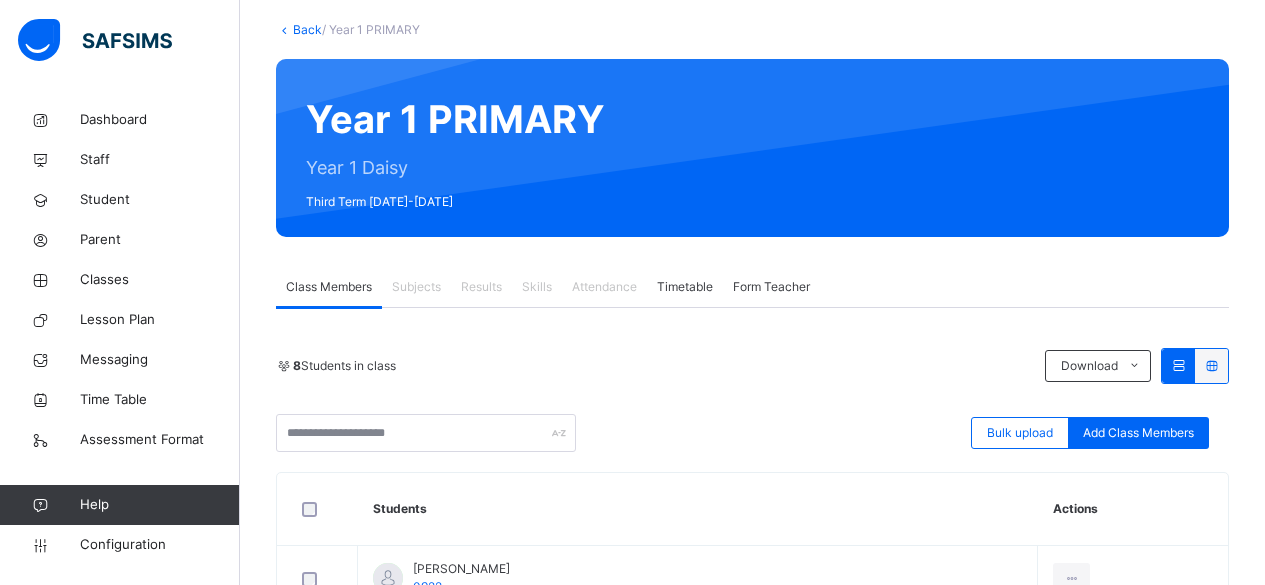 scroll, scrollTop: 102, scrollLeft: 0, axis: vertical 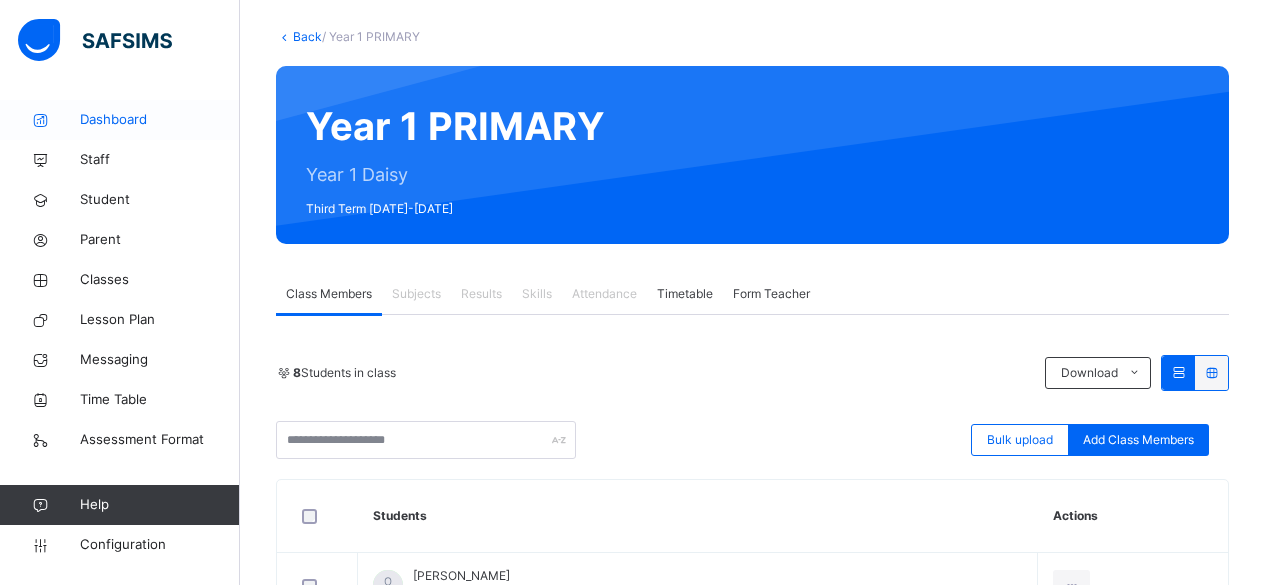 click on "Dashboard" at bounding box center (160, 120) 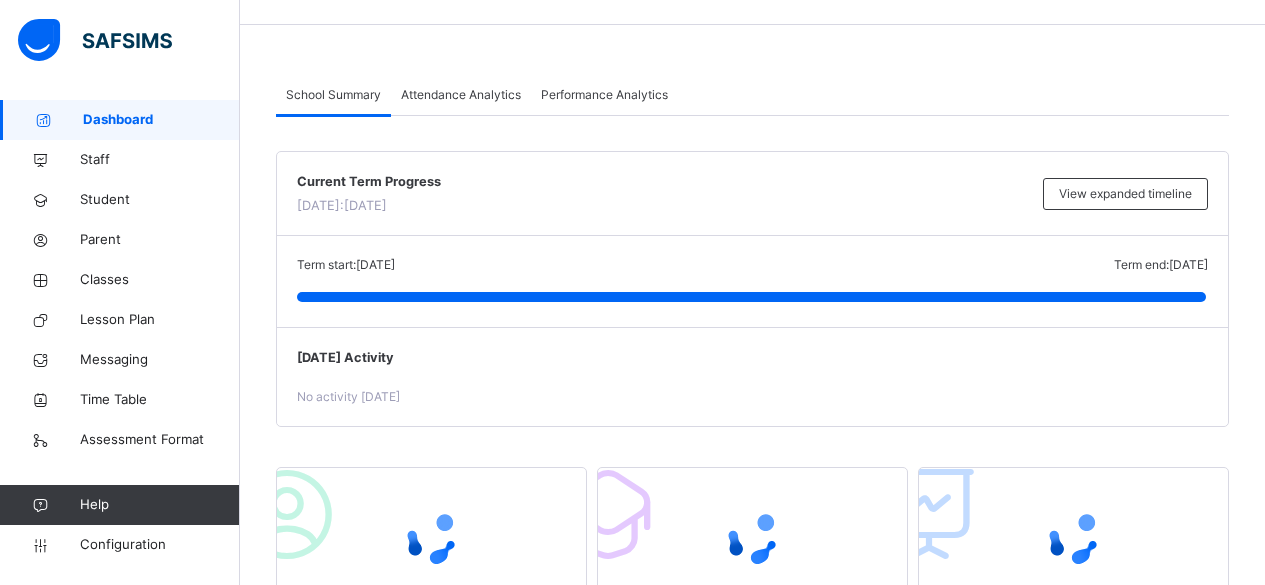 scroll, scrollTop: 68, scrollLeft: 0, axis: vertical 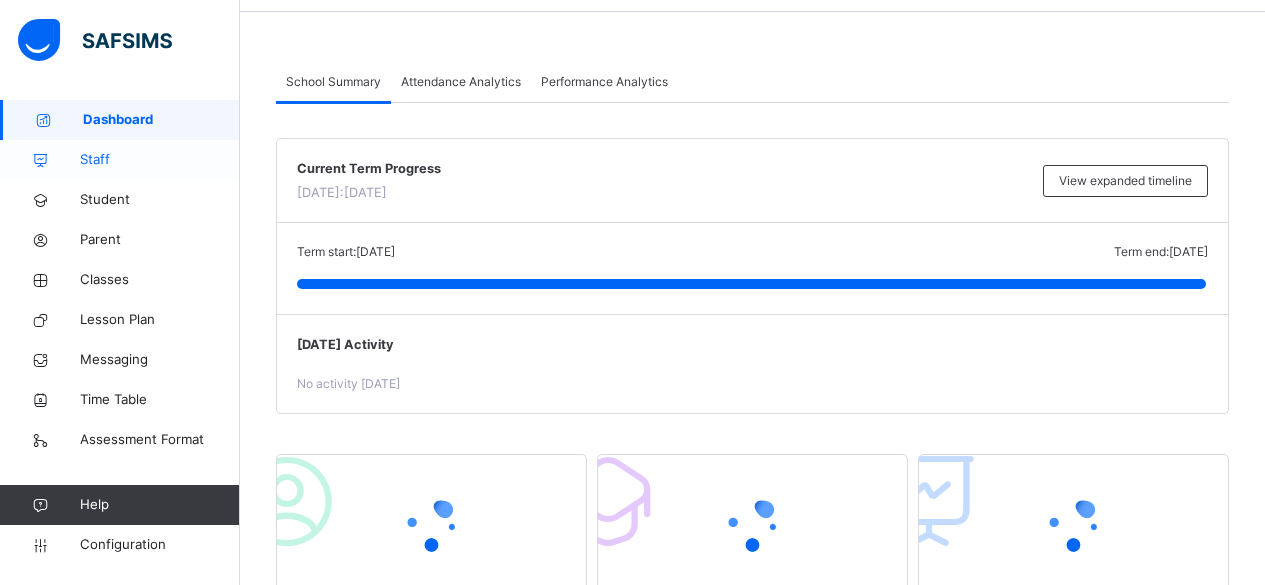 click on "Staff" at bounding box center (160, 160) 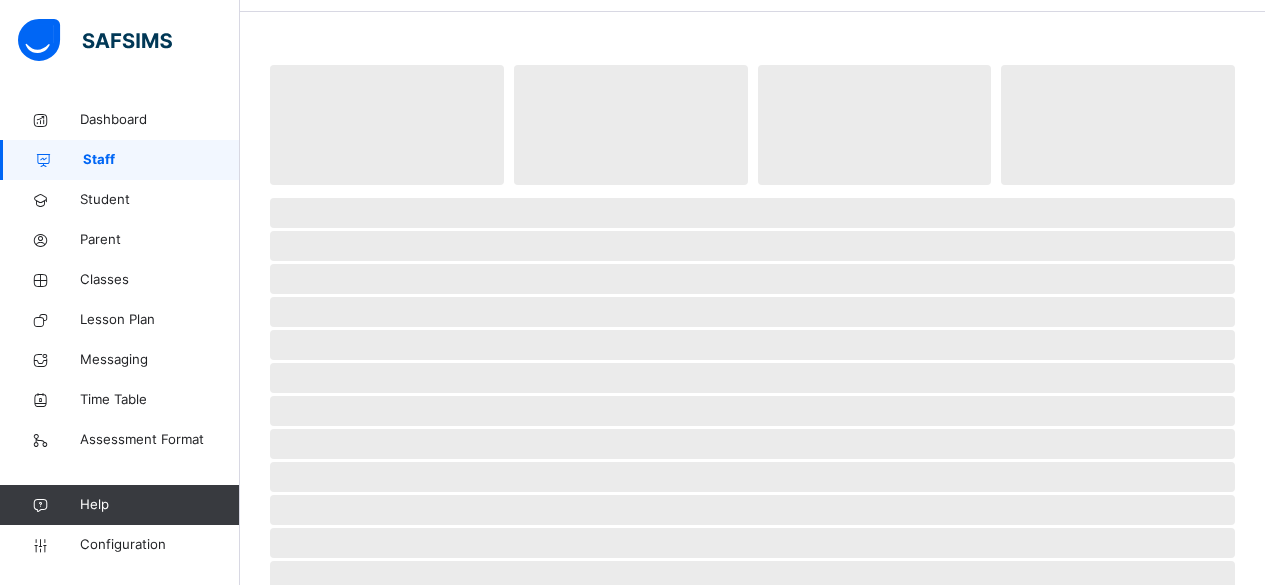 scroll, scrollTop: 0, scrollLeft: 0, axis: both 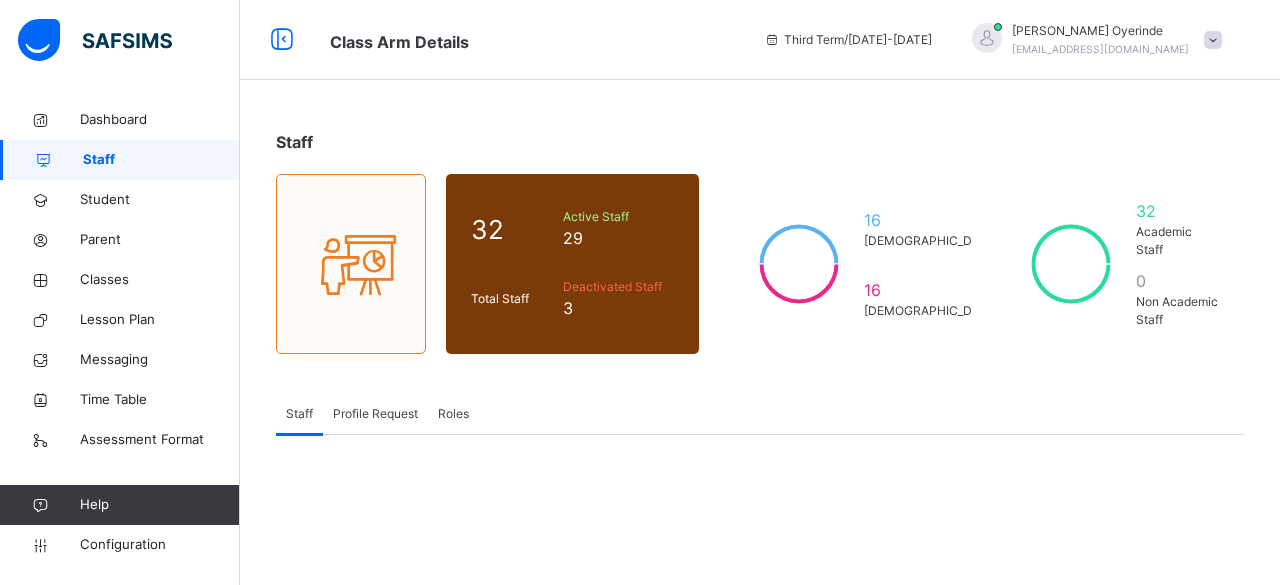 click on "Roles" at bounding box center (453, 414) 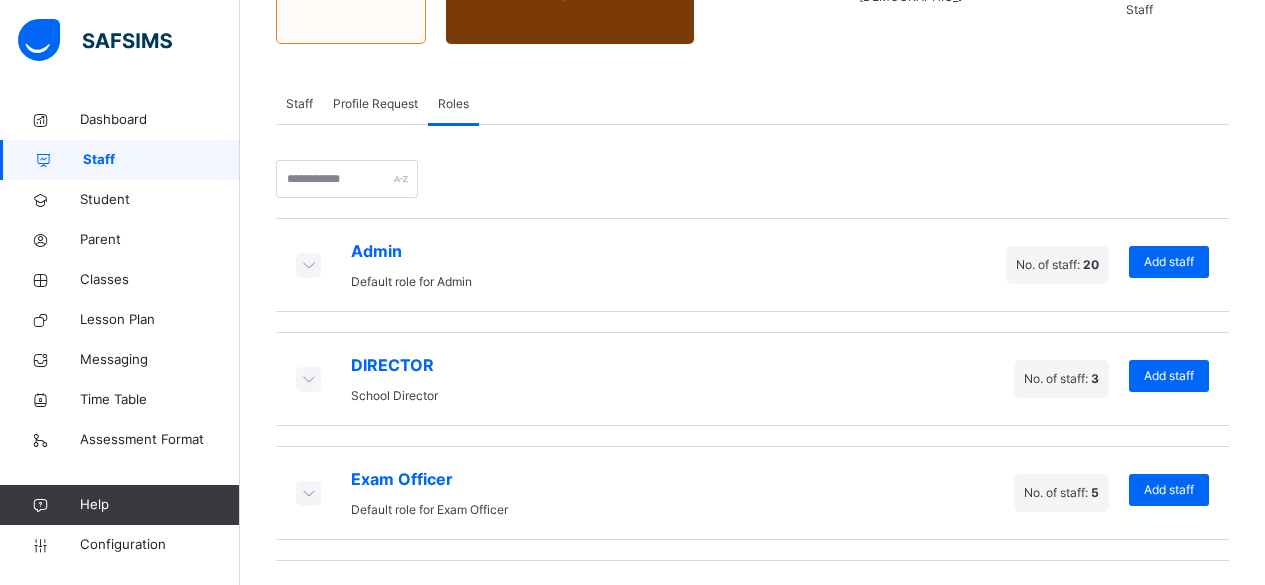 scroll, scrollTop: 331, scrollLeft: 0, axis: vertical 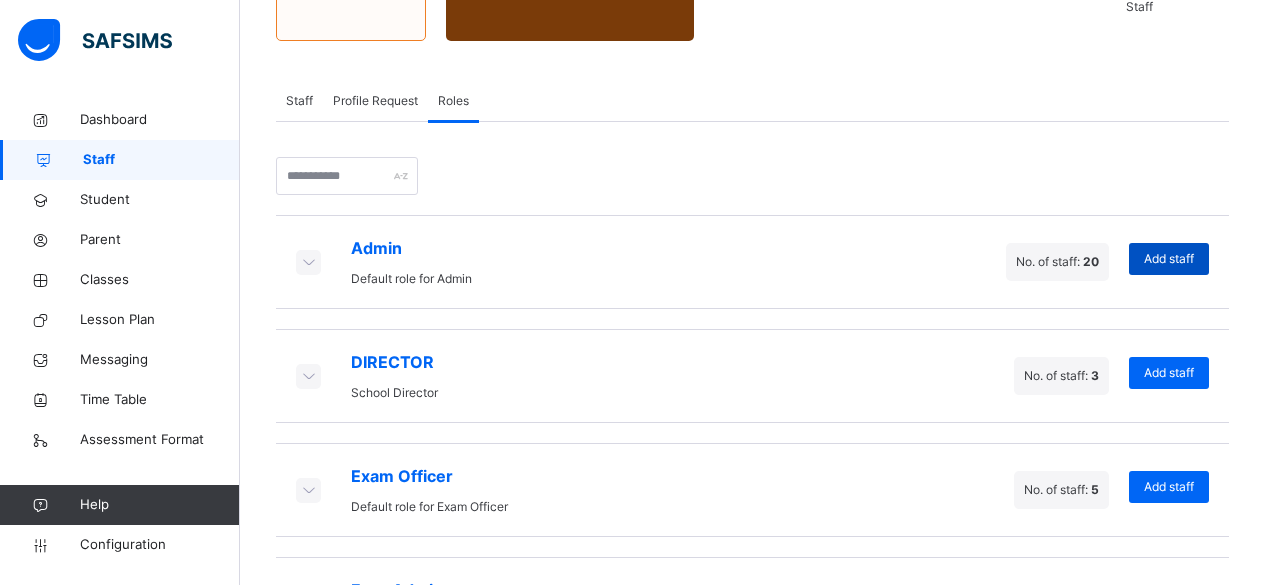 click on "Add staff" at bounding box center (1169, 259) 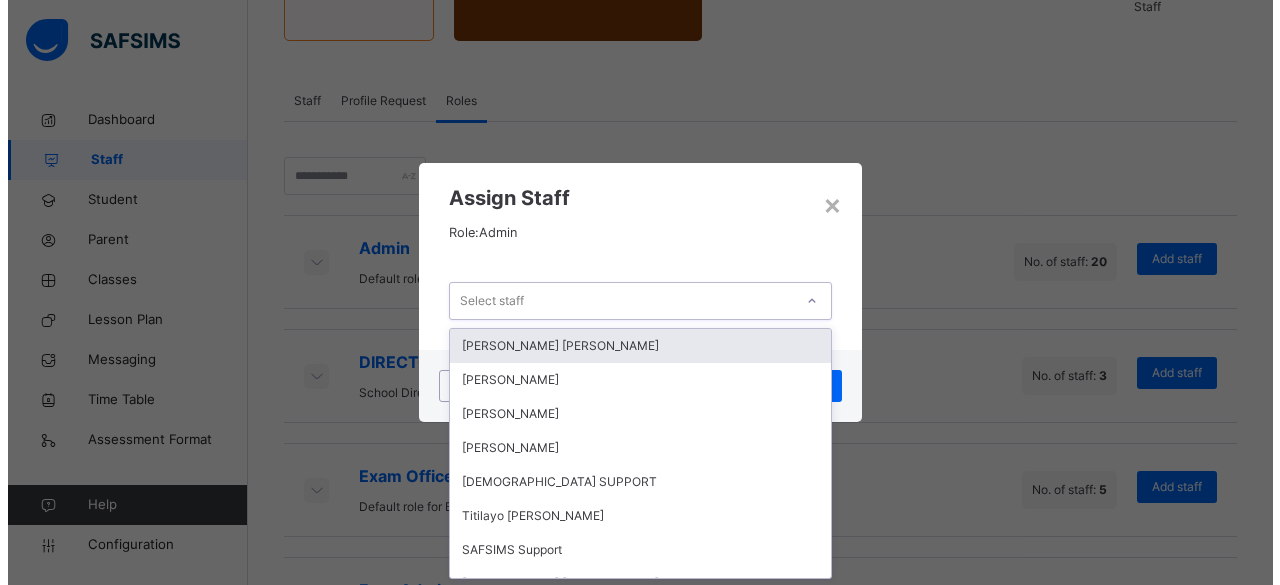 scroll, scrollTop: 0, scrollLeft: 0, axis: both 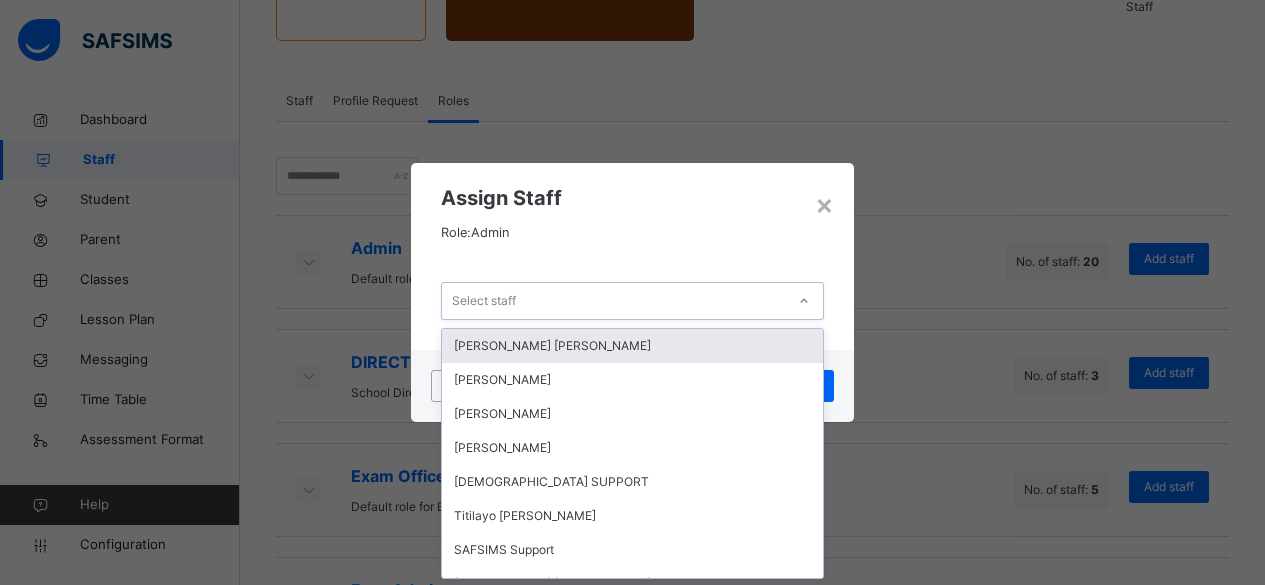 click on "Select staff" at bounding box center (613, 301) 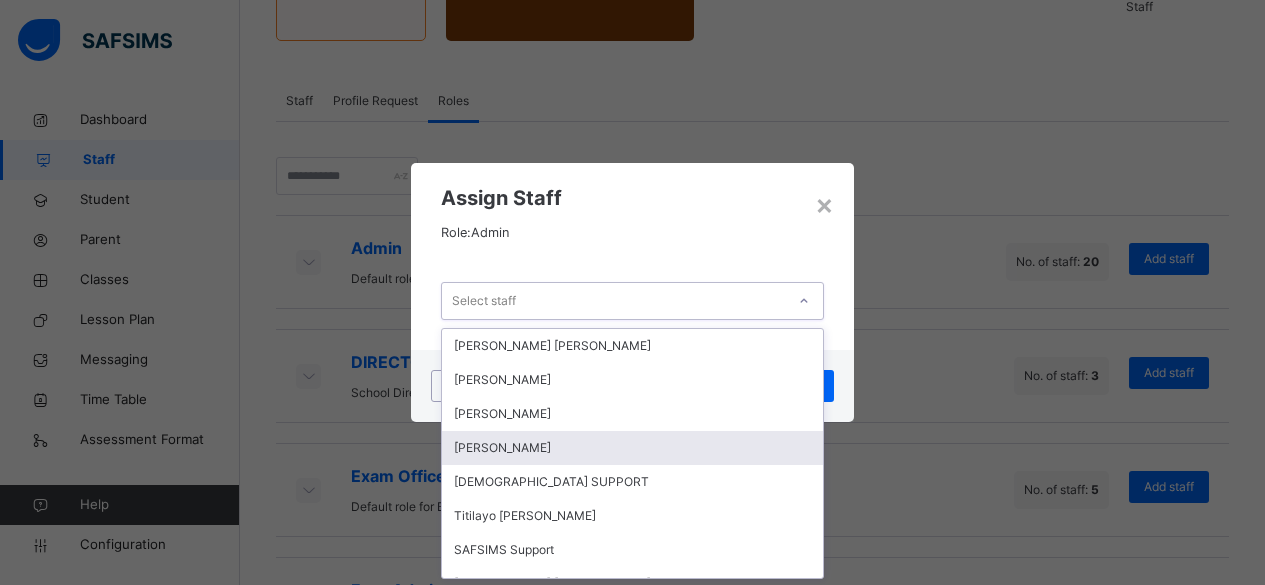 click on "[PERSON_NAME]" at bounding box center [632, 448] 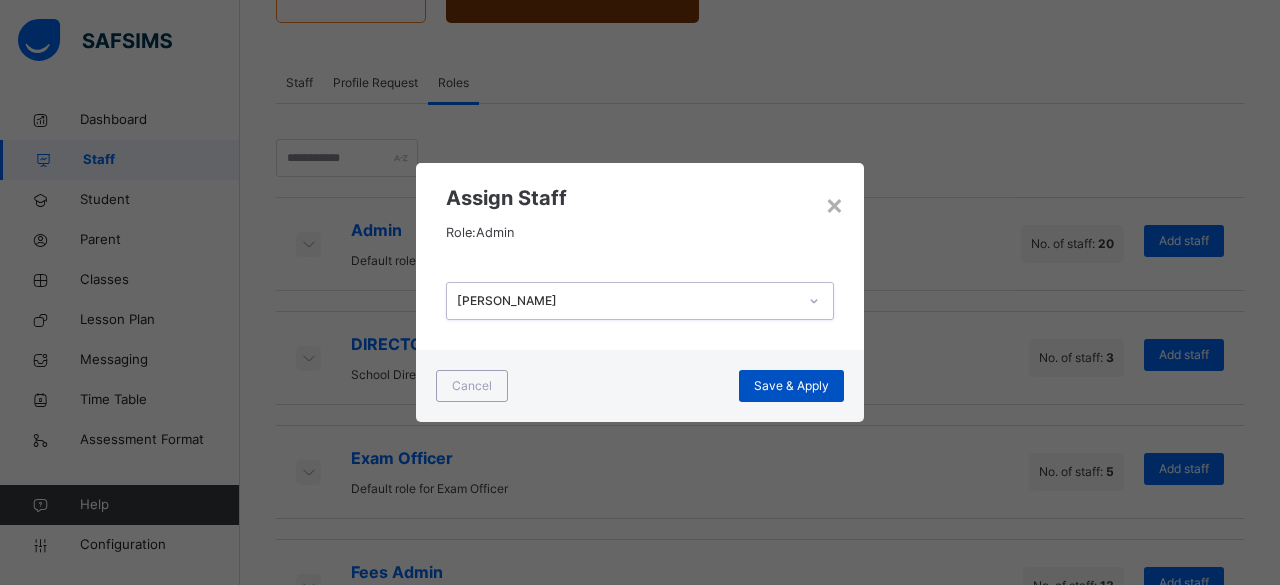 click on "Save & Apply" at bounding box center [791, 386] 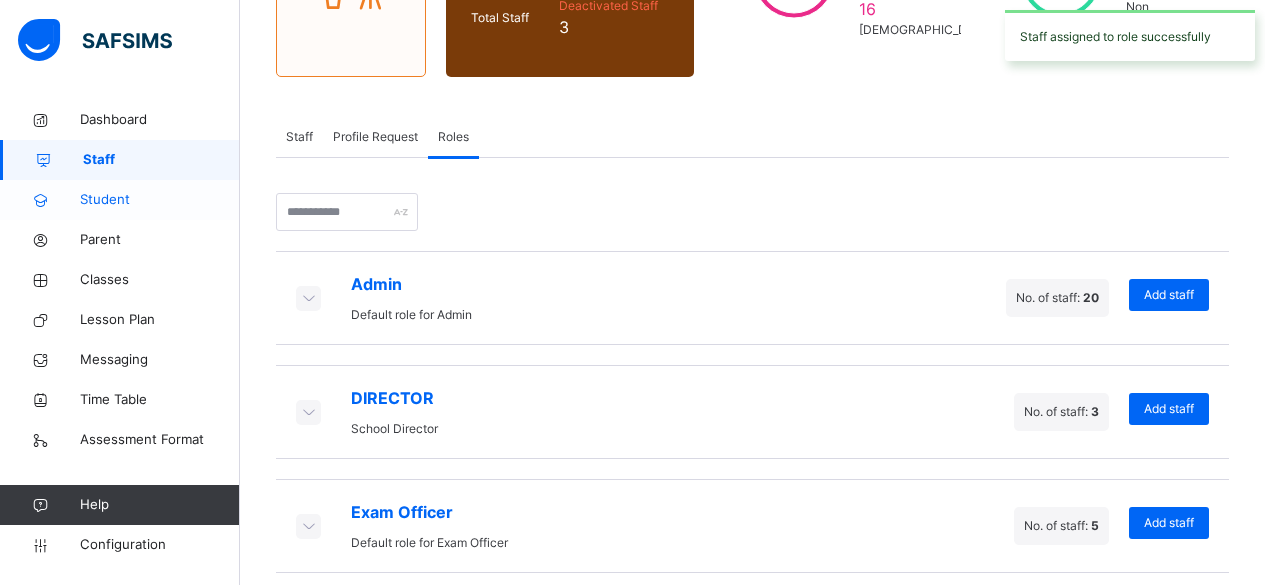 scroll, scrollTop: 331, scrollLeft: 0, axis: vertical 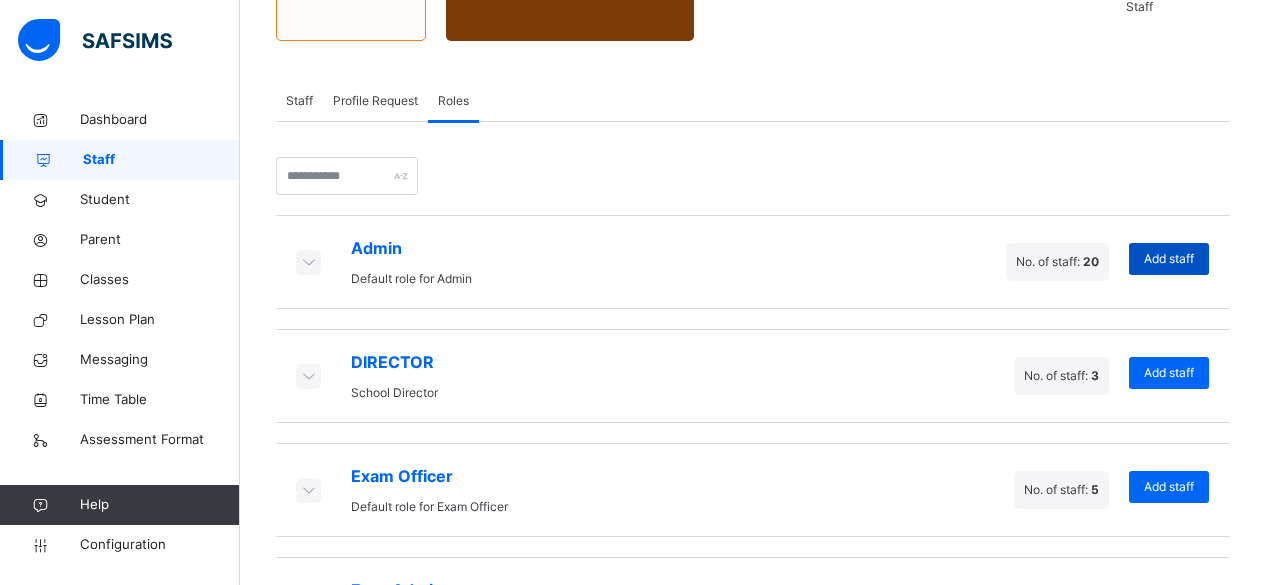 click on "Add staff" at bounding box center [1169, 259] 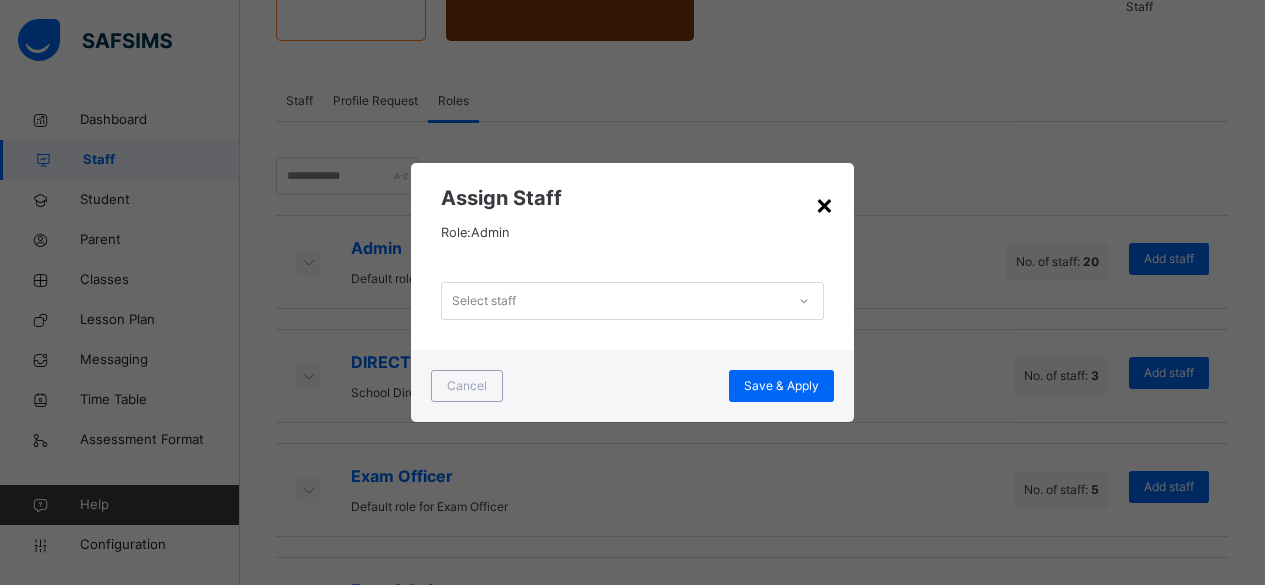 click on "×" at bounding box center (824, 204) 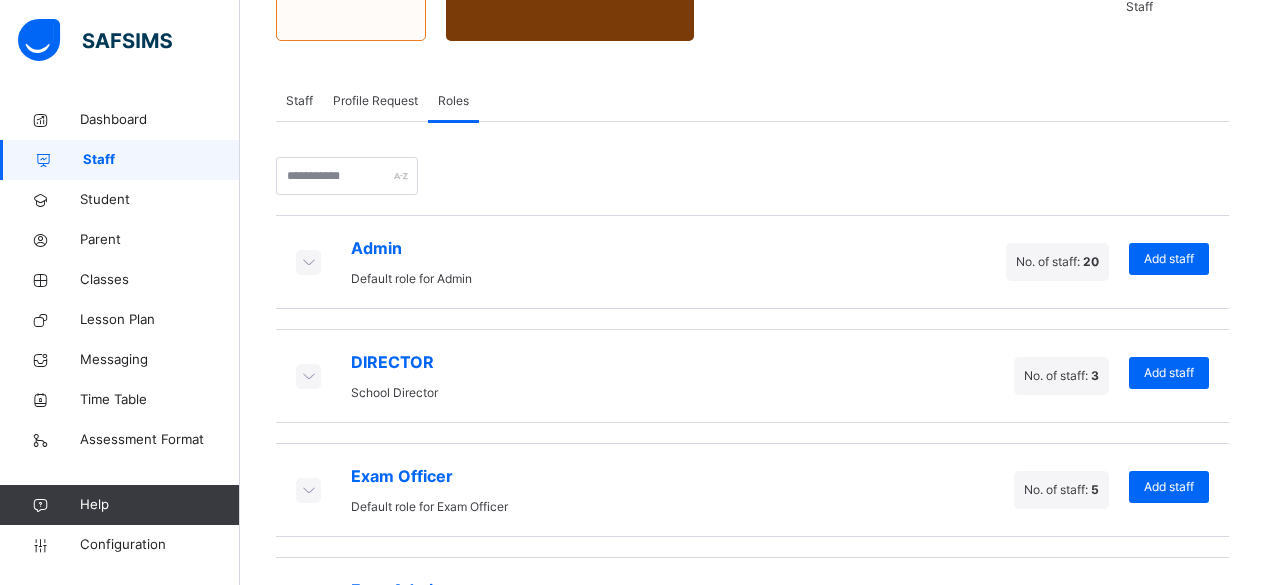 click on "Staff" at bounding box center [299, 101] 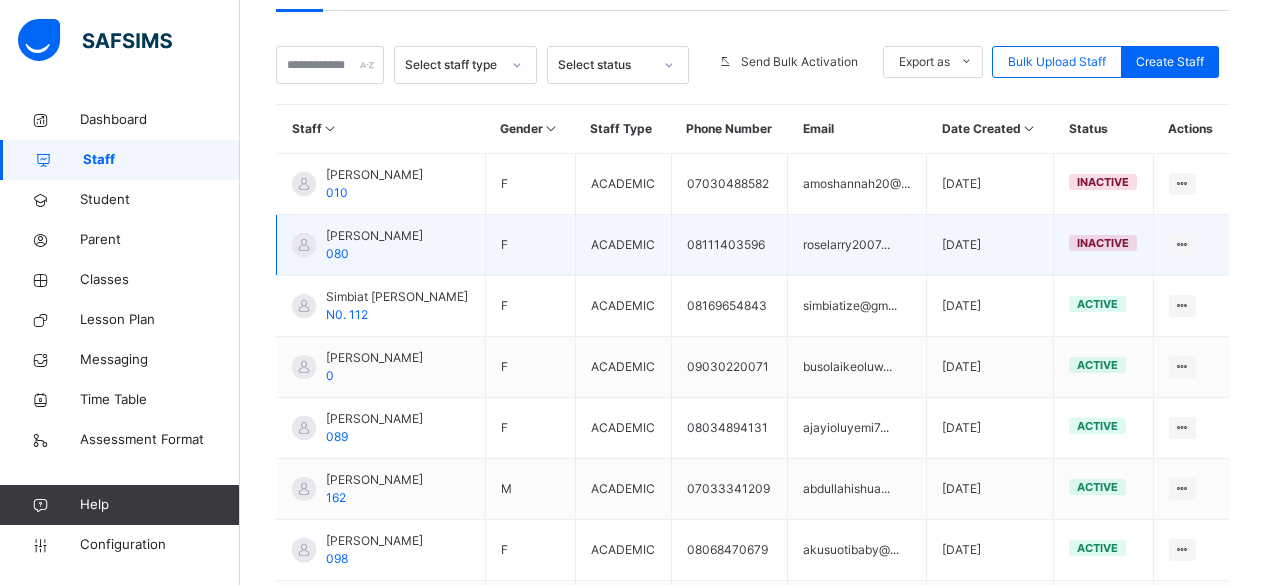 scroll, scrollTop: 436, scrollLeft: 0, axis: vertical 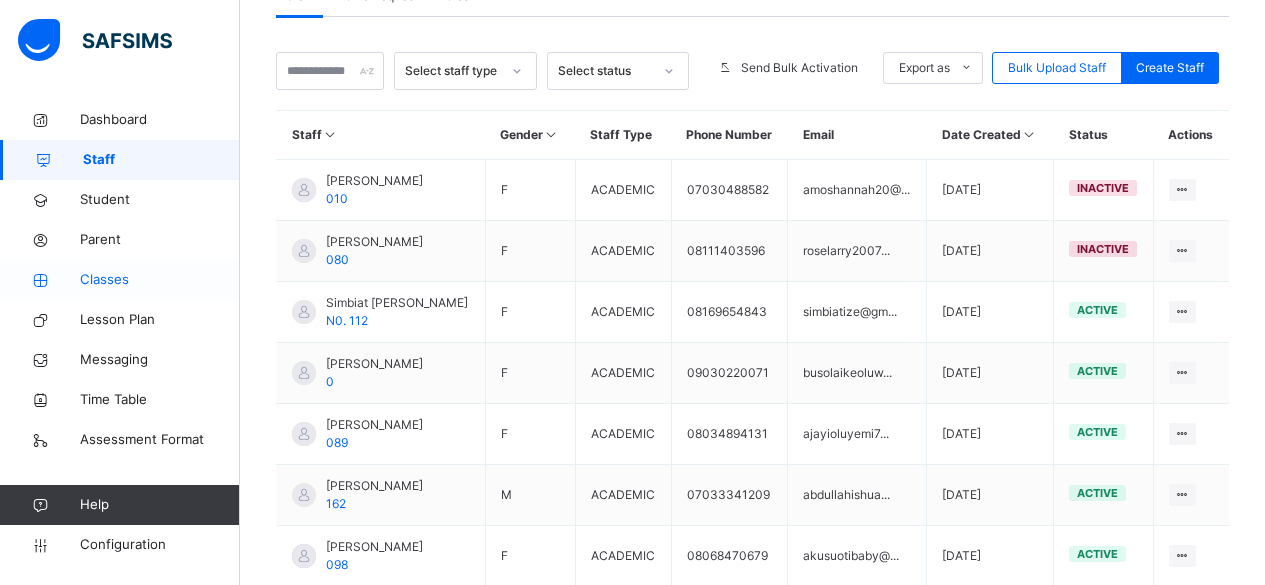 click on "Classes" at bounding box center (160, 280) 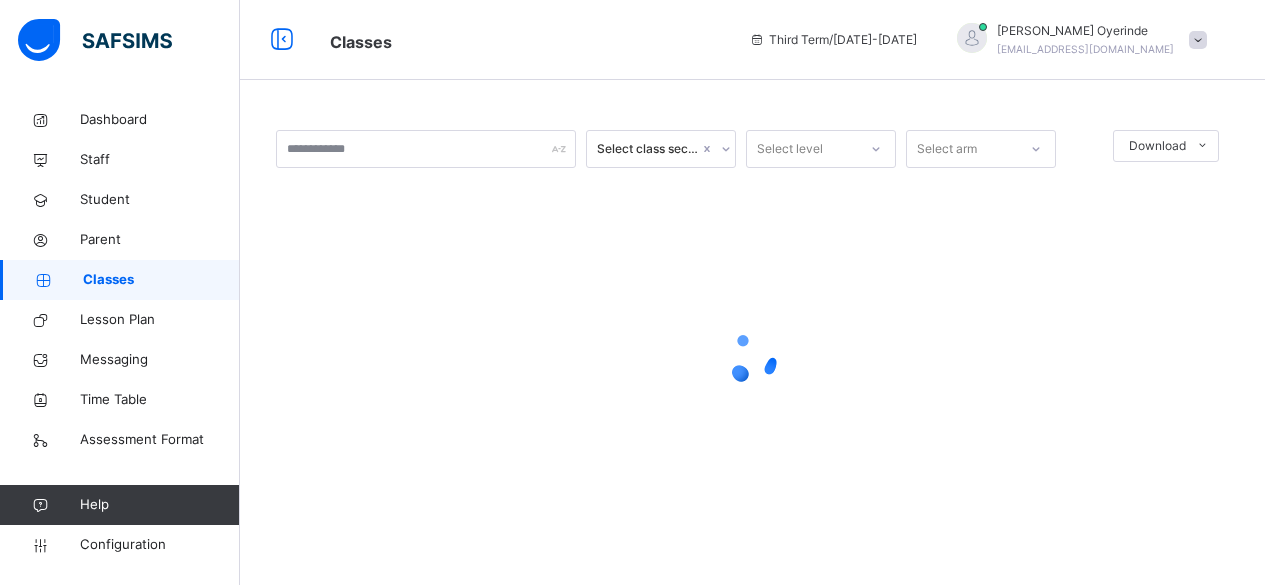 scroll, scrollTop: 0, scrollLeft: 0, axis: both 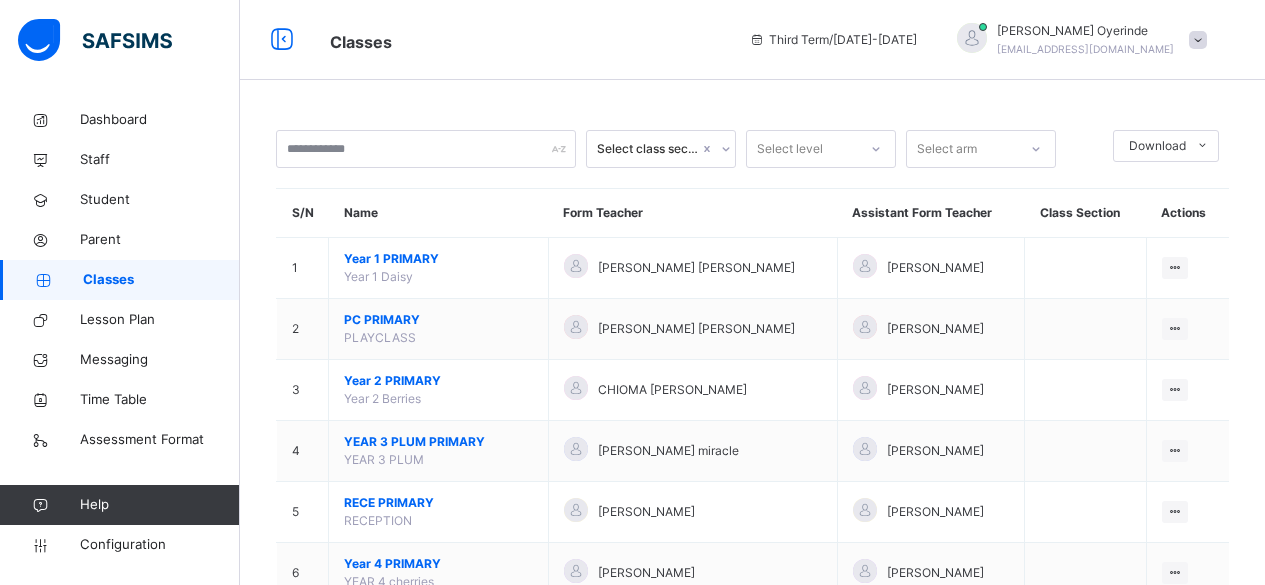 click at bounding box center (1198, 40) 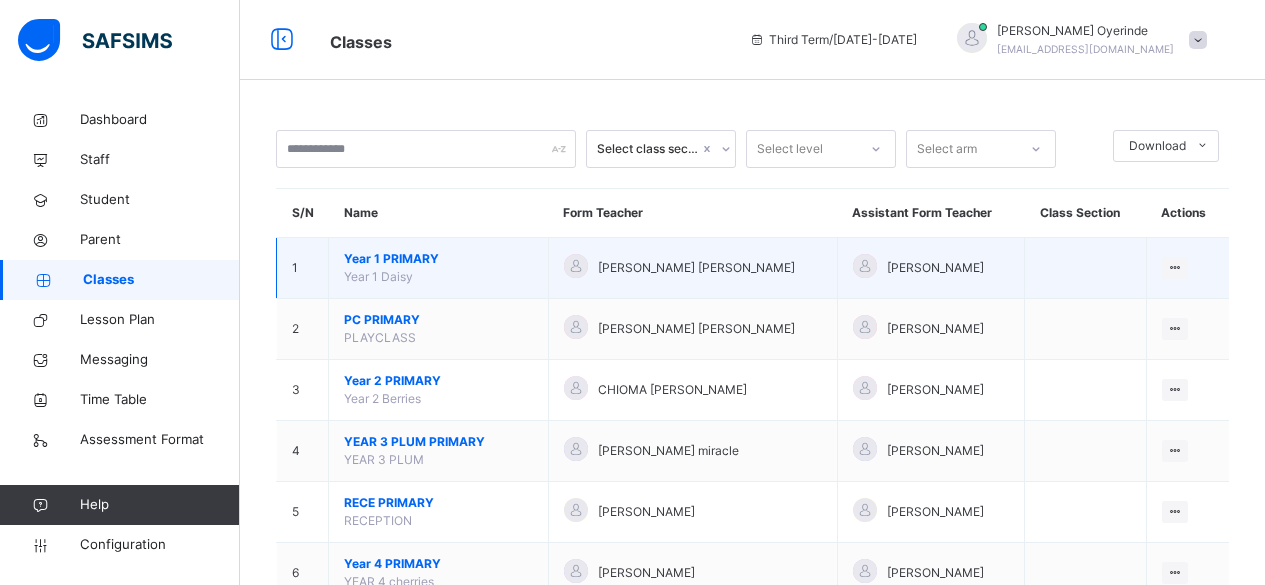 click on "Year 1   PRIMARY" at bounding box center [438, 259] 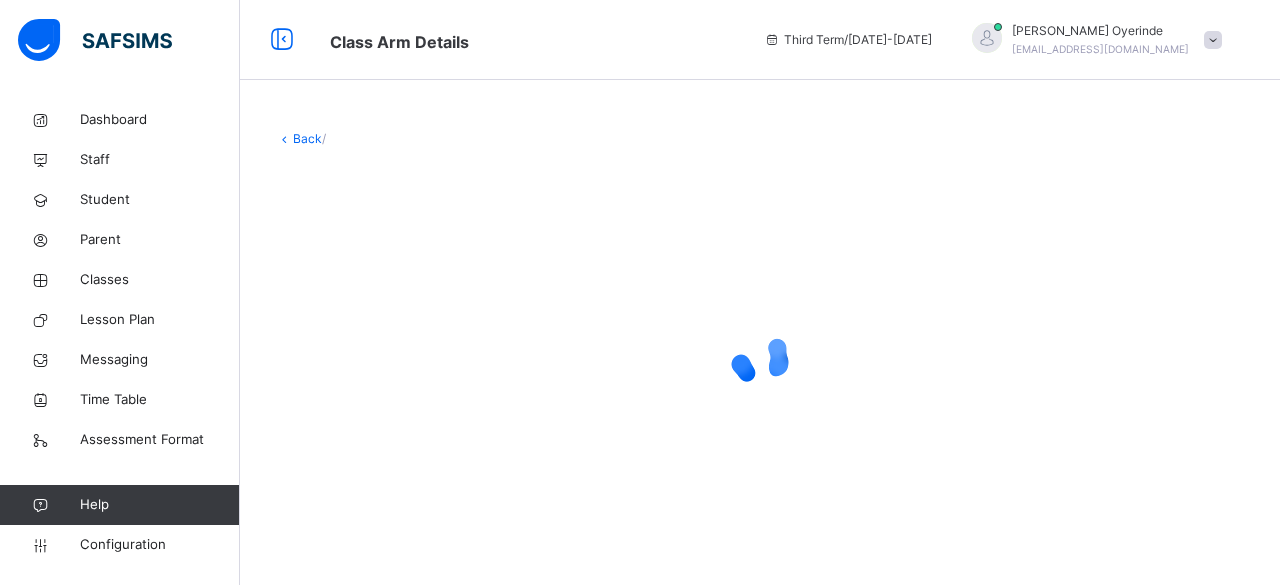 click on "Back" at bounding box center (307, 138) 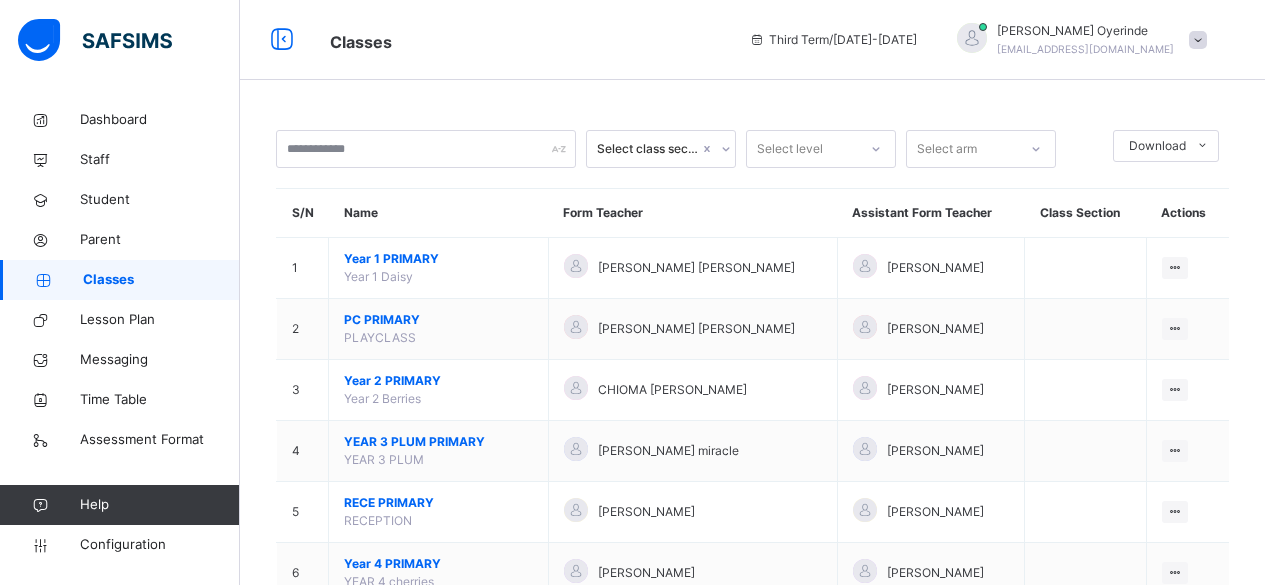 click on "YEAR 3 PLUM   PRIMARY" at bounding box center [438, 442] 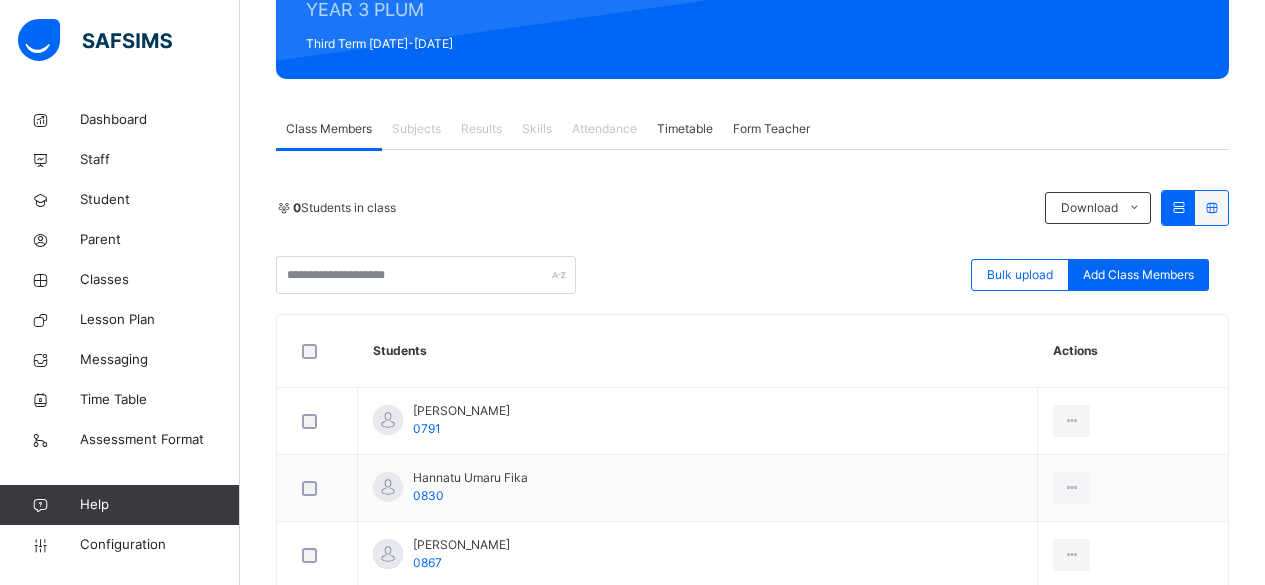 scroll, scrollTop: 265, scrollLeft: 0, axis: vertical 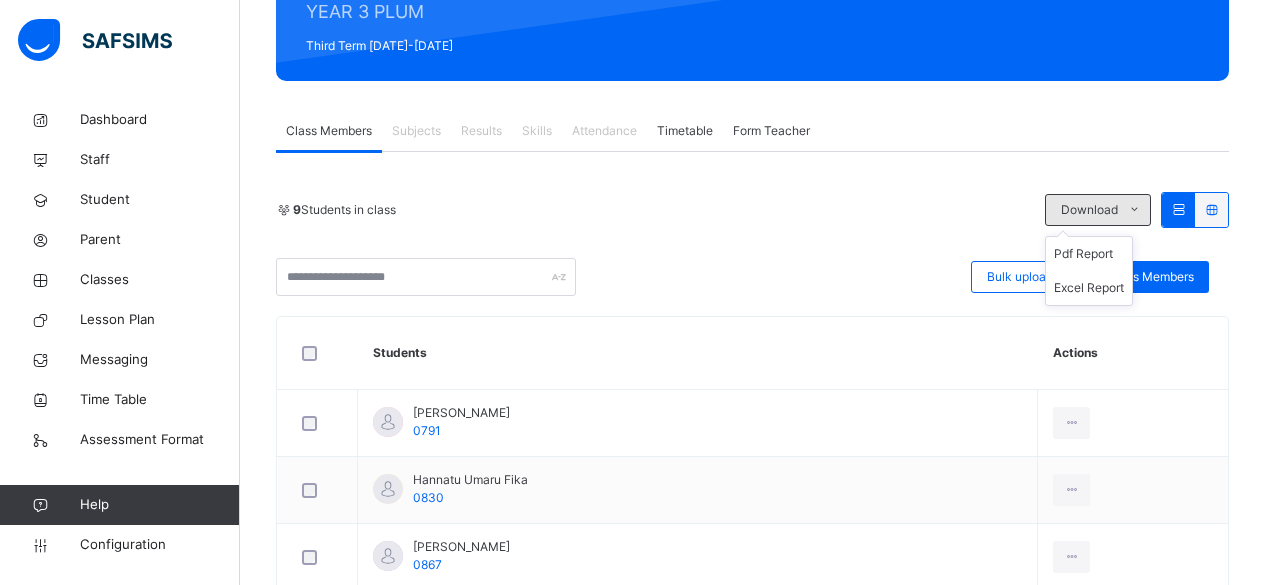click at bounding box center [1134, 210] 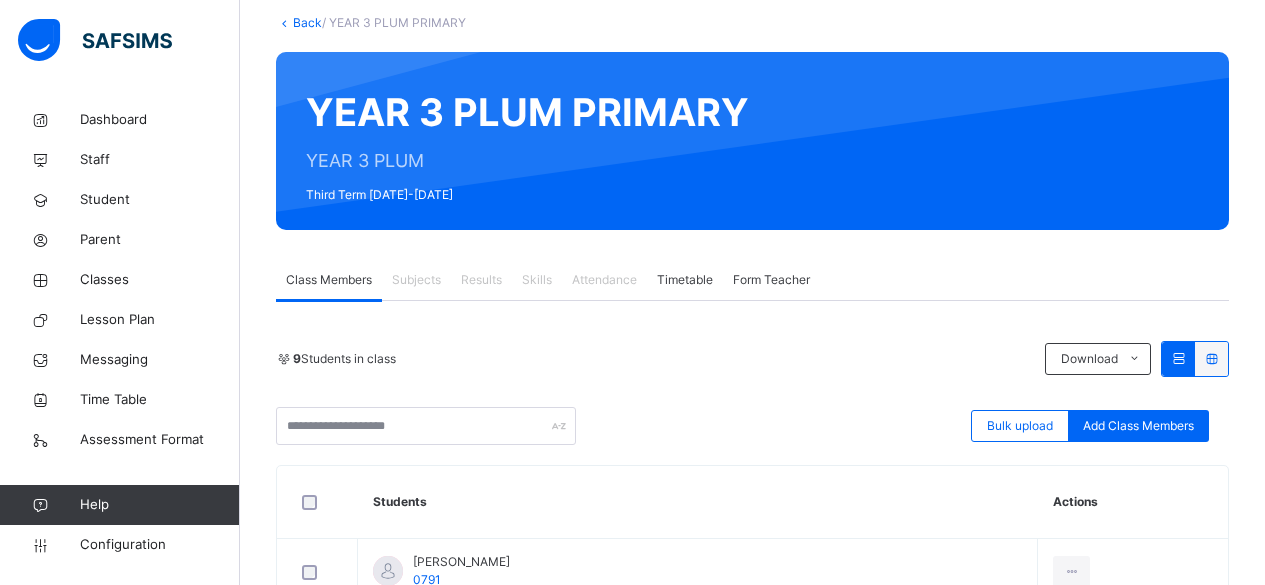scroll, scrollTop: 115, scrollLeft: 0, axis: vertical 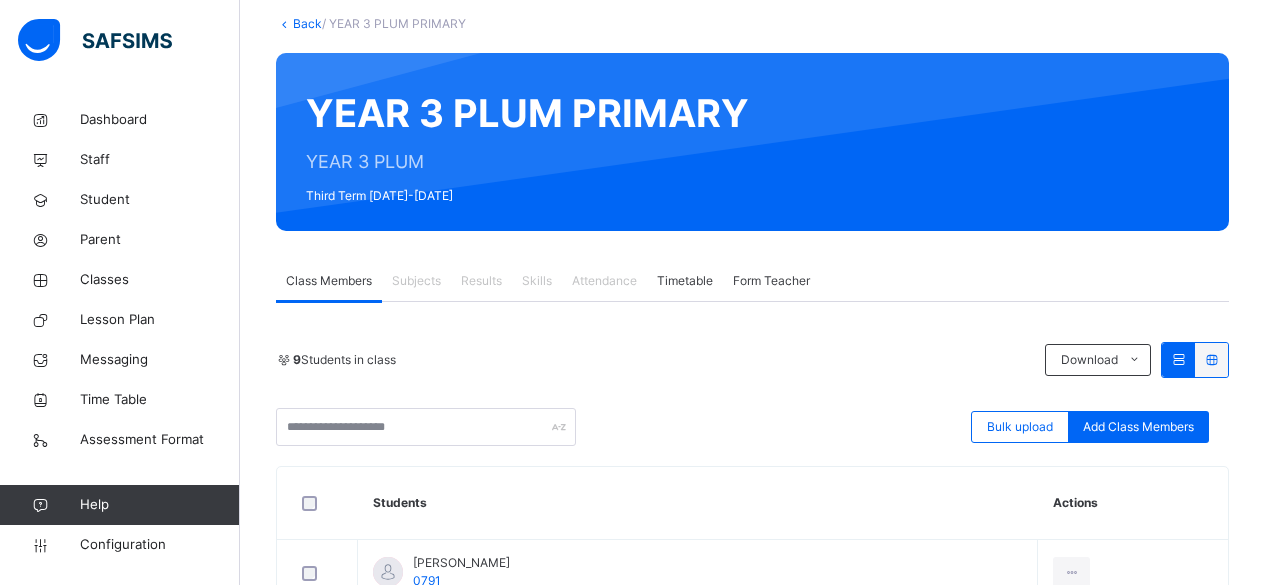 click on "Subjects" at bounding box center (416, 281) 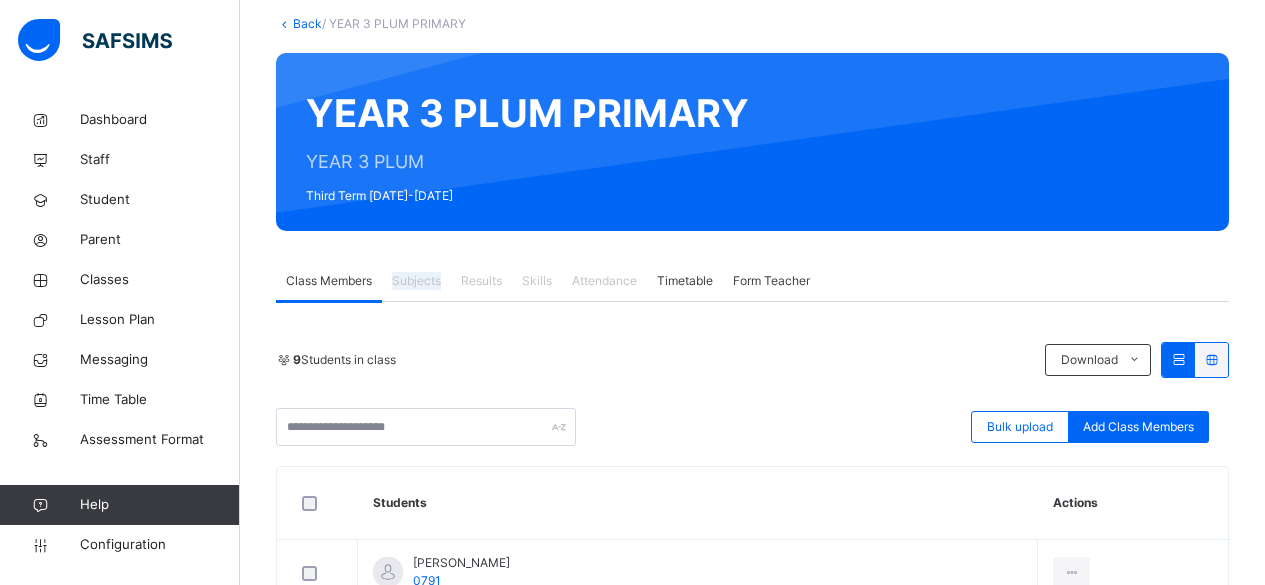 click on "Subjects" at bounding box center (416, 281) 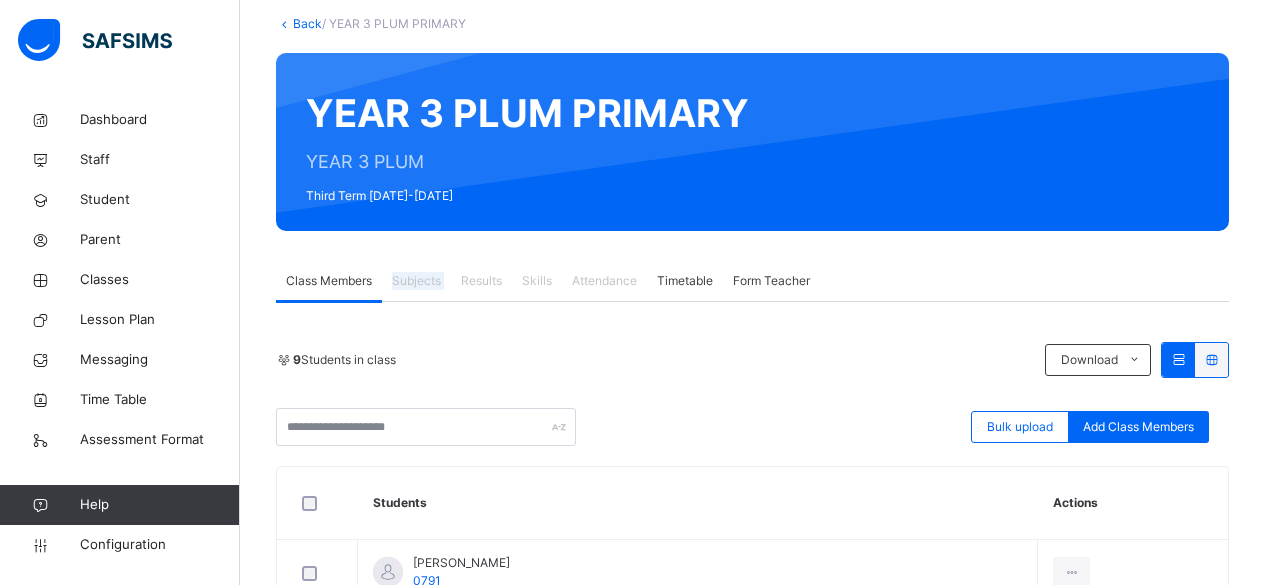 click on "Subjects" at bounding box center (416, 281) 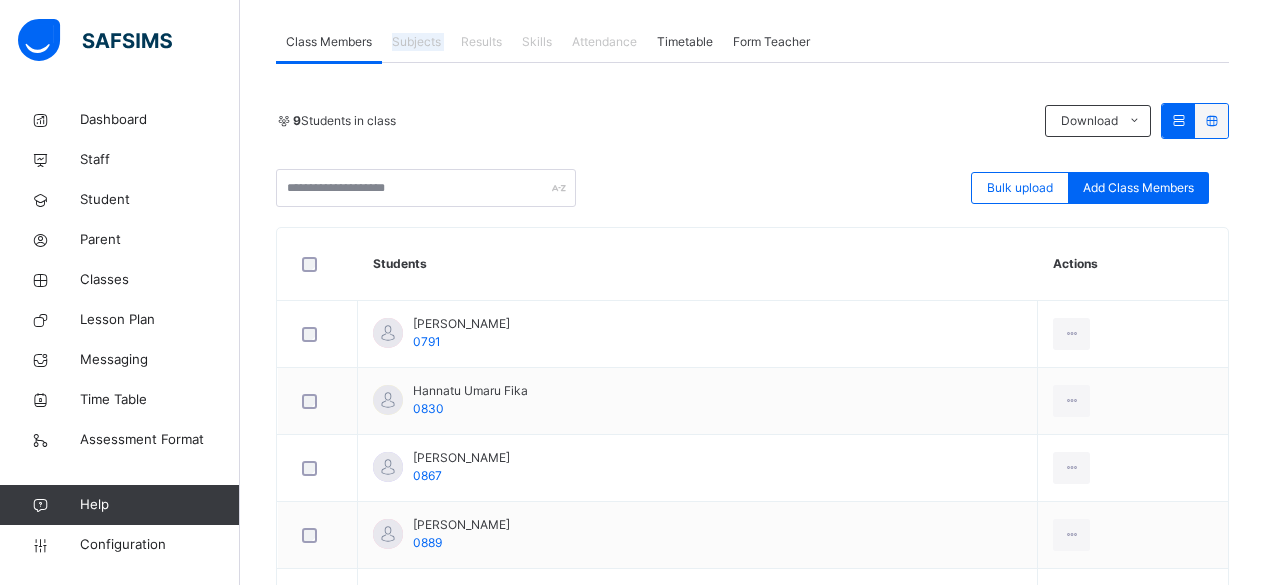 scroll, scrollTop: 353, scrollLeft: 0, axis: vertical 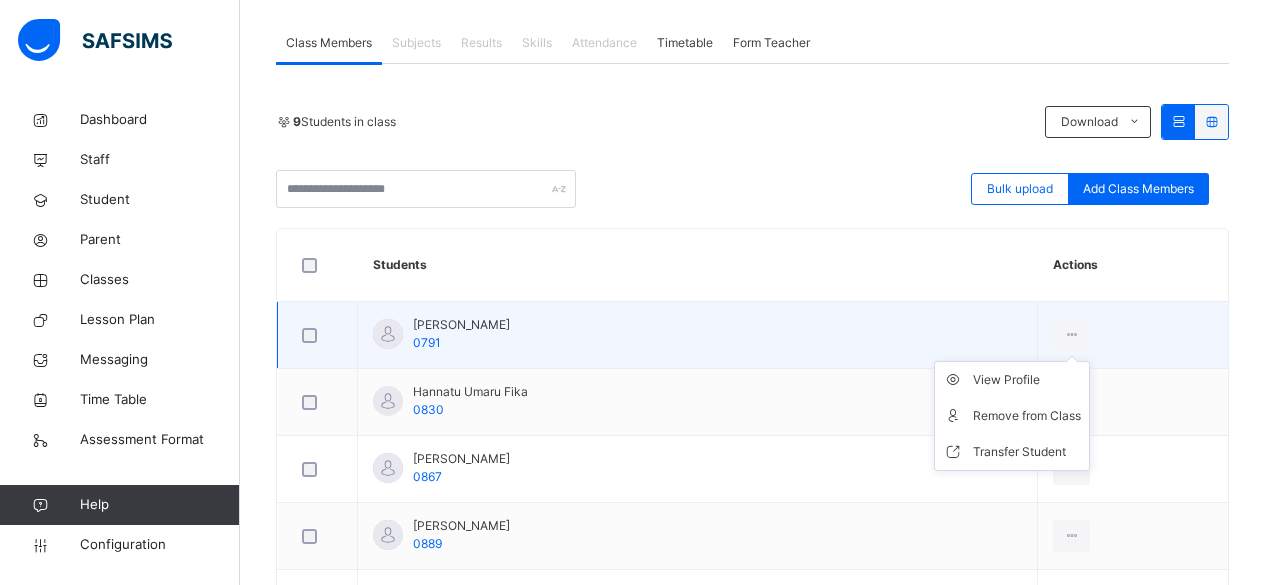 click on "View Profile Remove from Class Transfer Student" at bounding box center (1012, 416) 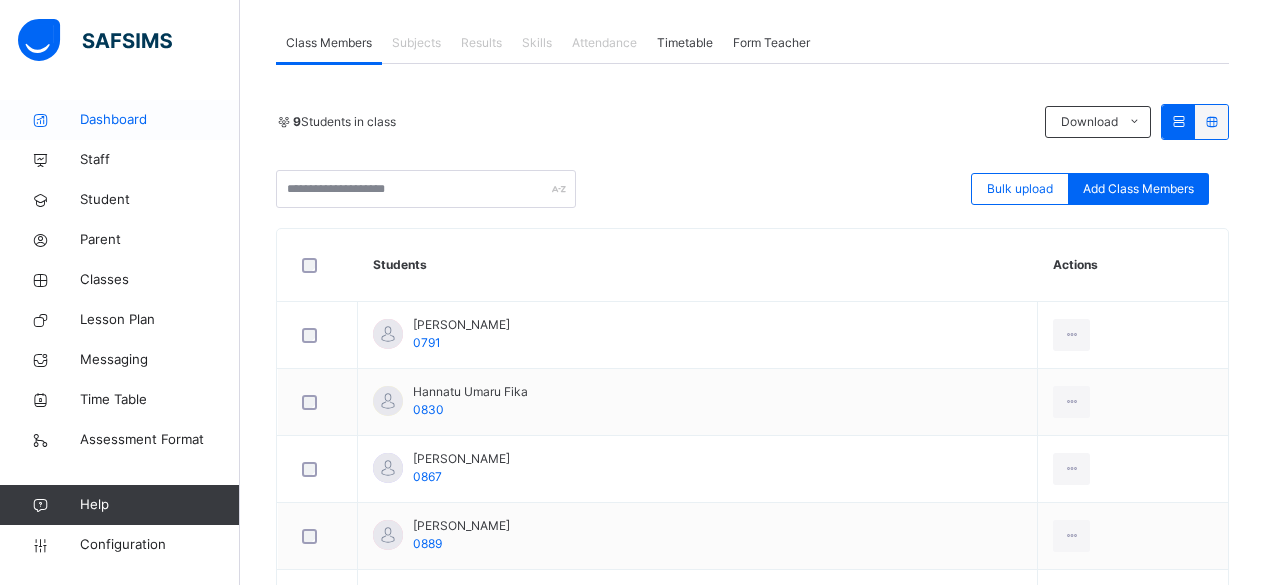 click on "Dashboard" at bounding box center (160, 120) 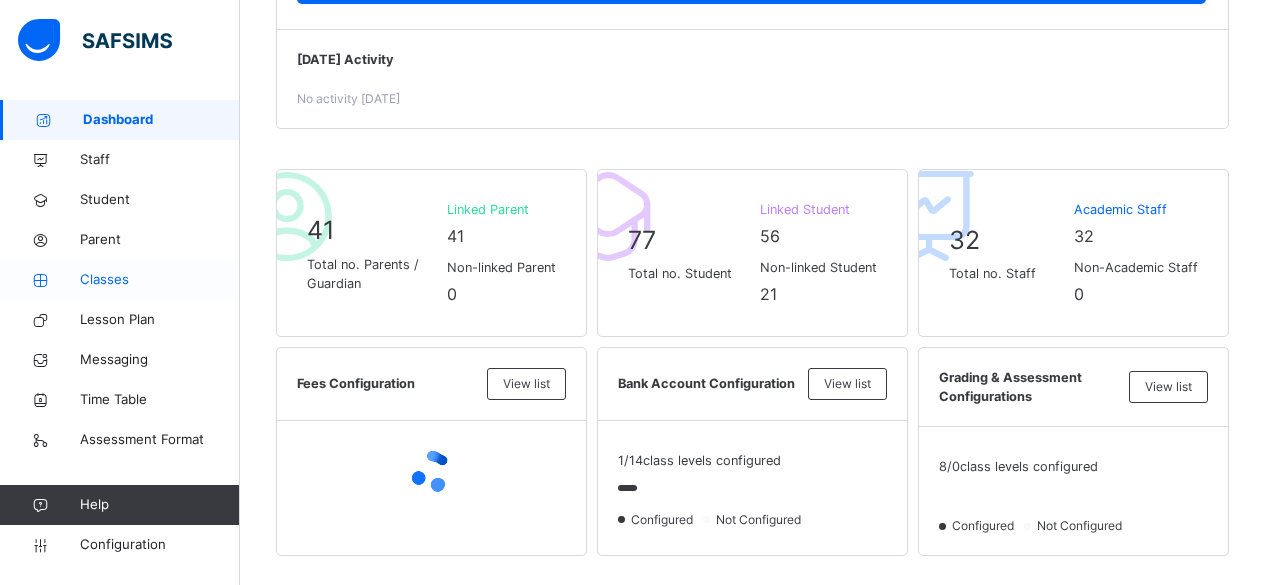 click on "Classes" at bounding box center [160, 280] 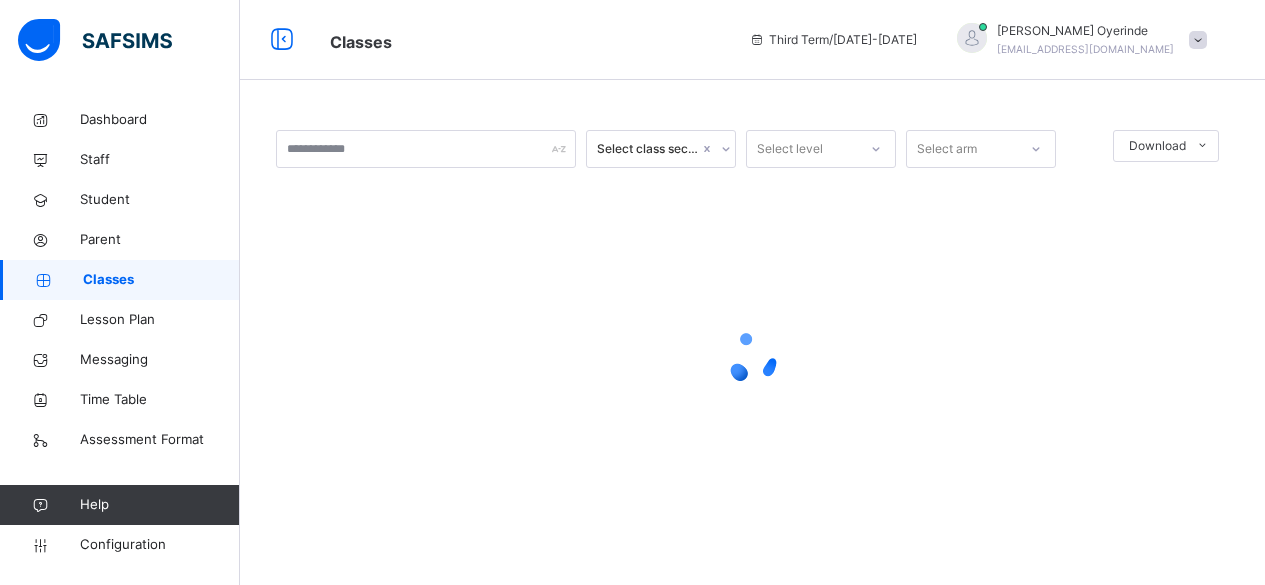 scroll, scrollTop: 0, scrollLeft: 0, axis: both 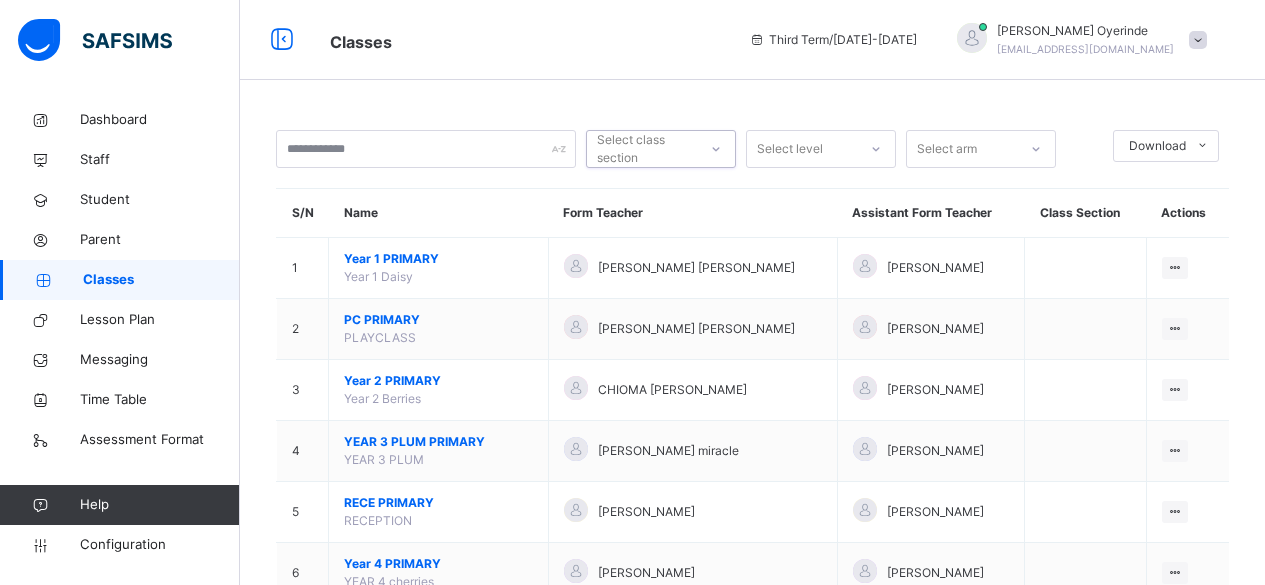 click on "Select level" at bounding box center [790, 149] 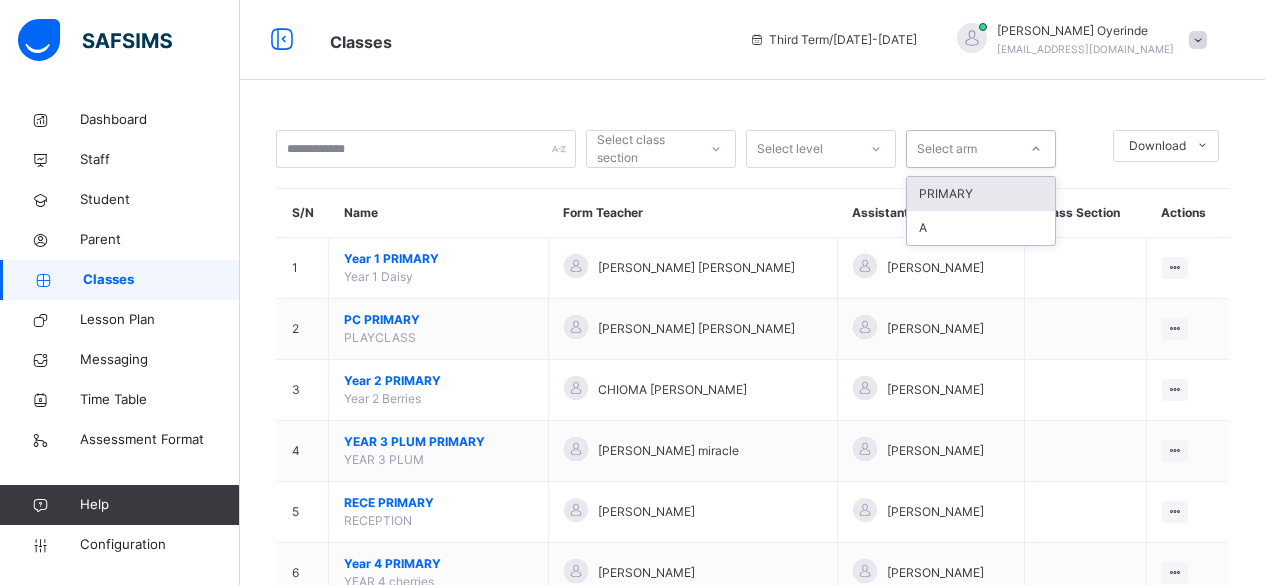 click on "Select arm" at bounding box center [947, 149] 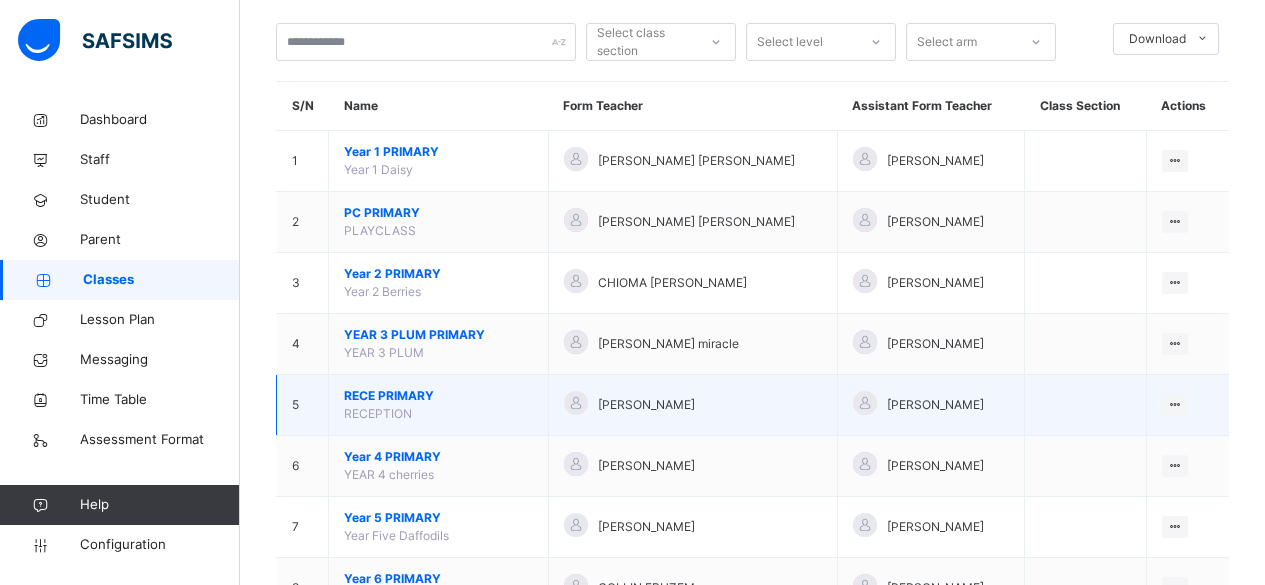 scroll, scrollTop: 0, scrollLeft: 0, axis: both 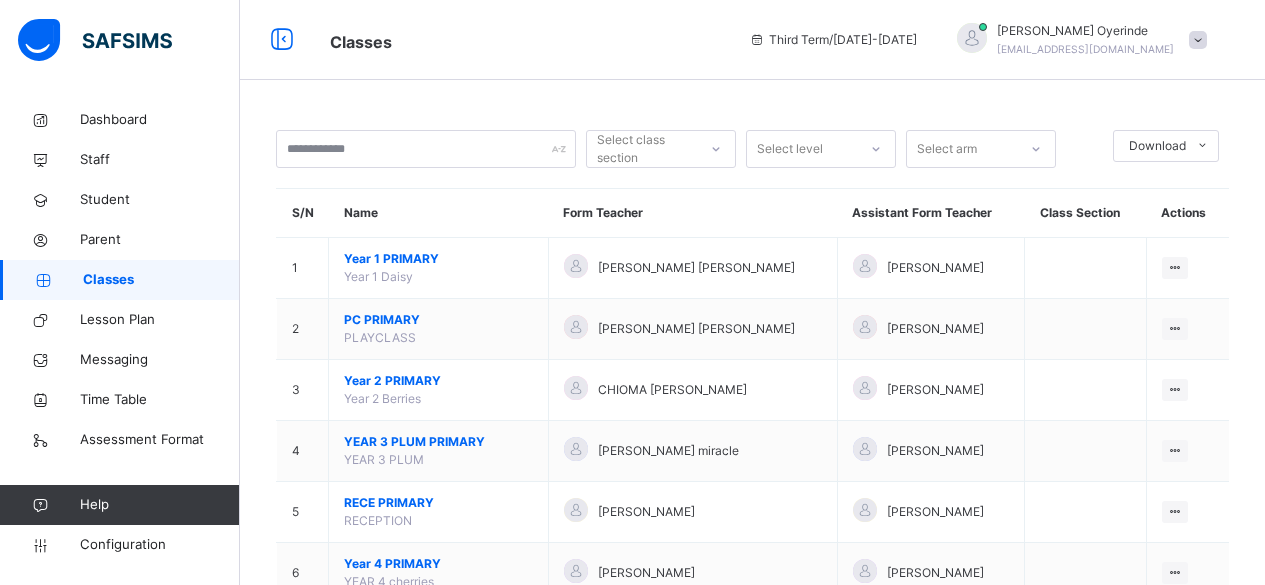 click at bounding box center (1198, 40) 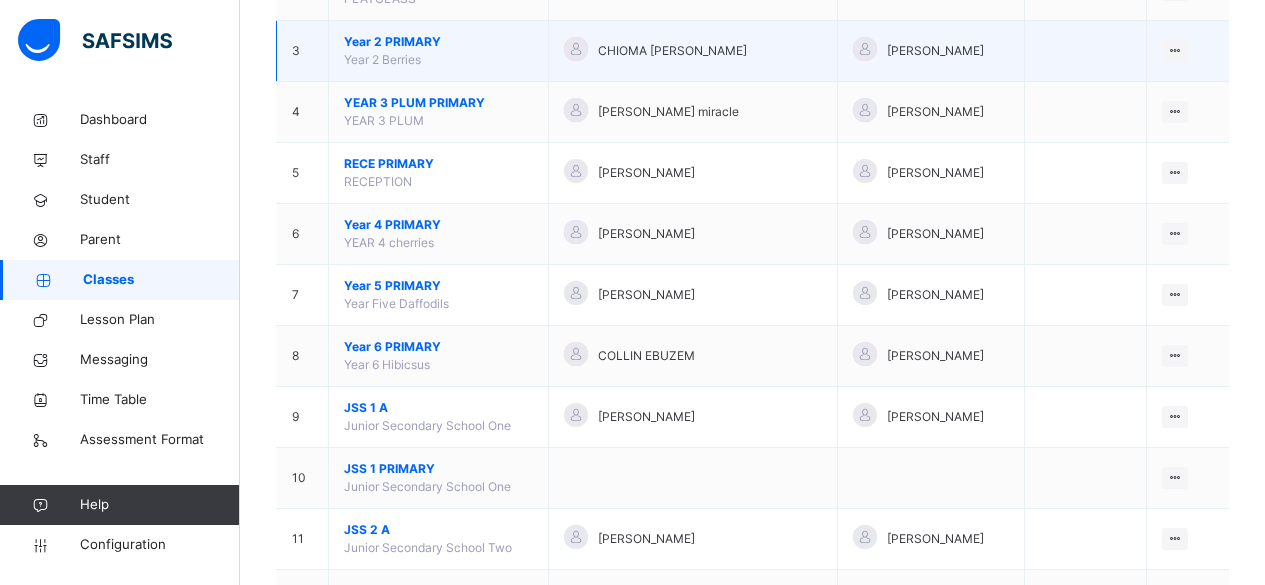 scroll, scrollTop: 345, scrollLeft: 0, axis: vertical 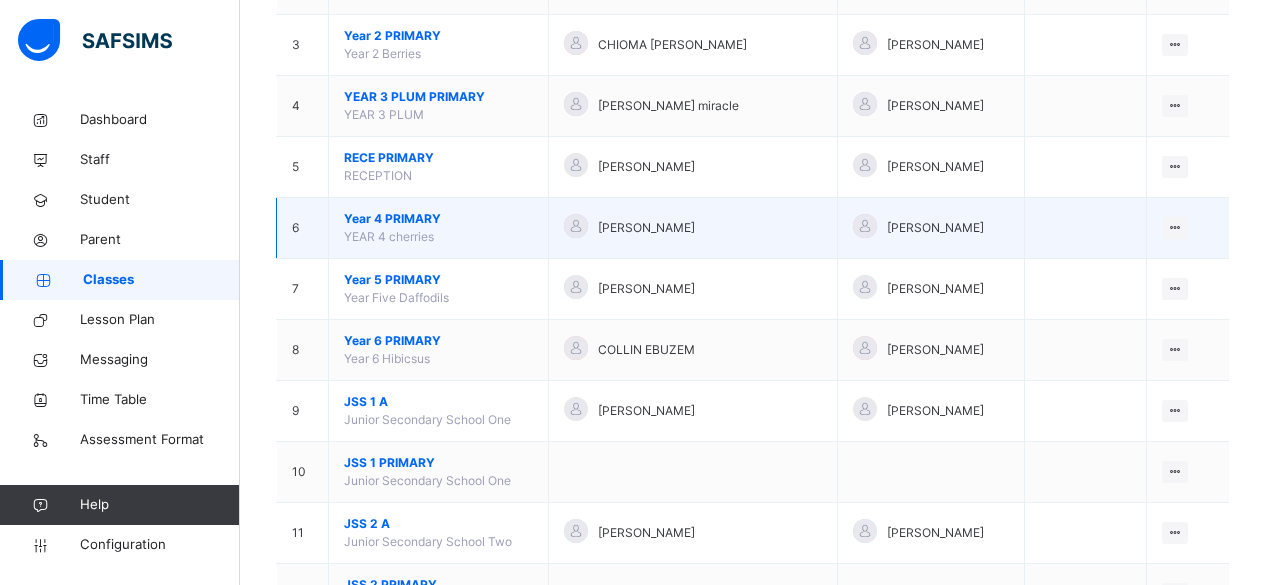 click on "Year 4   PRIMARY" at bounding box center [438, 219] 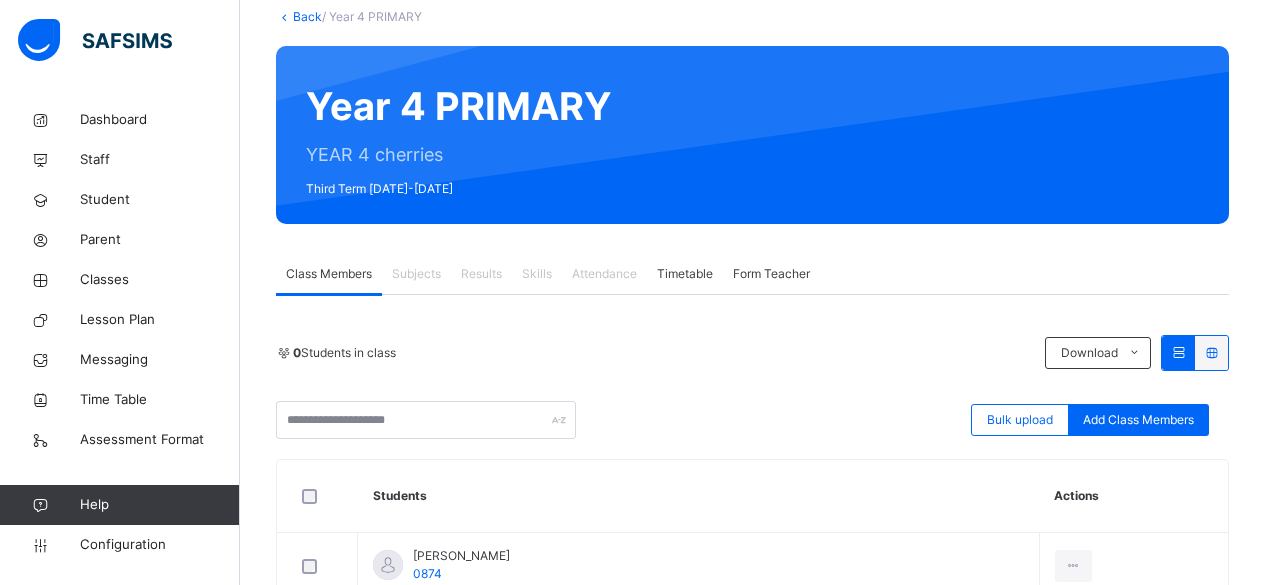 scroll, scrollTop: 133, scrollLeft: 0, axis: vertical 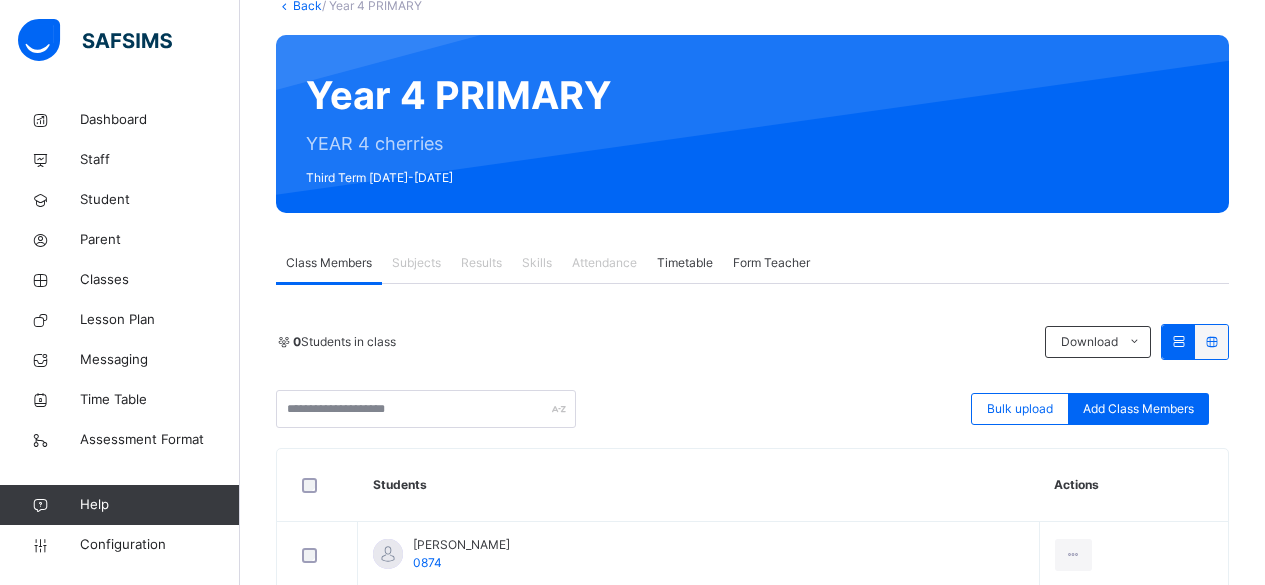 click on "Form Teacher" at bounding box center [771, 263] 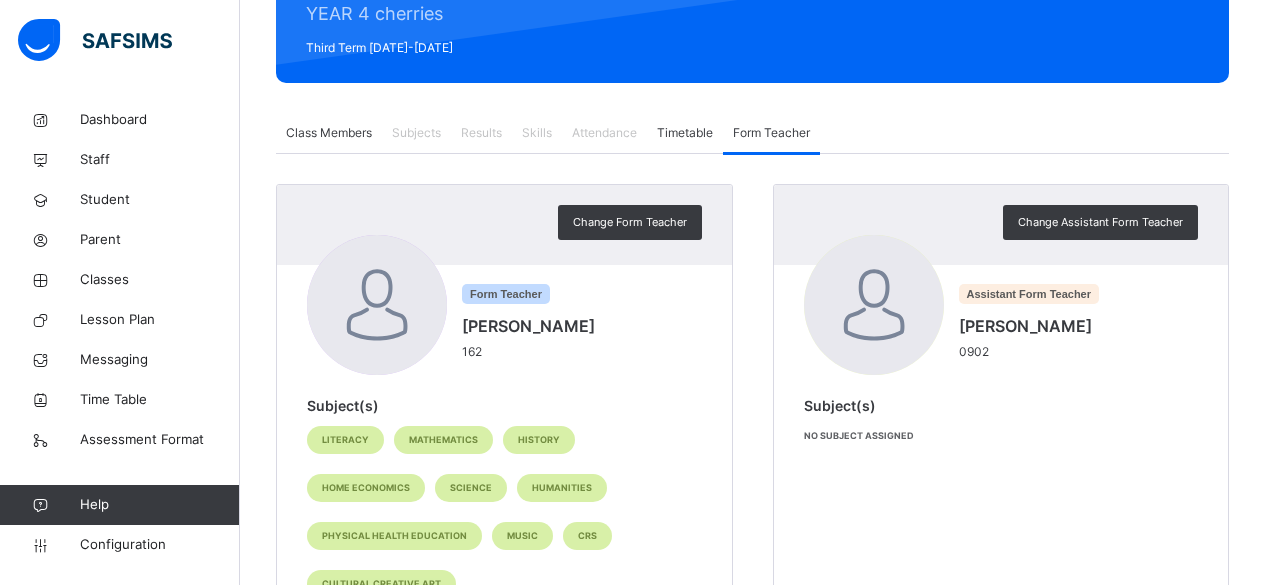 scroll, scrollTop: 259, scrollLeft: 0, axis: vertical 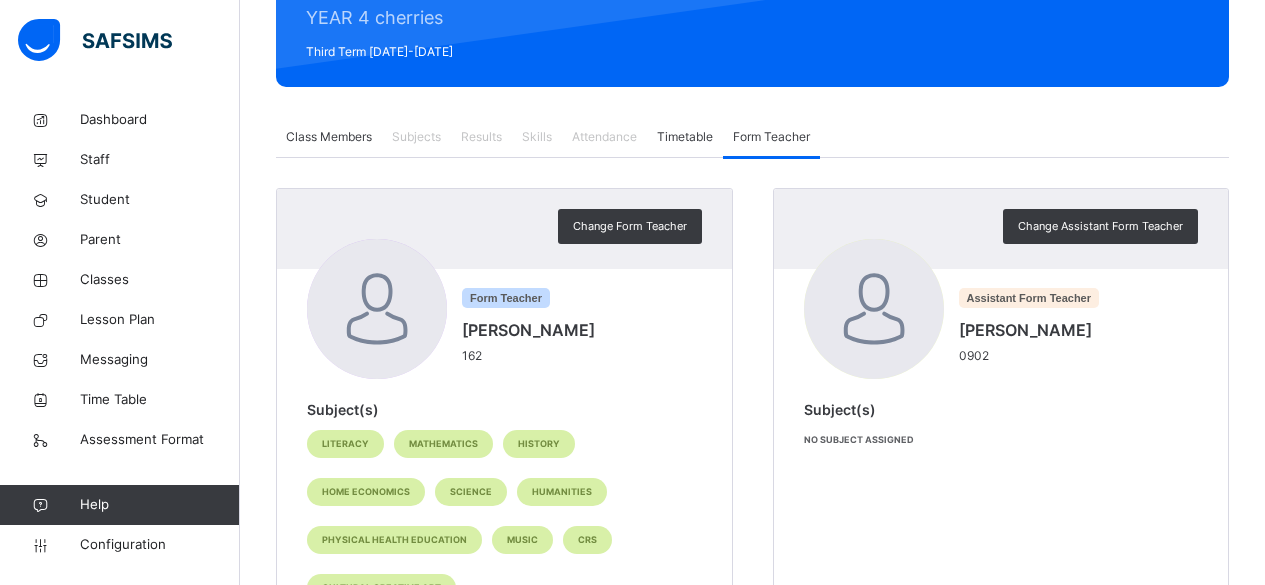 click on "Subjects" at bounding box center [416, 137] 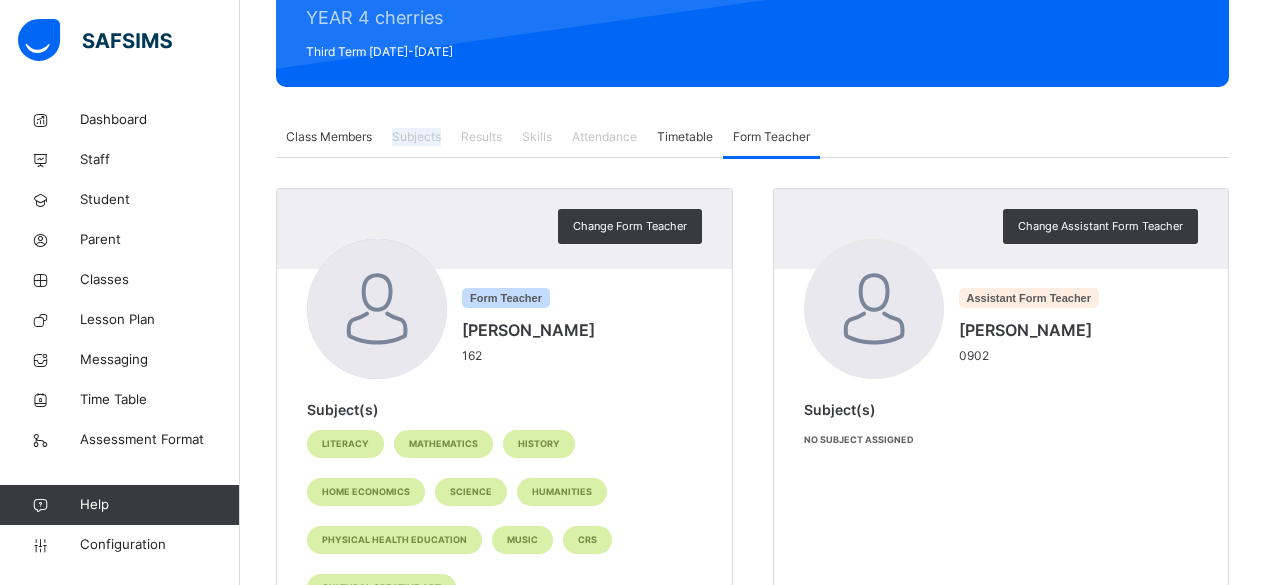 click on "Subjects" at bounding box center (416, 137) 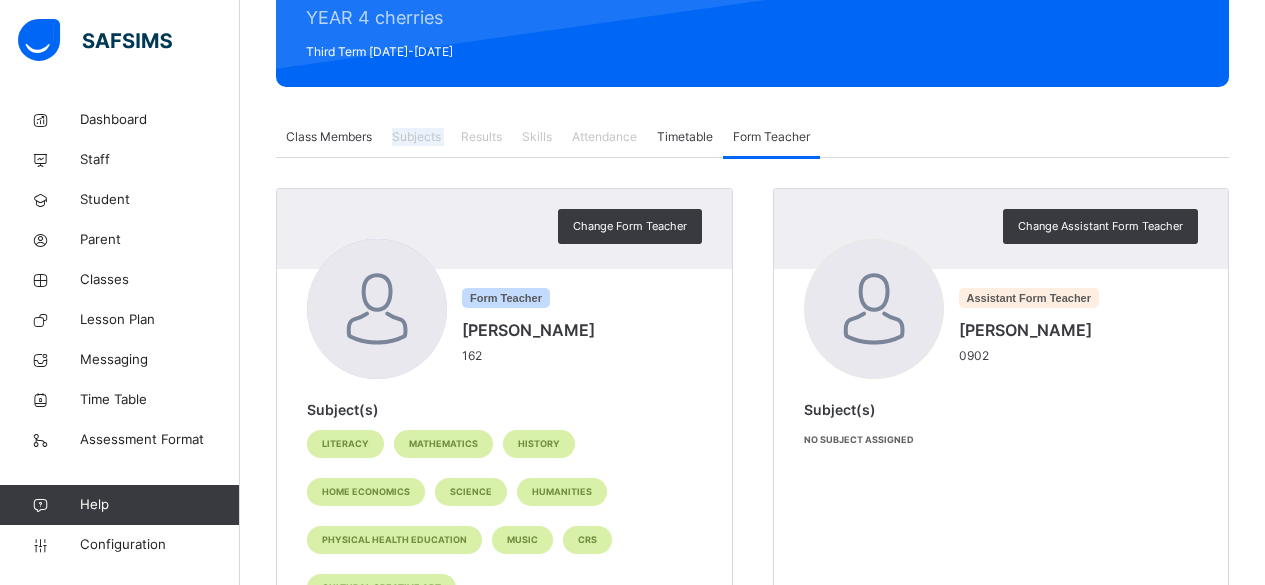 click on "Subjects" at bounding box center [416, 137] 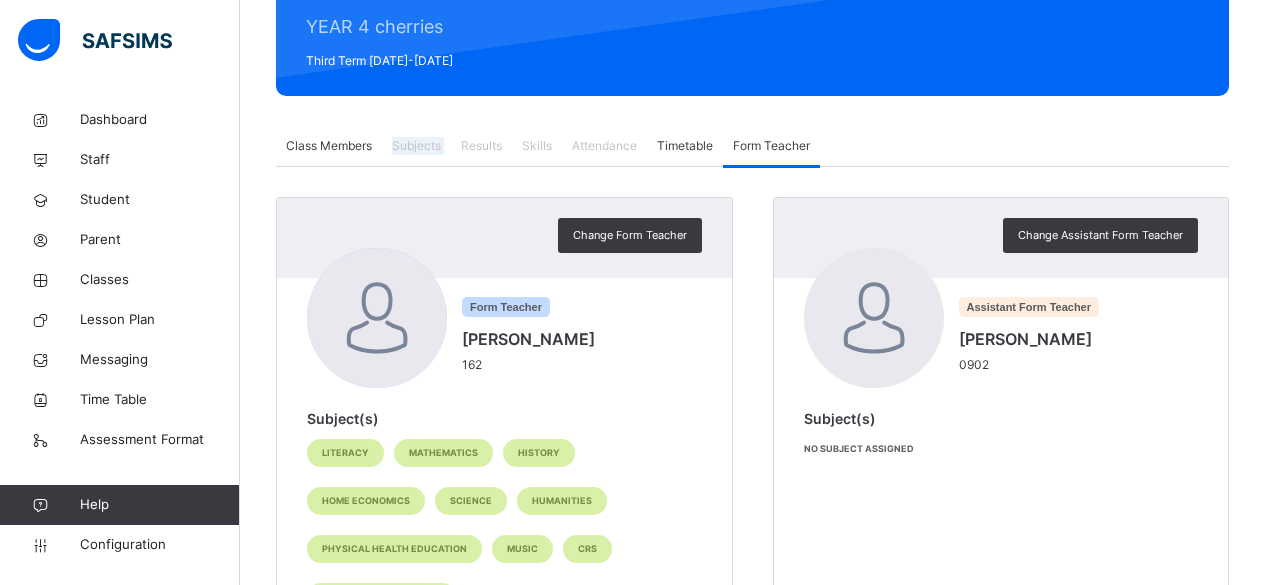scroll, scrollTop: 247, scrollLeft: 0, axis: vertical 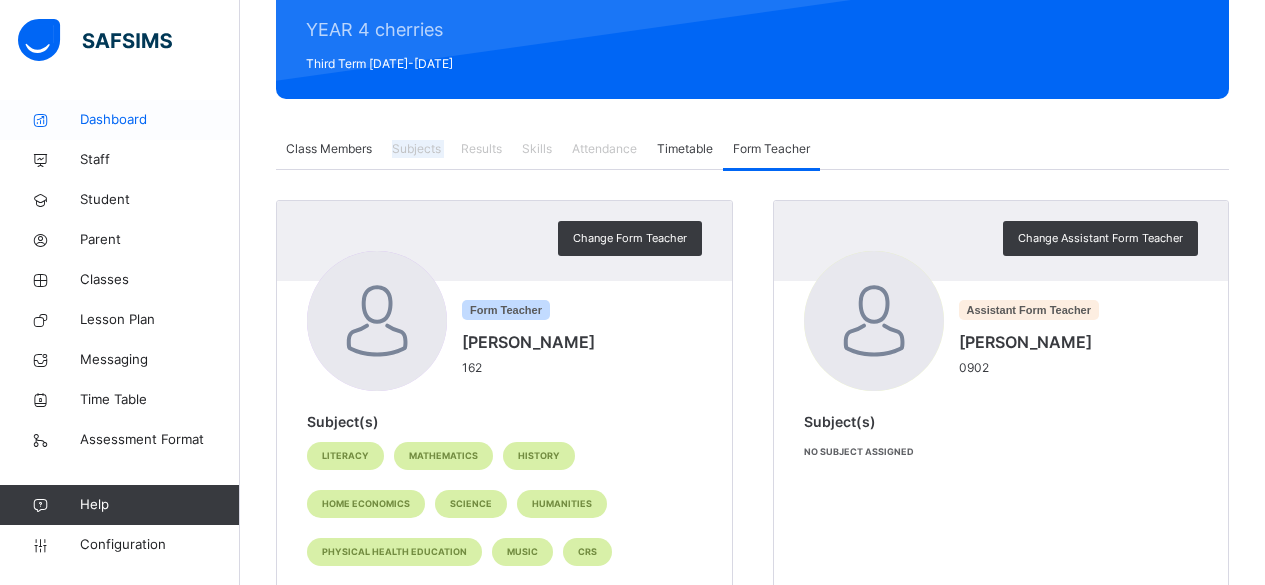 click on "Dashboard" at bounding box center [160, 120] 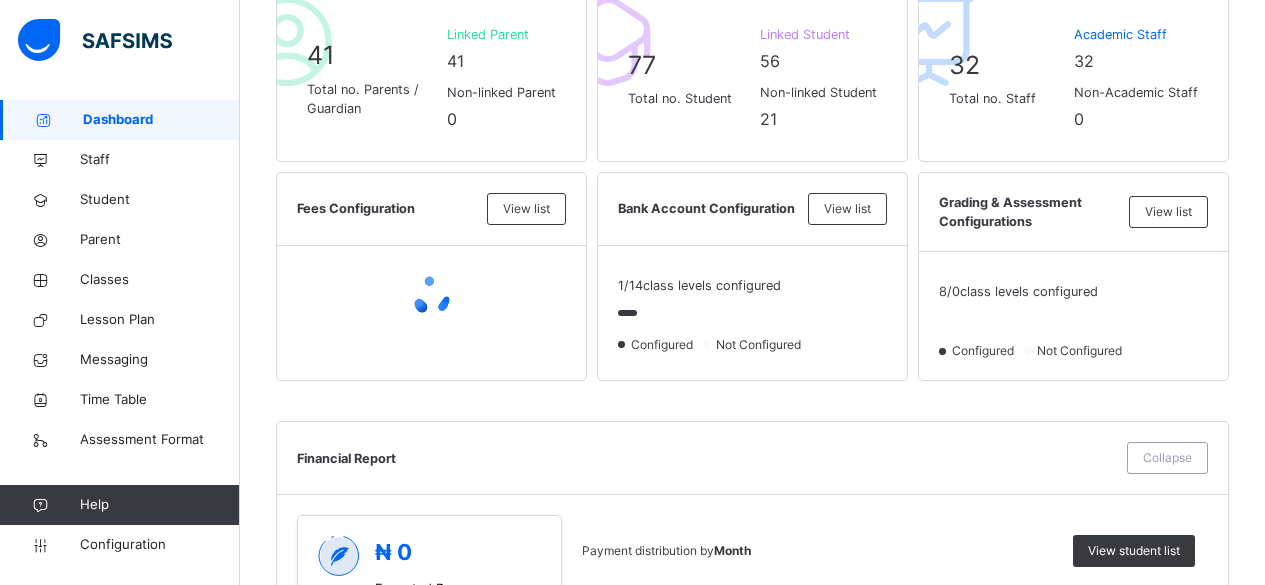 scroll, scrollTop: 529, scrollLeft: 0, axis: vertical 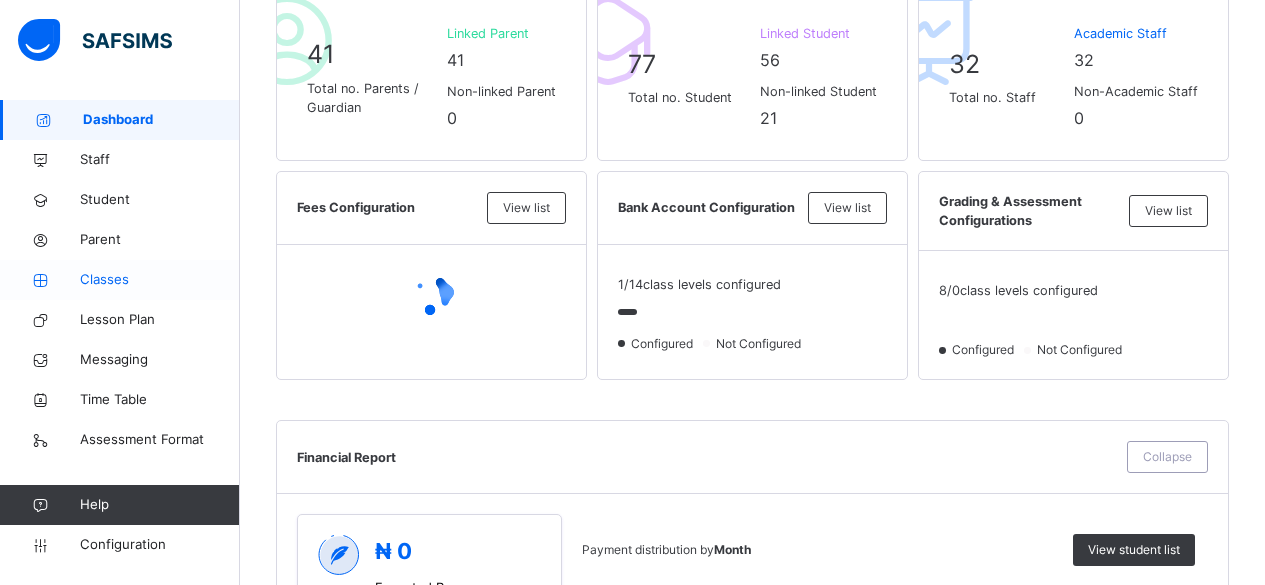 click on "Classes" at bounding box center (160, 280) 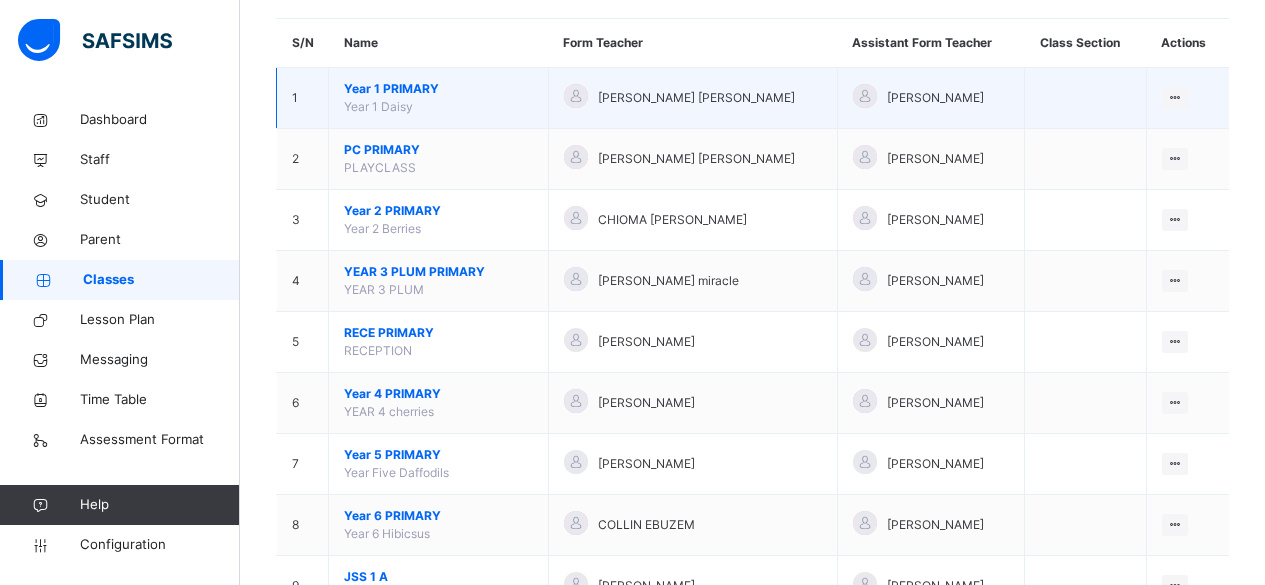 scroll, scrollTop: 169, scrollLeft: 0, axis: vertical 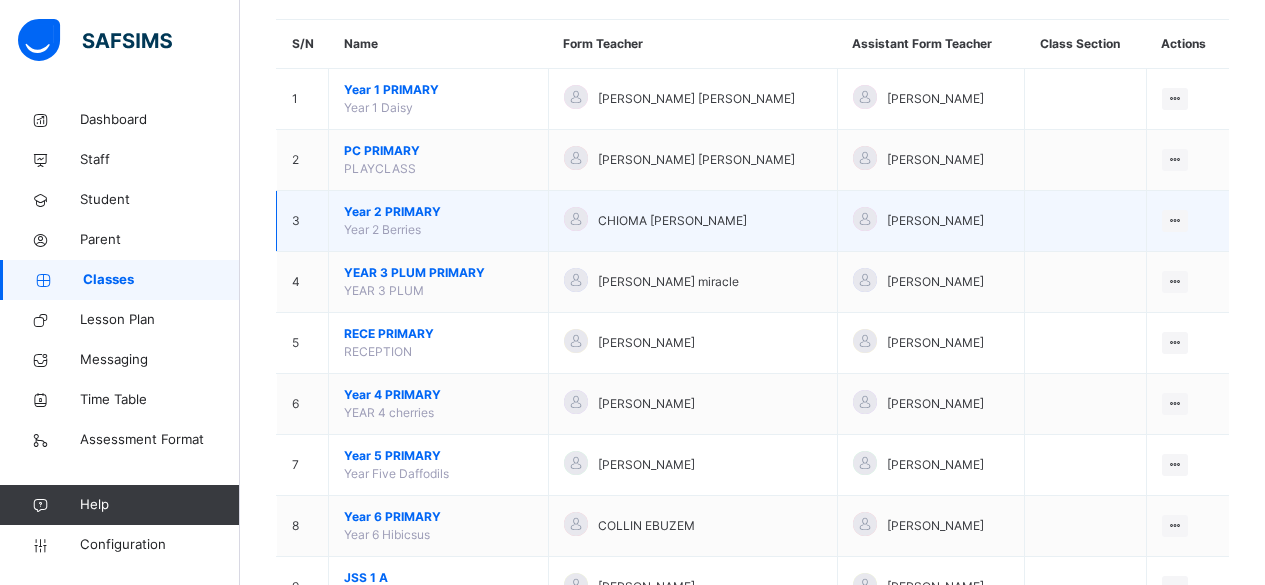 click on "Year 2   PRIMARY" at bounding box center [438, 212] 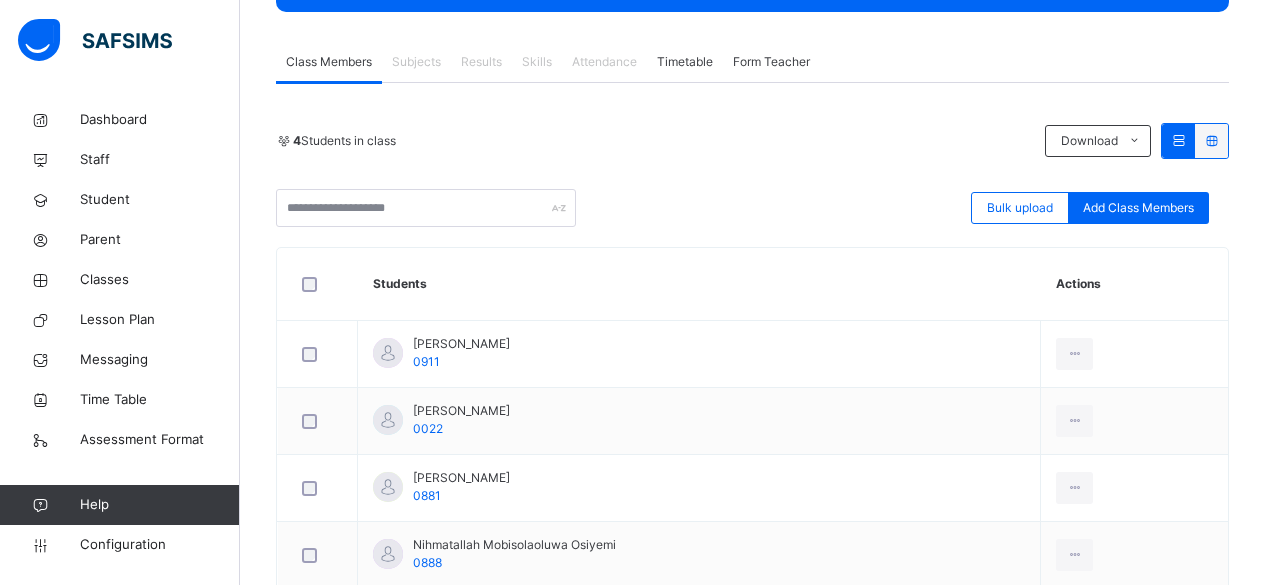 scroll, scrollTop: 332, scrollLeft: 0, axis: vertical 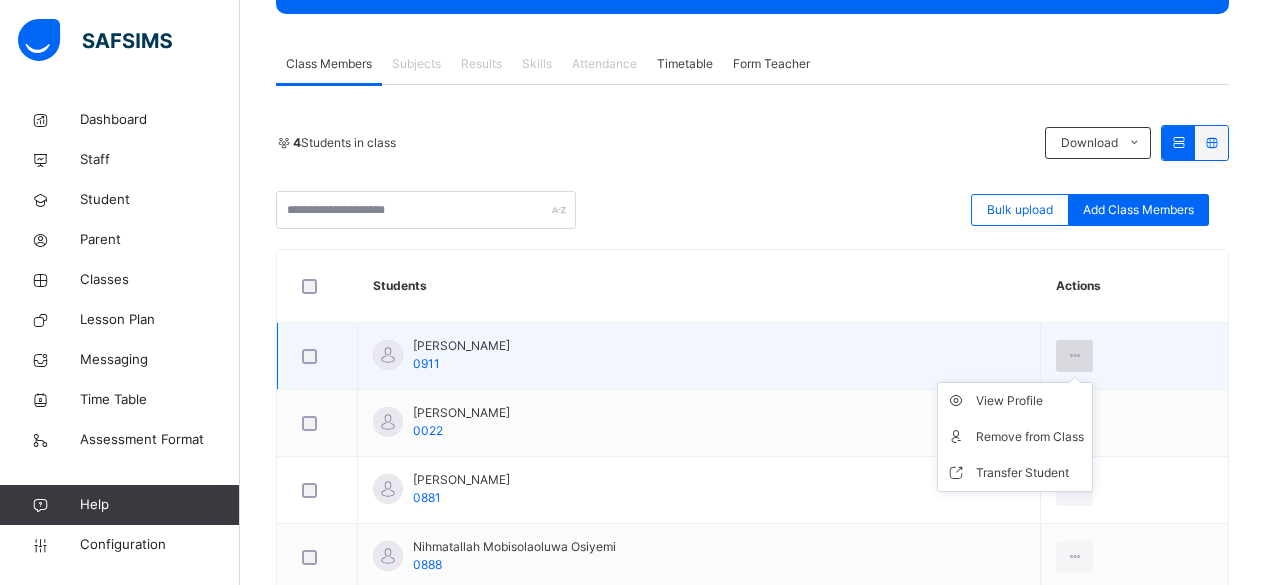 click at bounding box center (1074, 356) 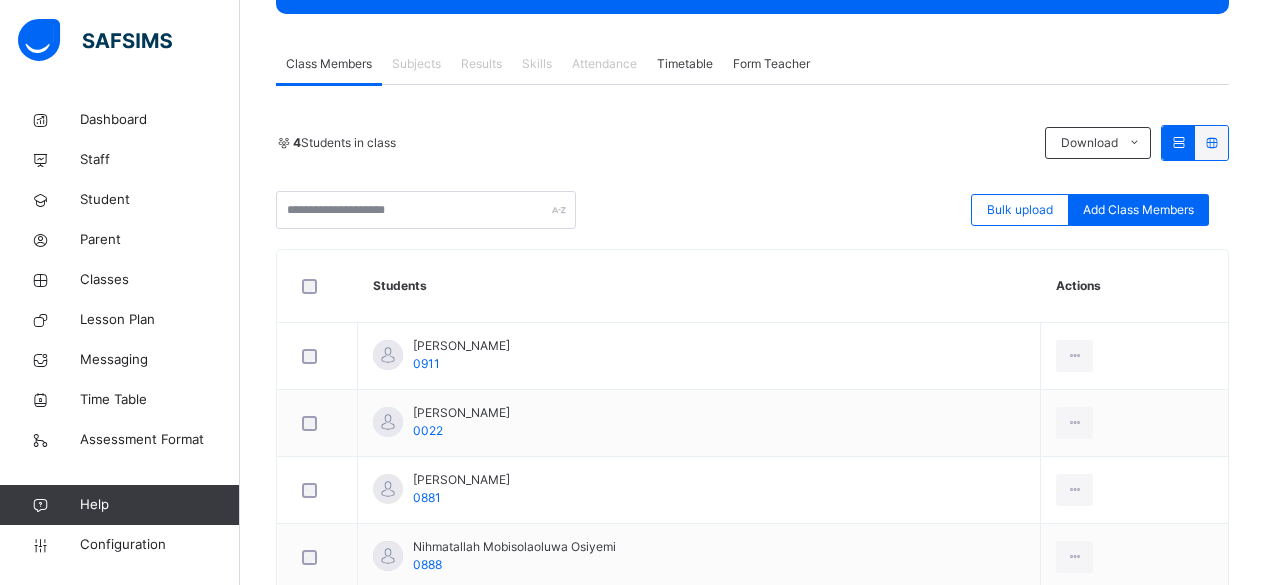click at bounding box center (1211, 142) 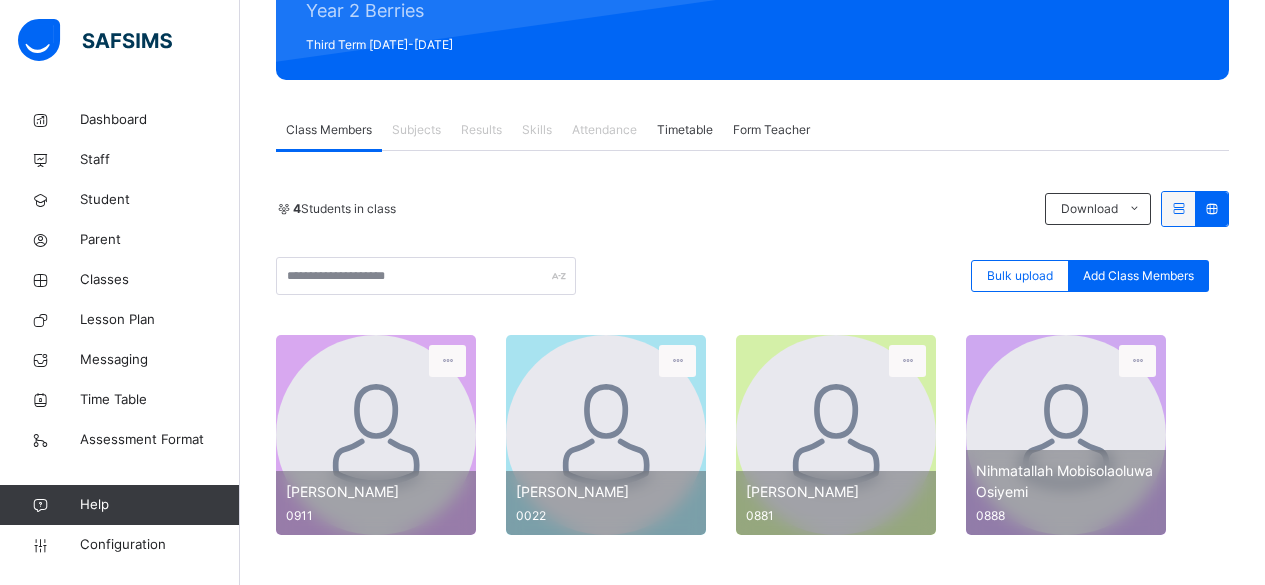 scroll, scrollTop: 266, scrollLeft: 0, axis: vertical 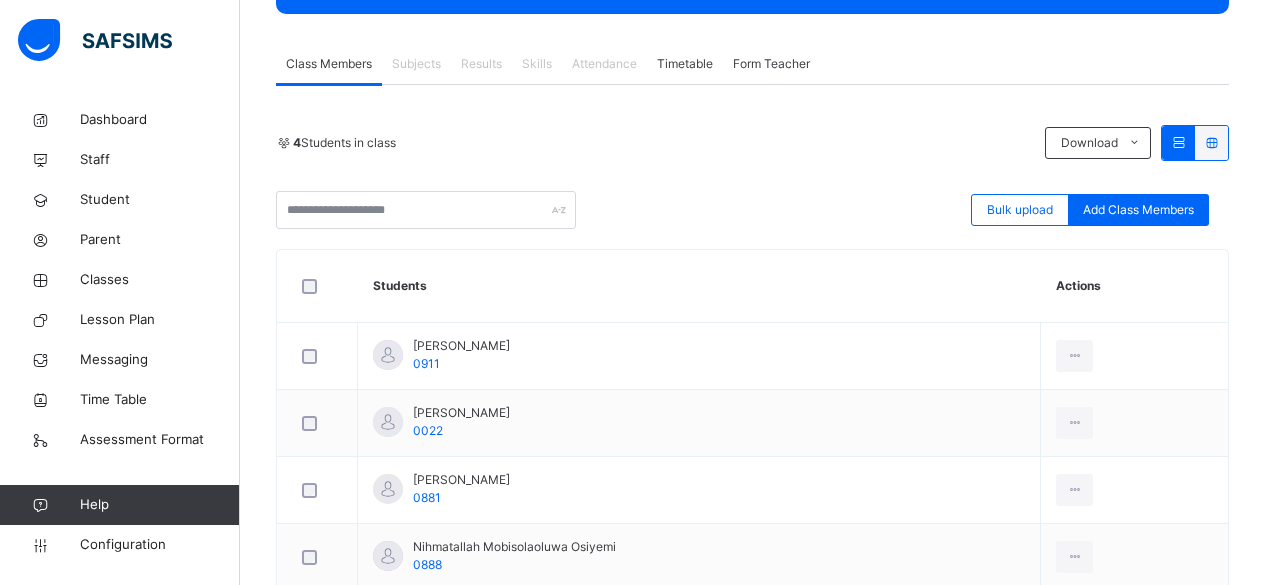click on "Form Teacher" at bounding box center [771, 64] 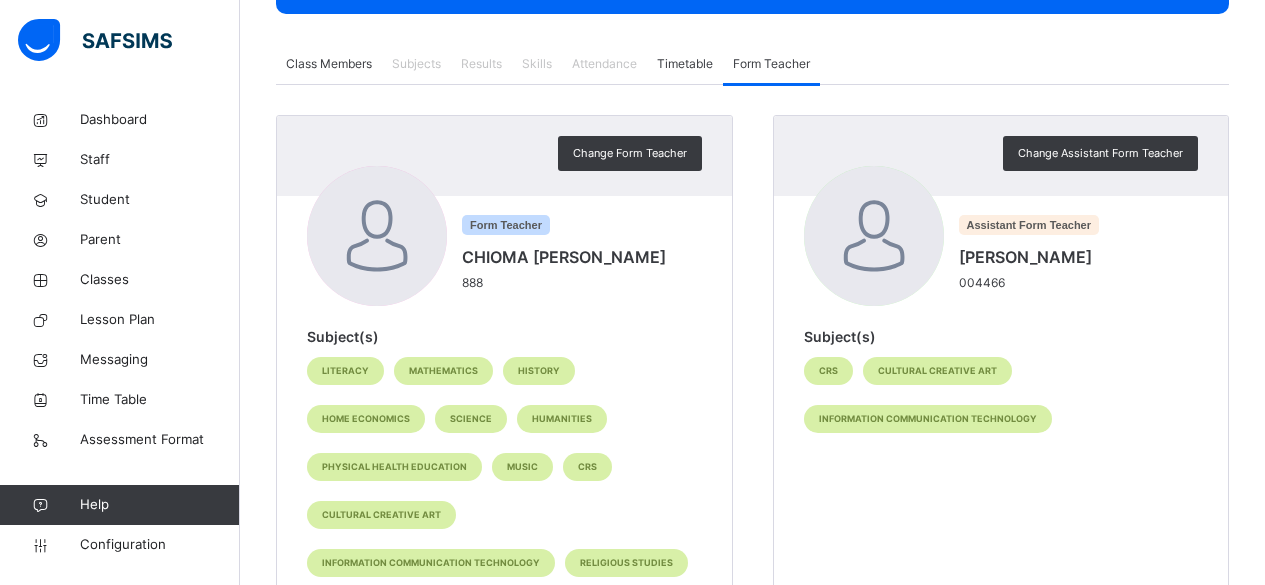 scroll, scrollTop: 385, scrollLeft: 0, axis: vertical 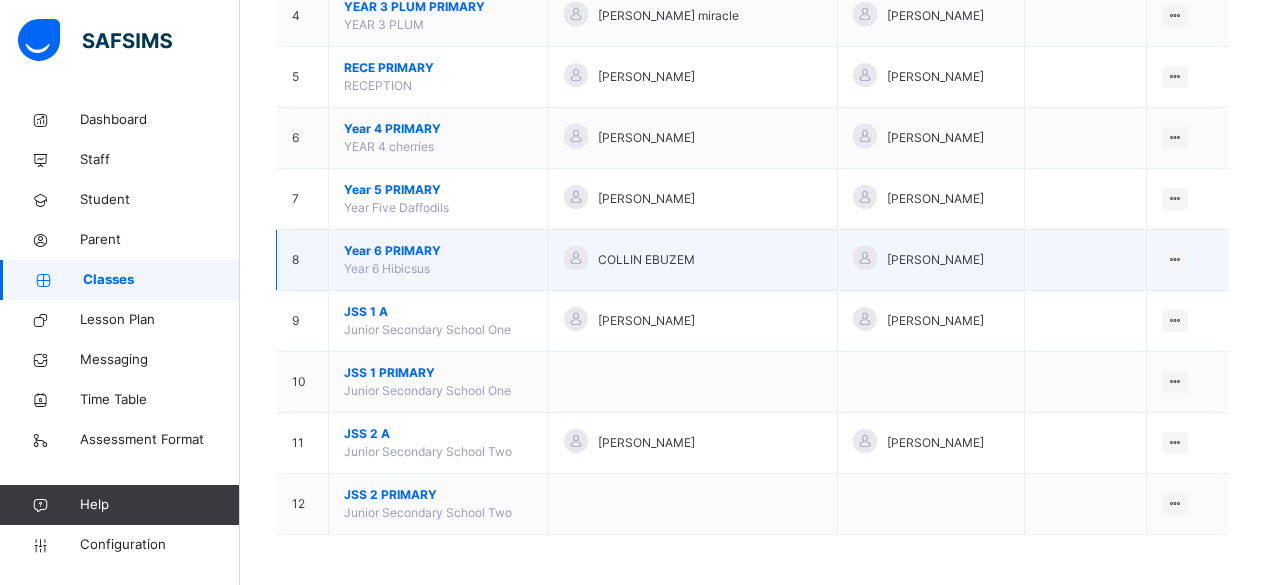 click on "Year 6   PRIMARY" at bounding box center [438, 251] 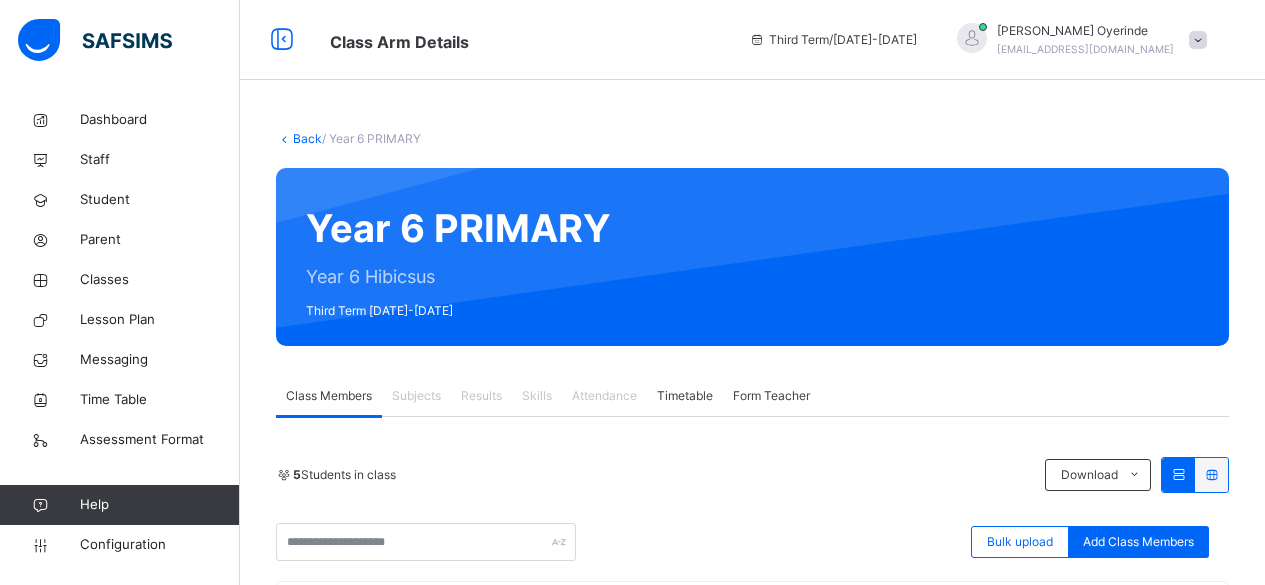 click on "Timetable" at bounding box center (685, 396) 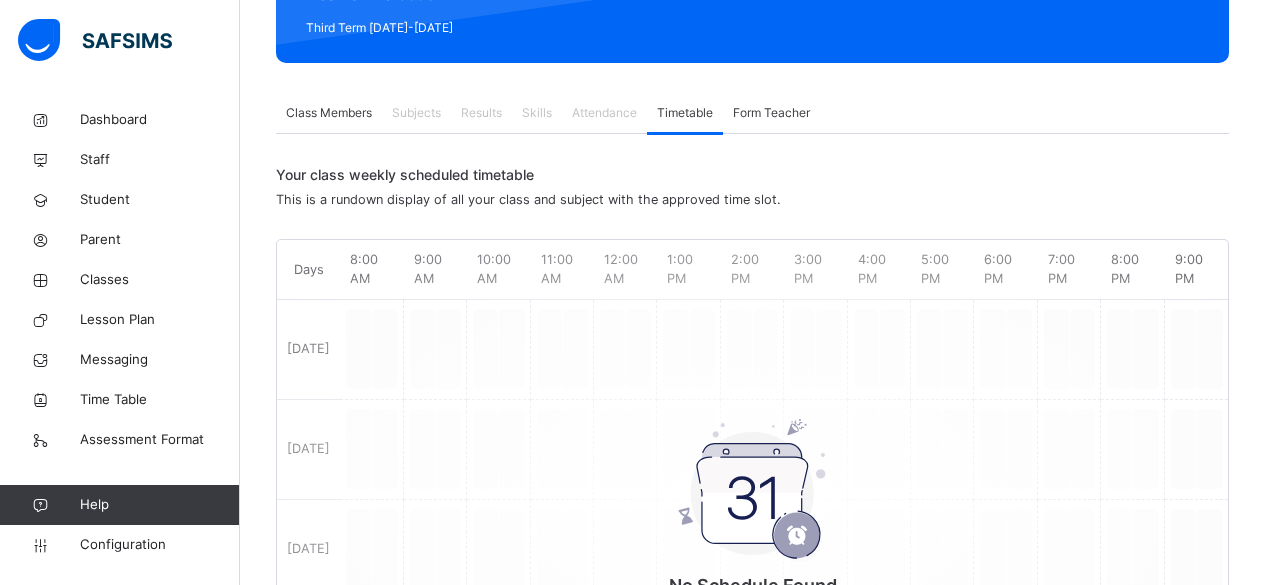 scroll, scrollTop: 284, scrollLeft: 0, axis: vertical 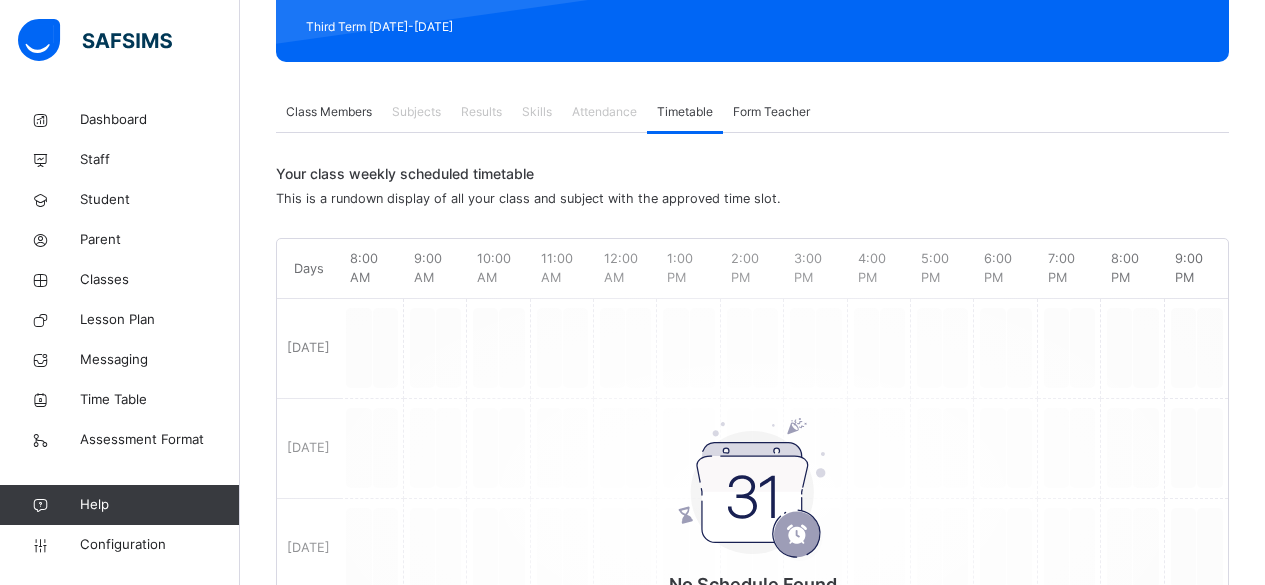 click on "Form Teacher" at bounding box center (771, 112) 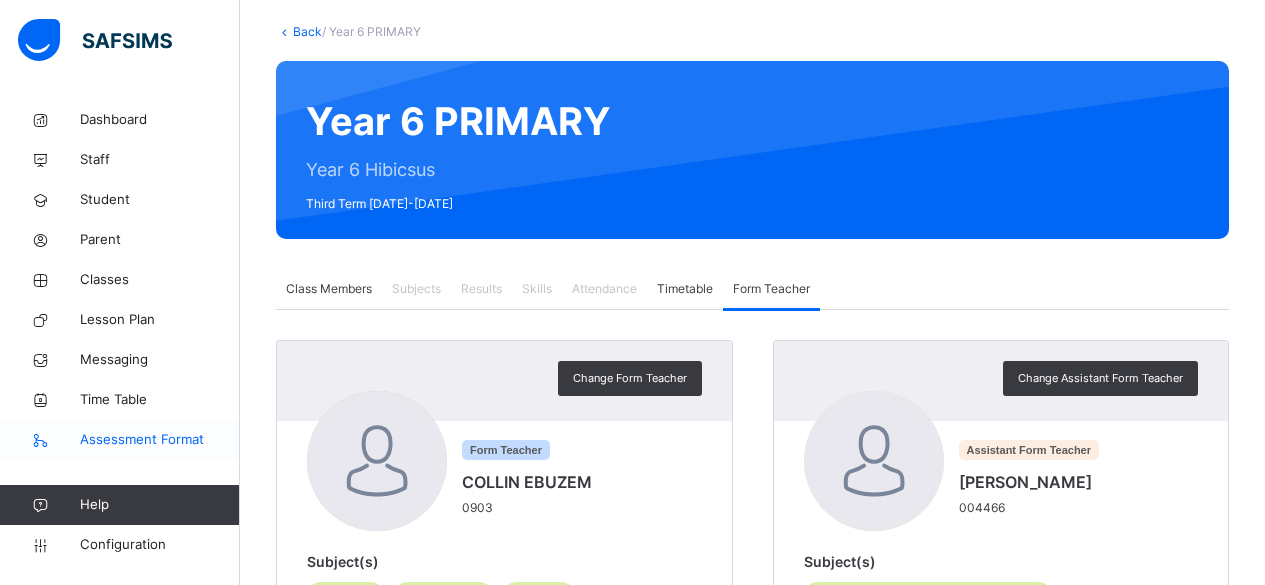 scroll, scrollTop: 72, scrollLeft: 0, axis: vertical 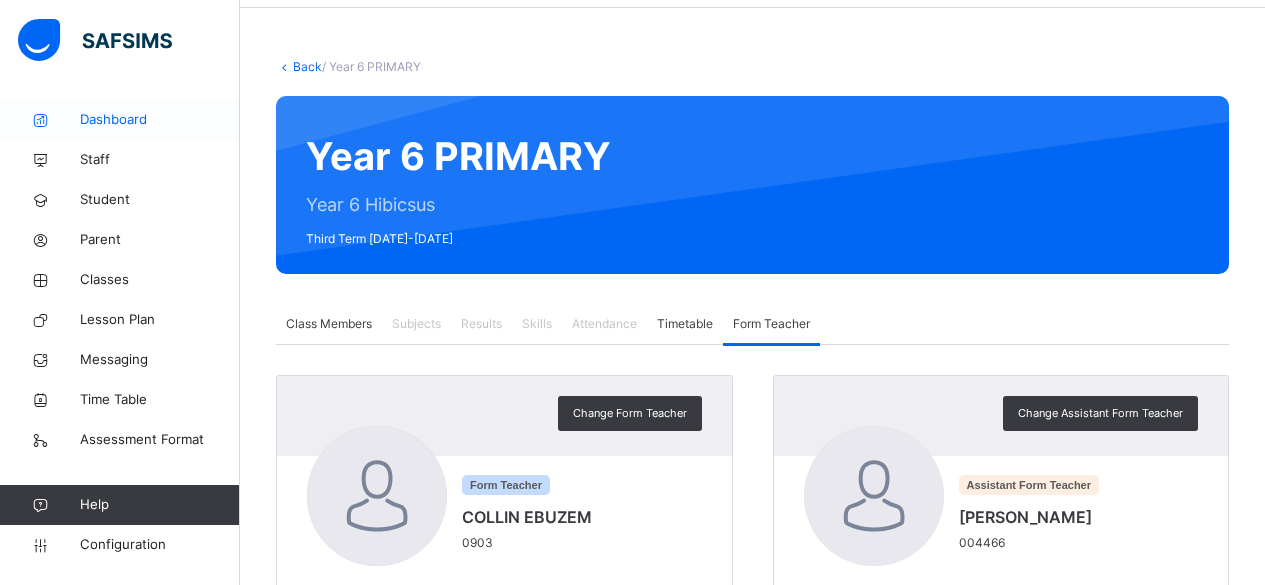 click on "Dashboard" at bounding box center [160, 120] 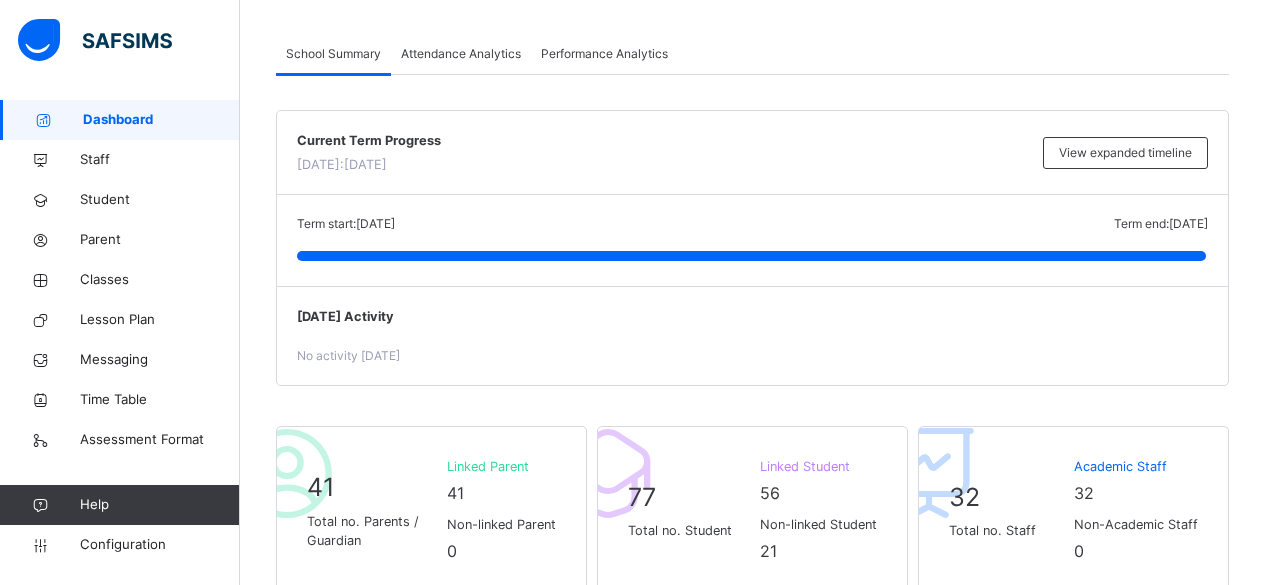 scroll, scrollTop: 0, scrollLeft: 0, axis: both 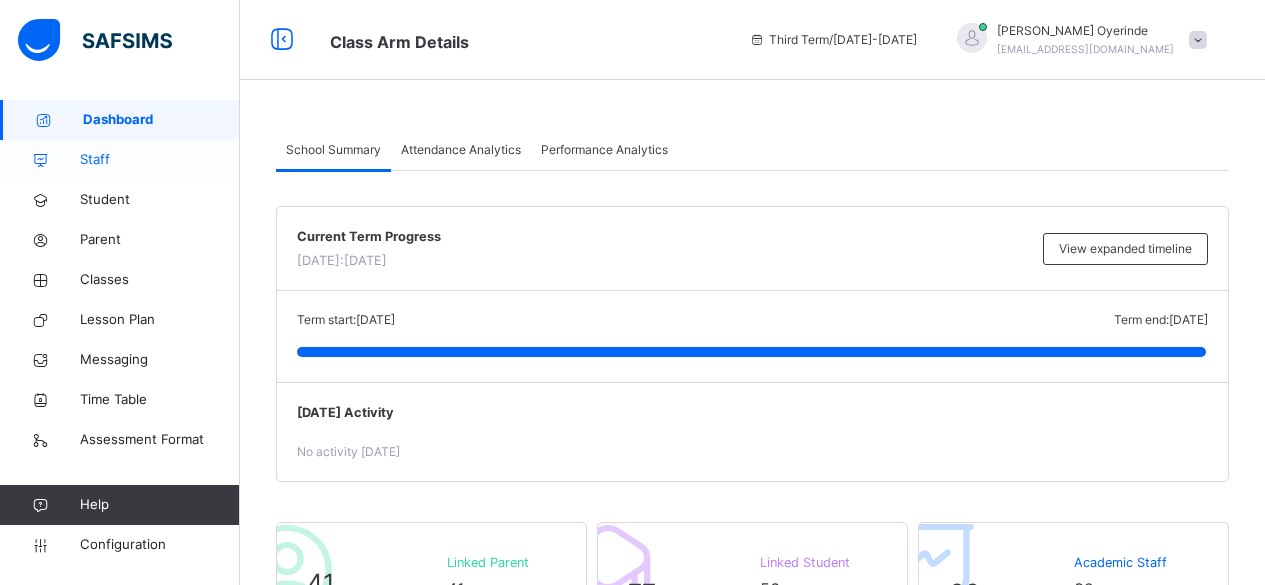 click on "Staff" at bounding box center [160, 160] 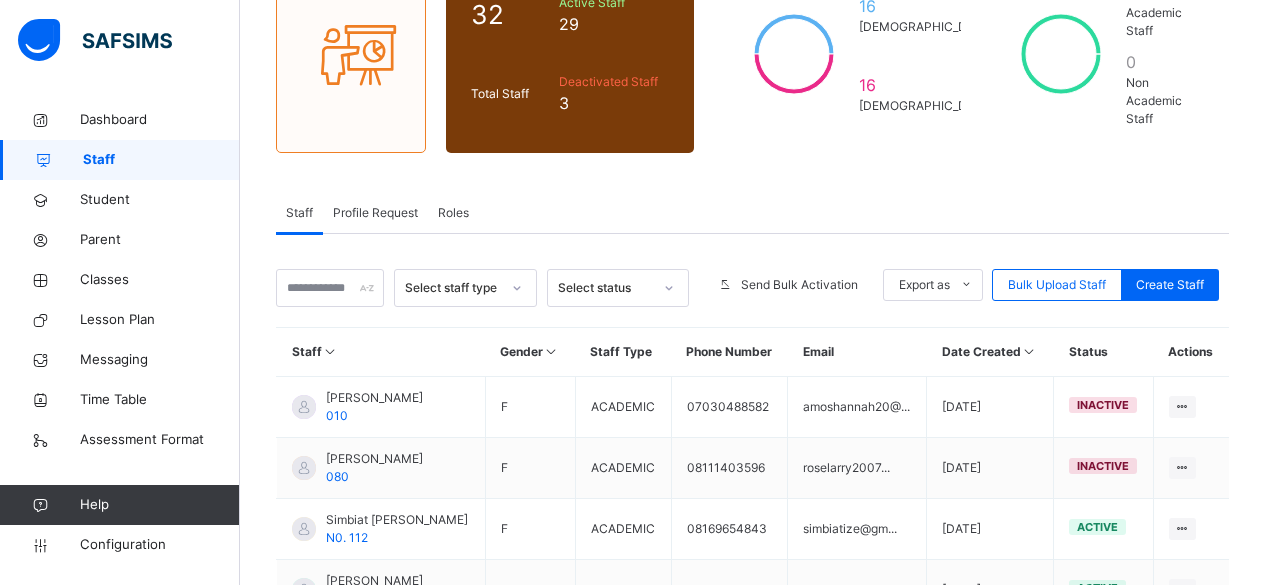 scroll, scrollTop: 216, scrollLeft: 0, axis: vertical 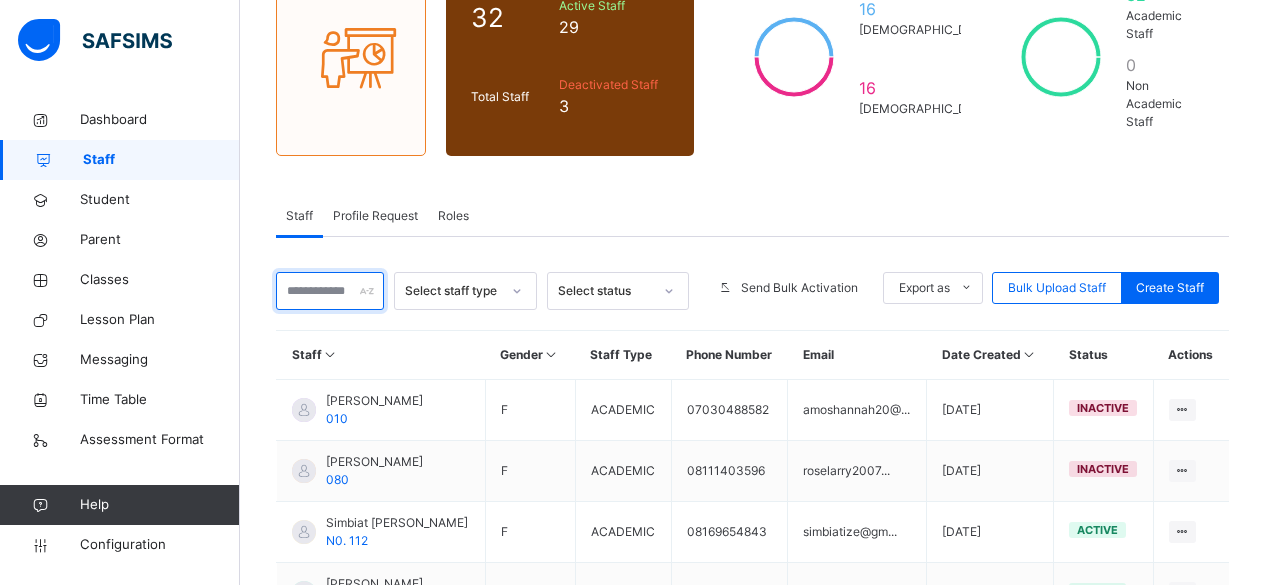 click at bounding box center (330, 291) 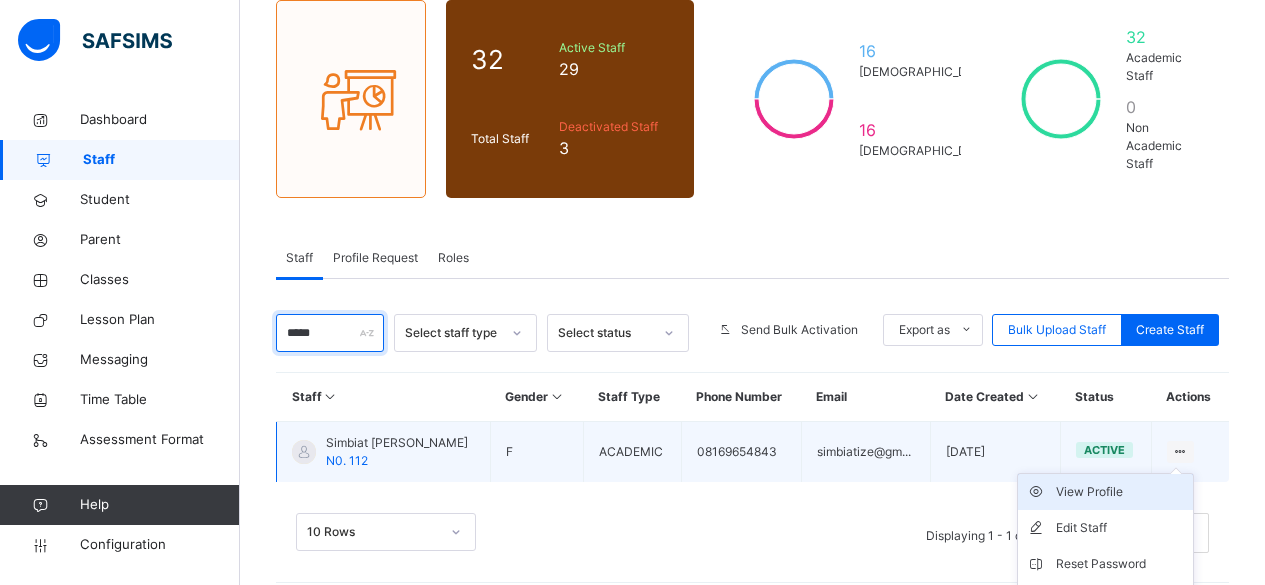 scroll, scrollTop: 216, scrollLeft: 0, axis: vertical 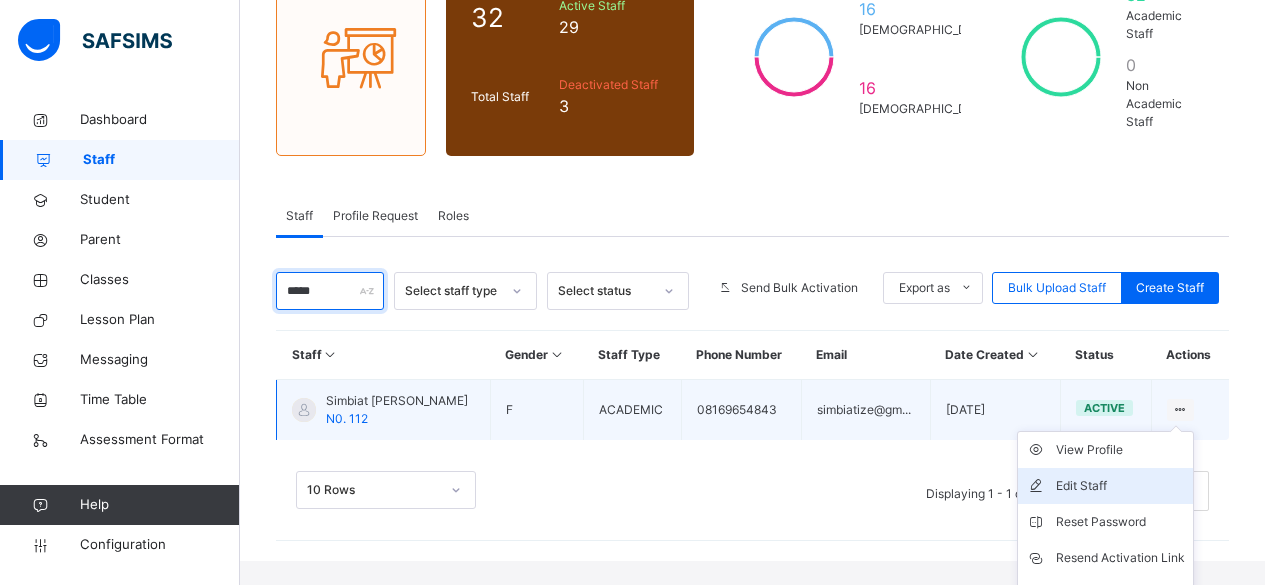 type on "*****" 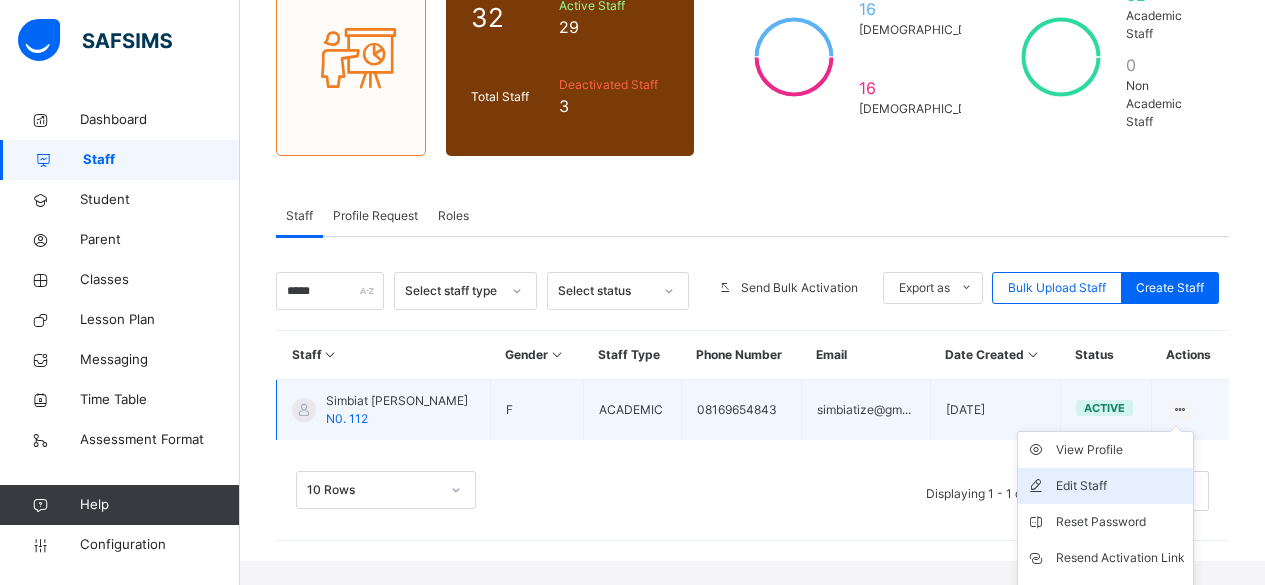 click on "Edit Staff" at bounding box center (1120, 486) 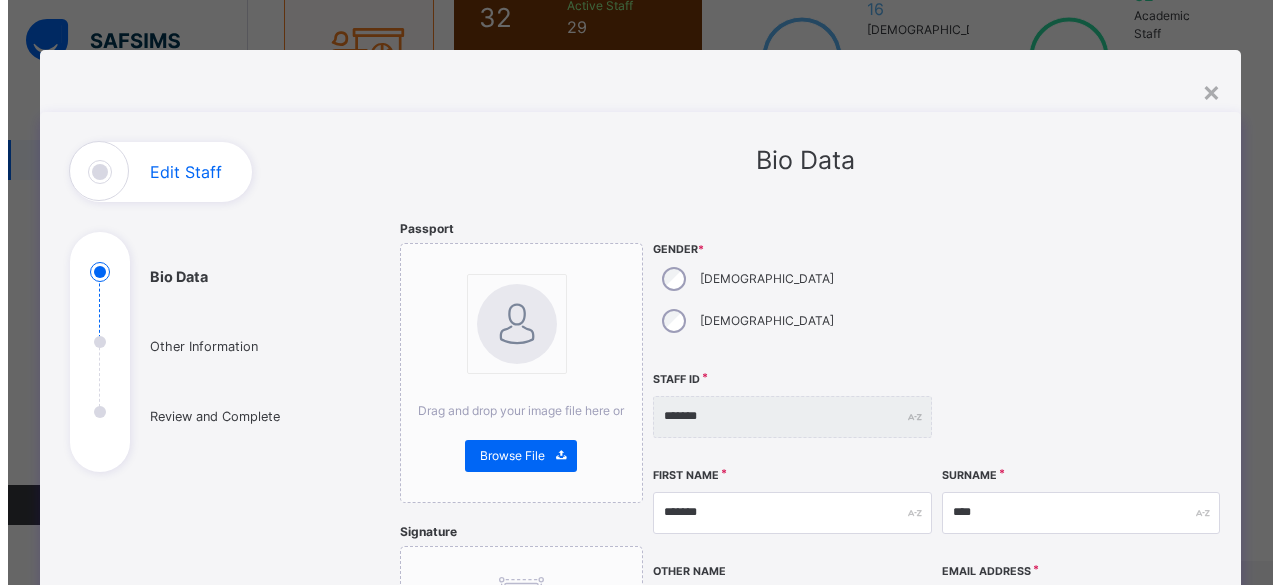 scroll, scrollTop: 174, scrollLeft: 0, axis: vertical 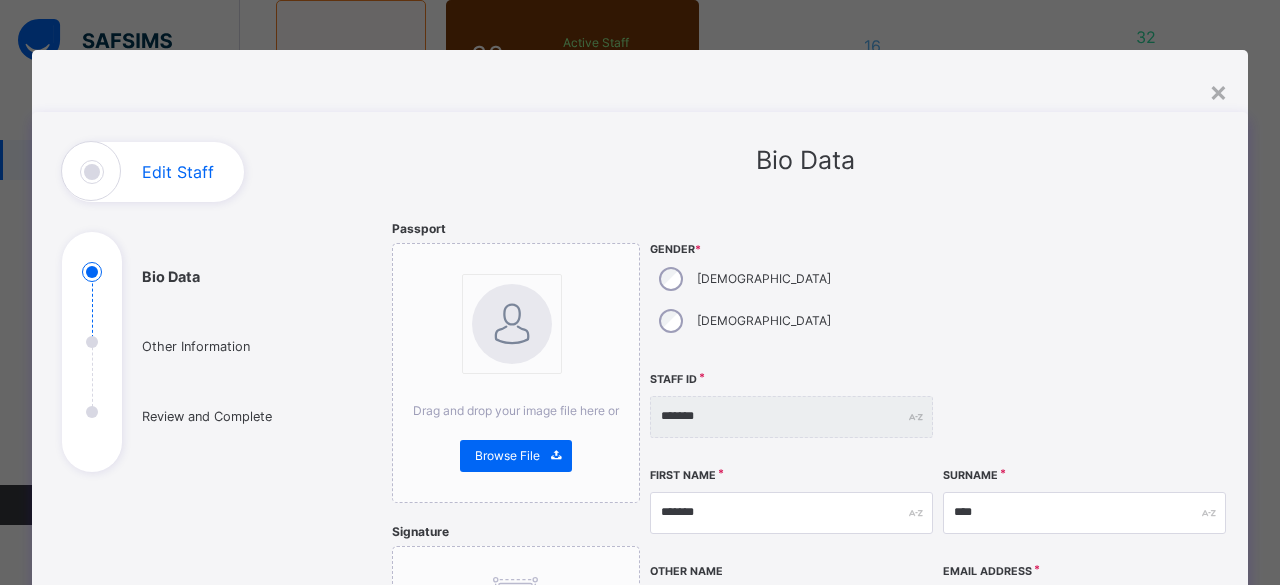 click on "Bio Data Other Information Review and Complete" at bounding box center [212, 367] 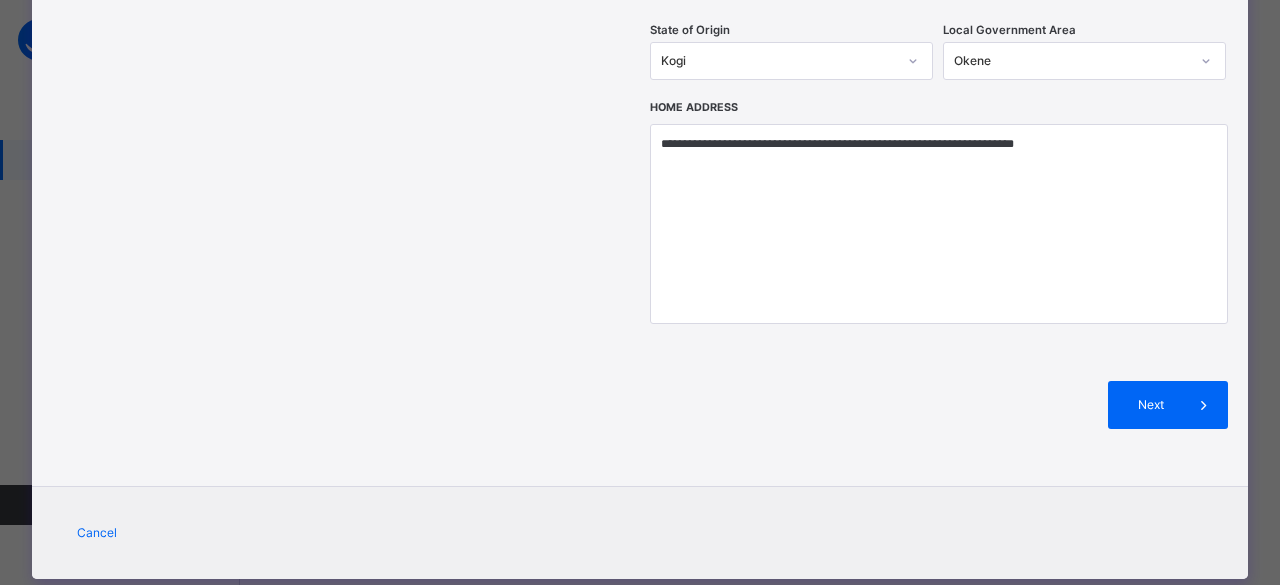 scroll, scrollTop: 833, scrollLeft: 0, axis: vertical 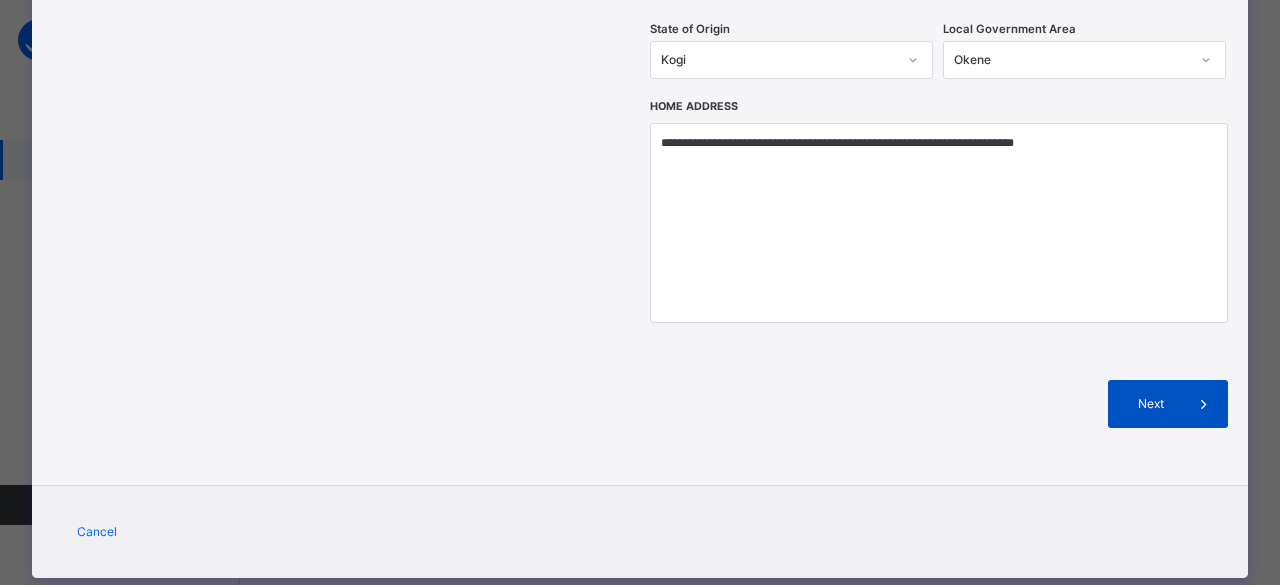 click at bounding box center [1204, 404] 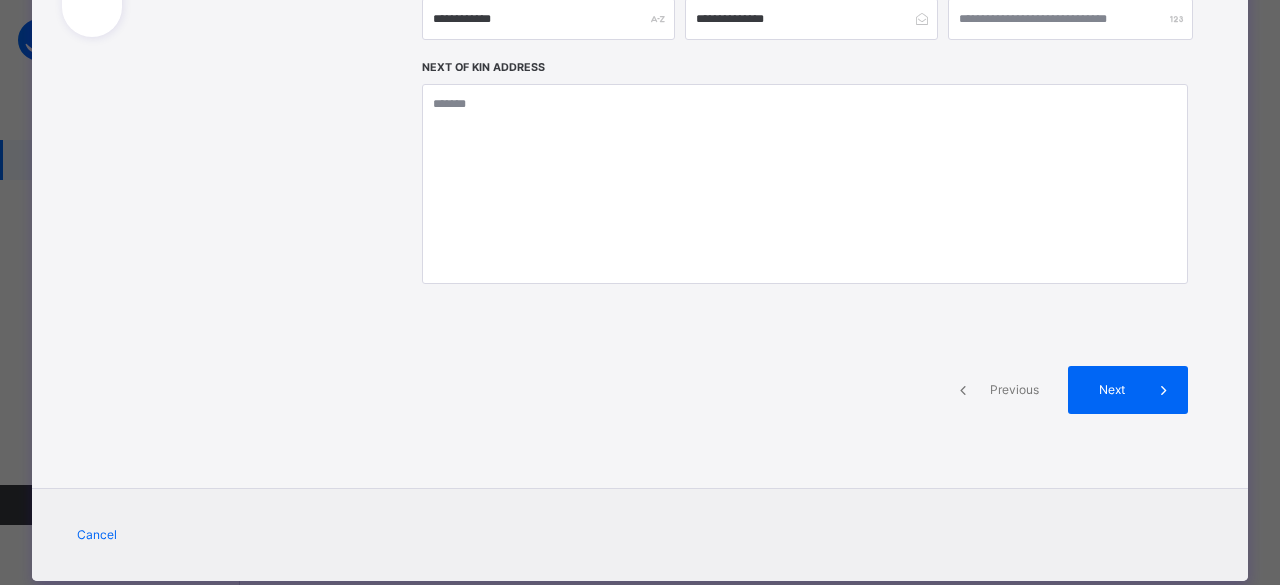 scroll, scrollTop: 481, scrollLeft: 0, axis: vertical 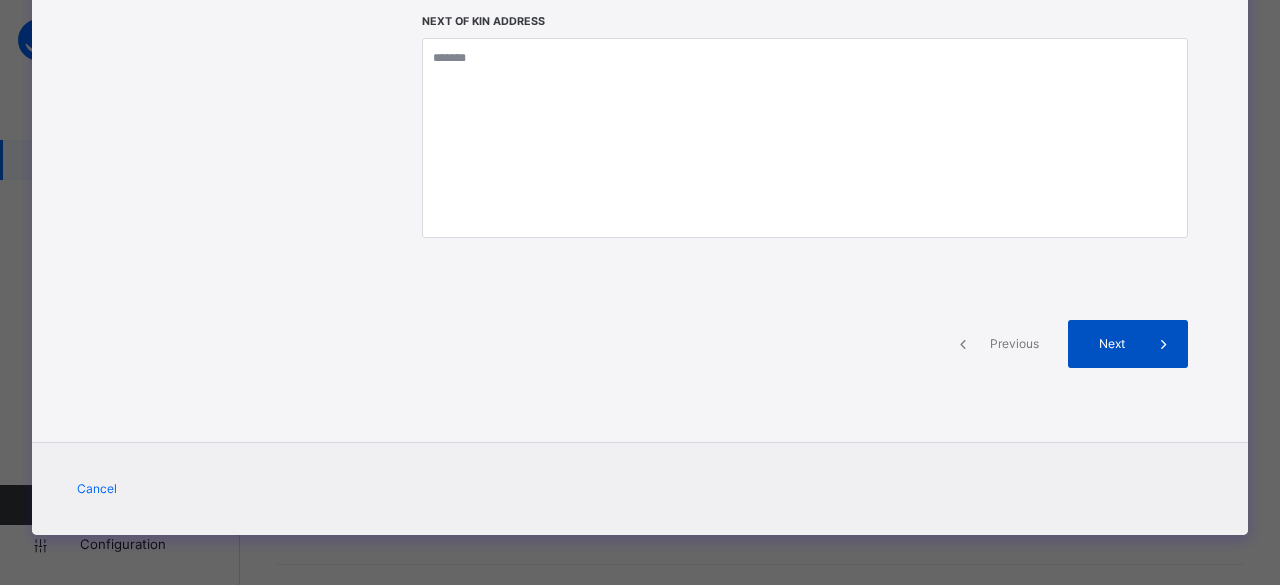 click at bounding box center (1164, 344) 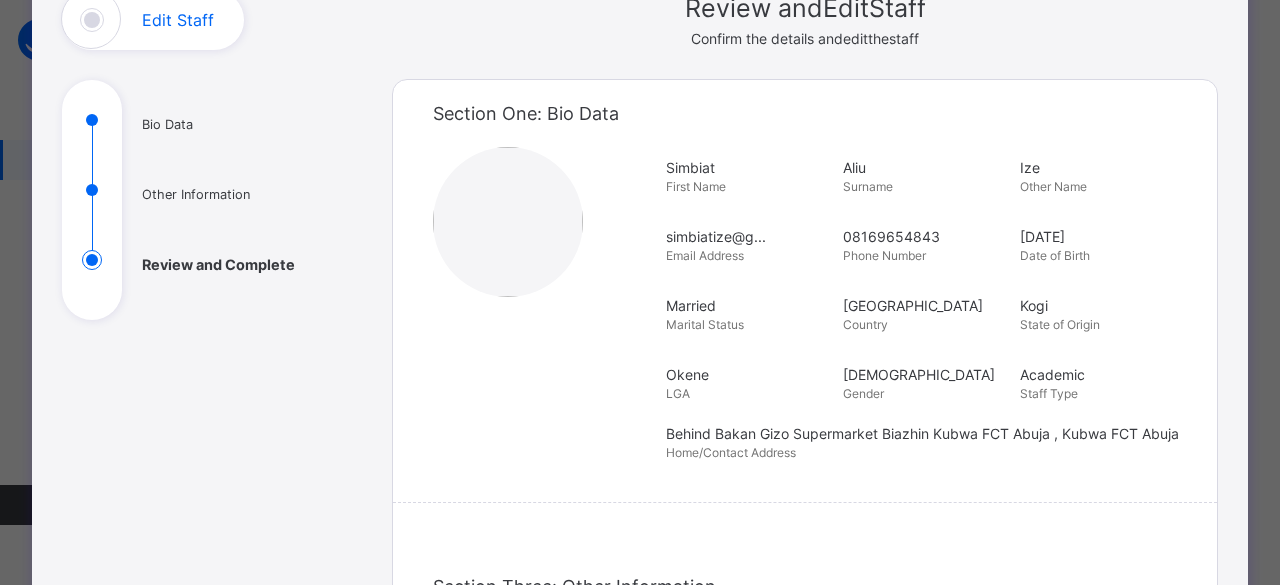 scroll, scrollTop: 151, scrollLeft: 0, axis: vertical 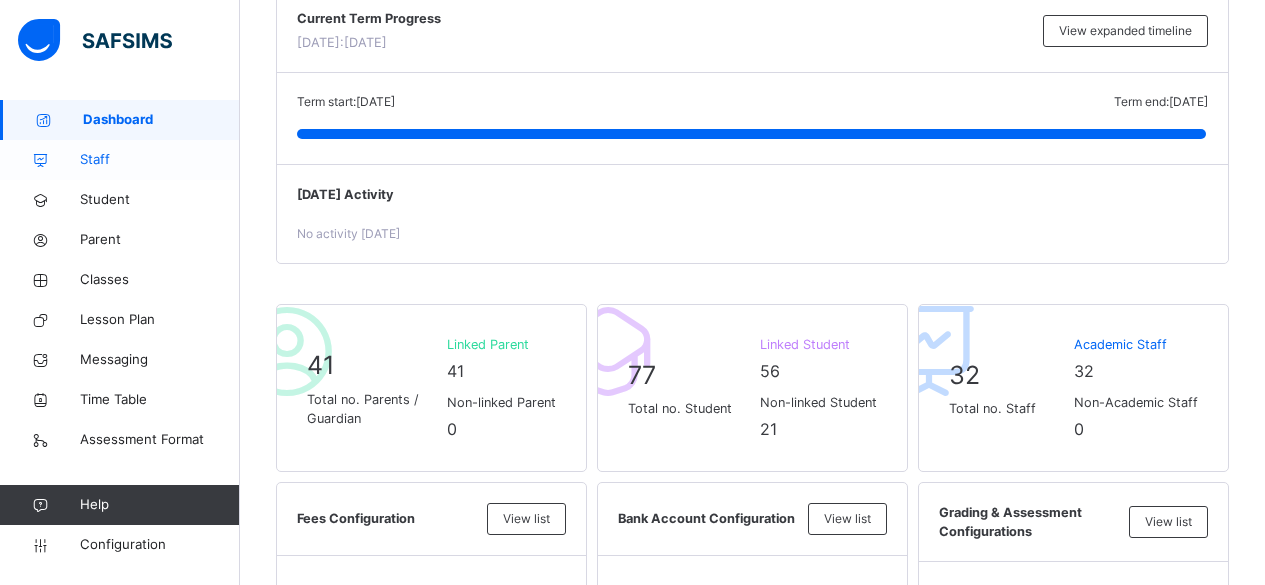 click on "Staff" at bounding box center [160, 160] 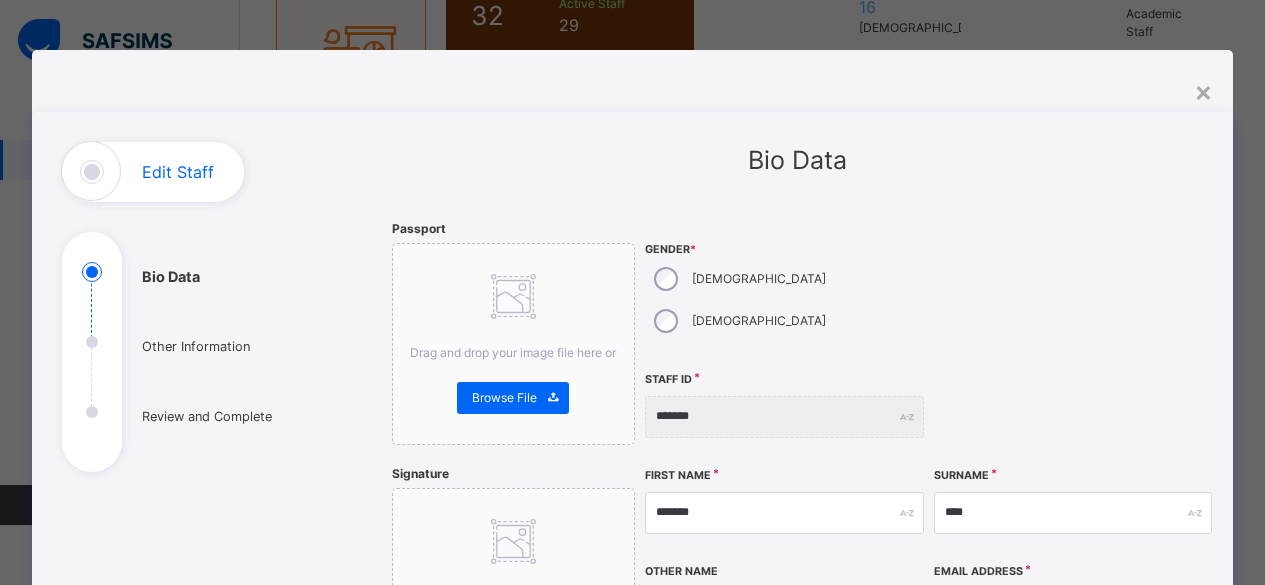 scroll, scrollTop: 0, scrollLeft: 0, axis: both 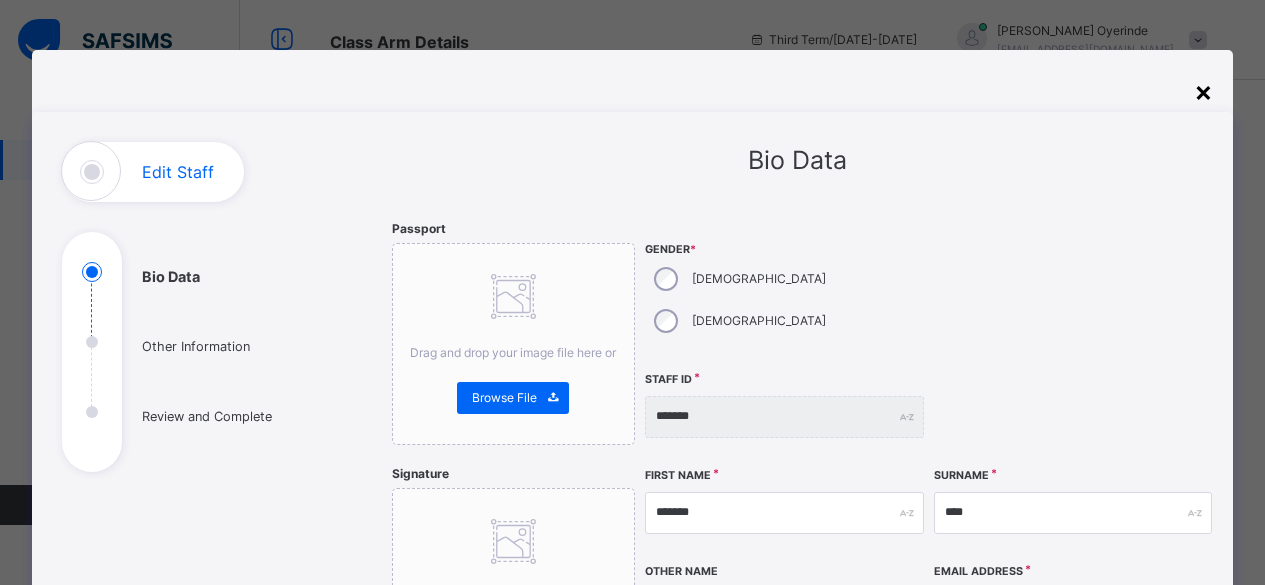 click on "×" at bounding box center (1203, 91) 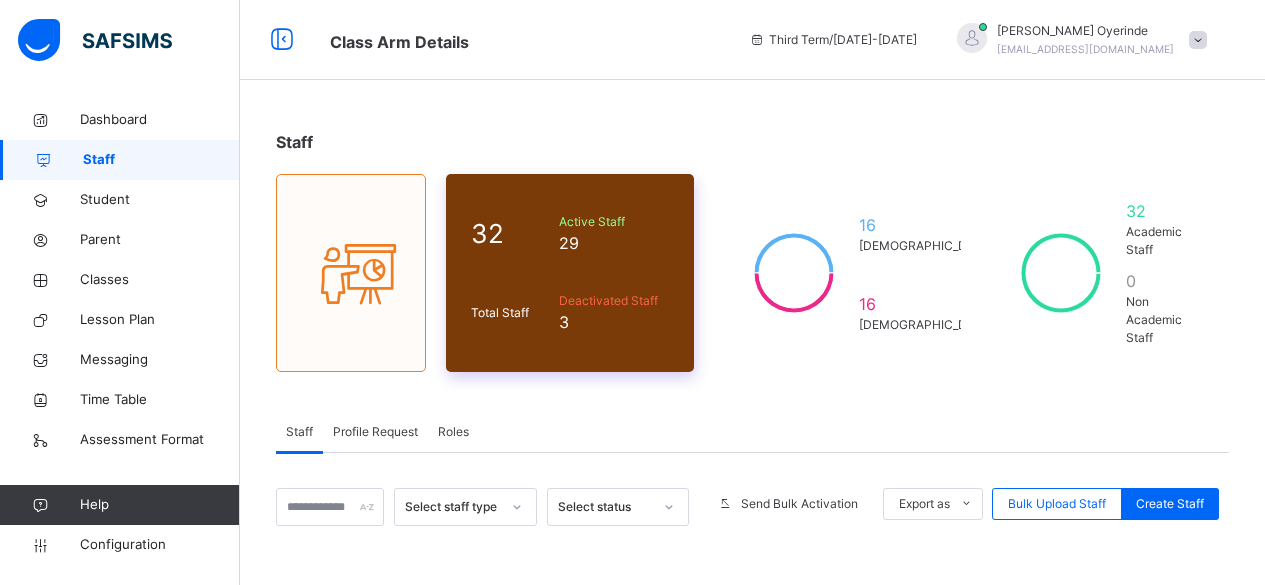 scroll, scrollTop: 138, scrollLeft: 0, axis: vertical 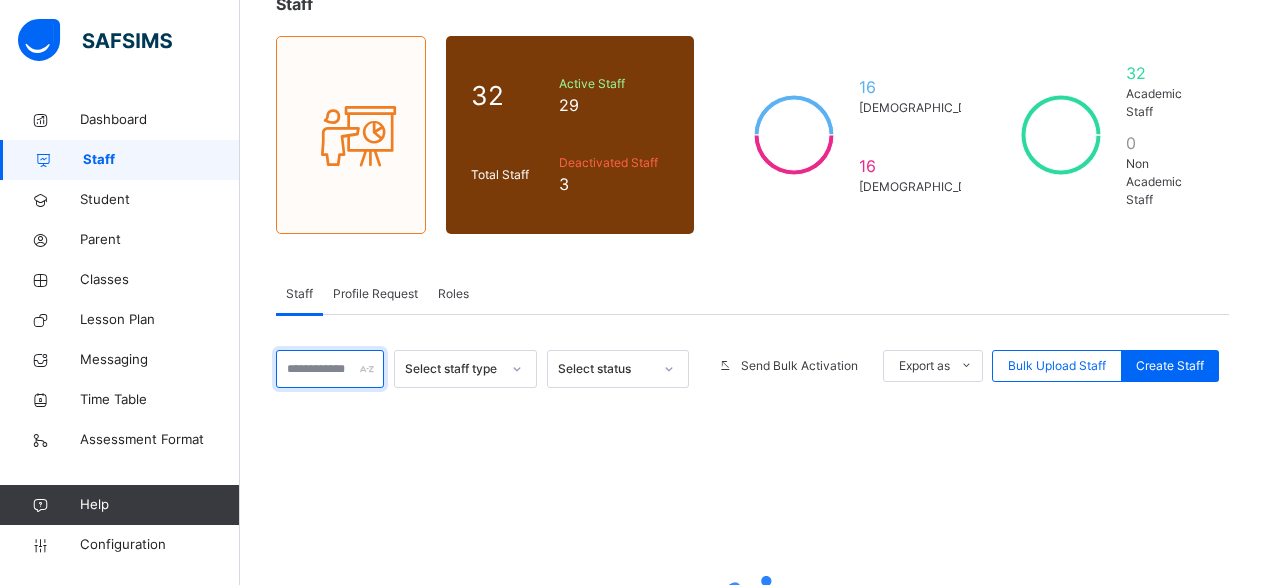click at bounding box center [330, 369] 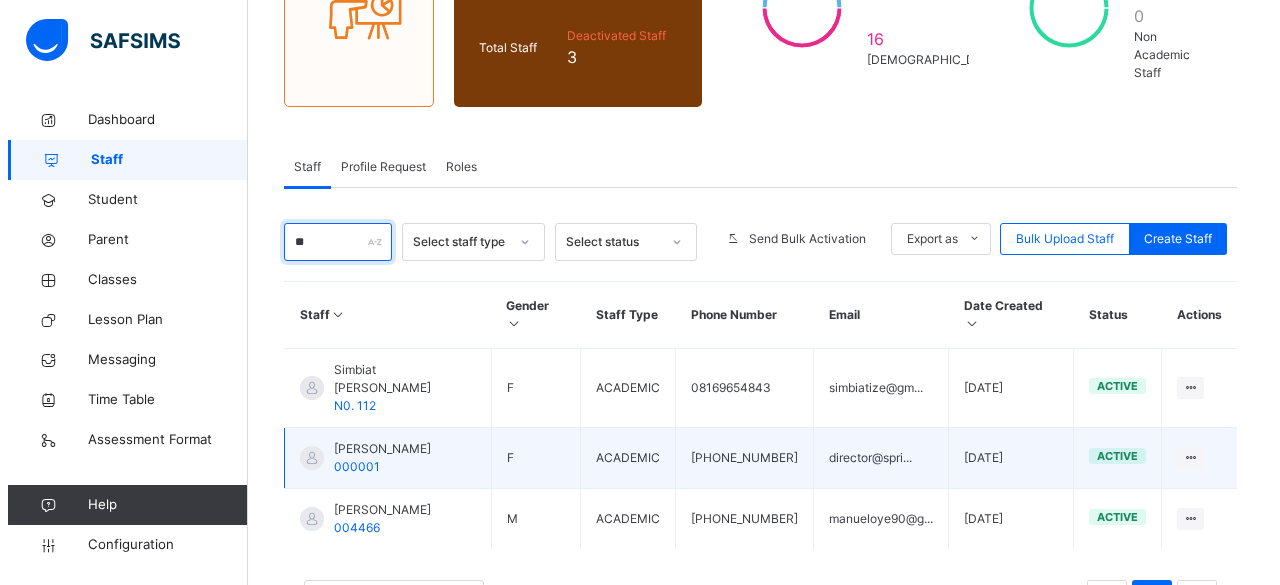 scroll, scrollTop: 269, scrollLeft: 0, axis: vertical 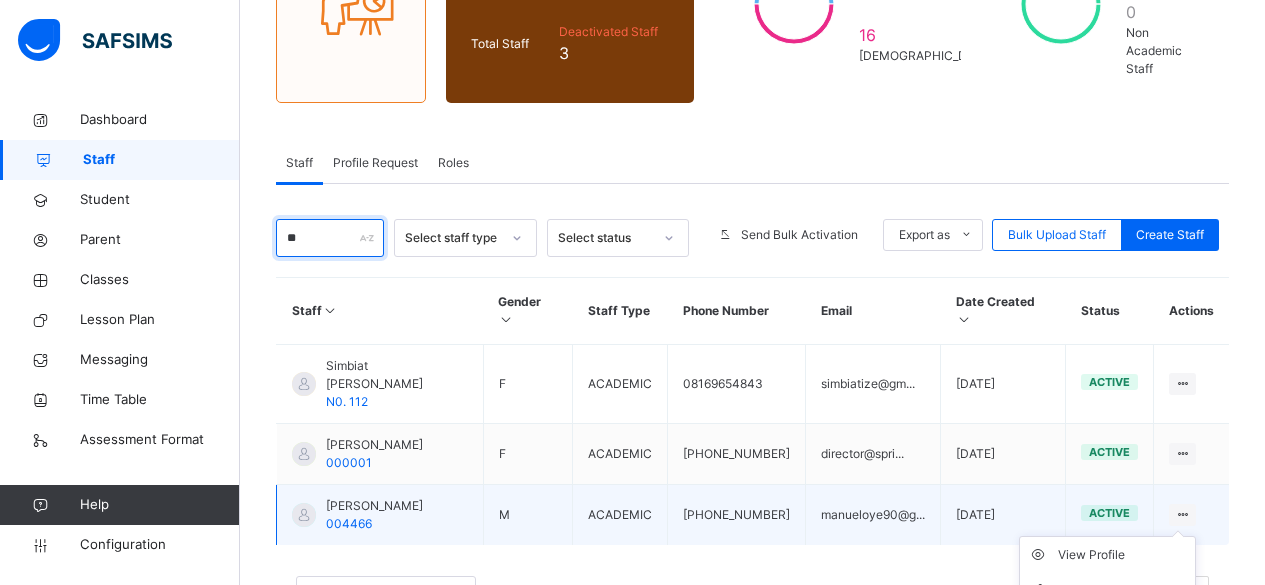 type on "**" 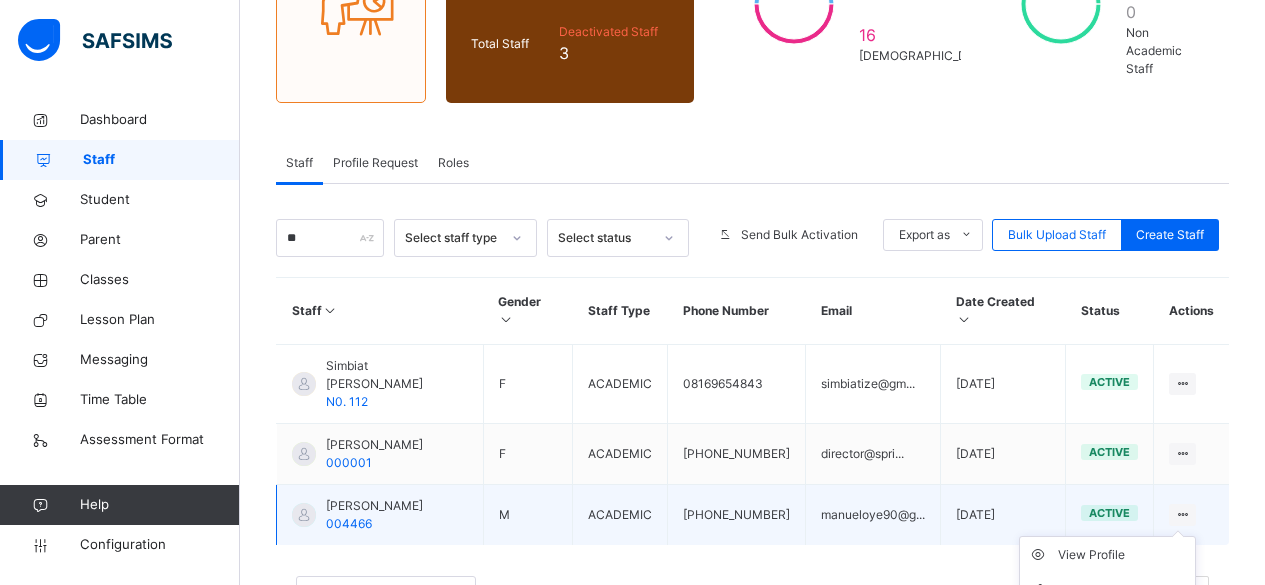 click at bounding box center [1182, 514] 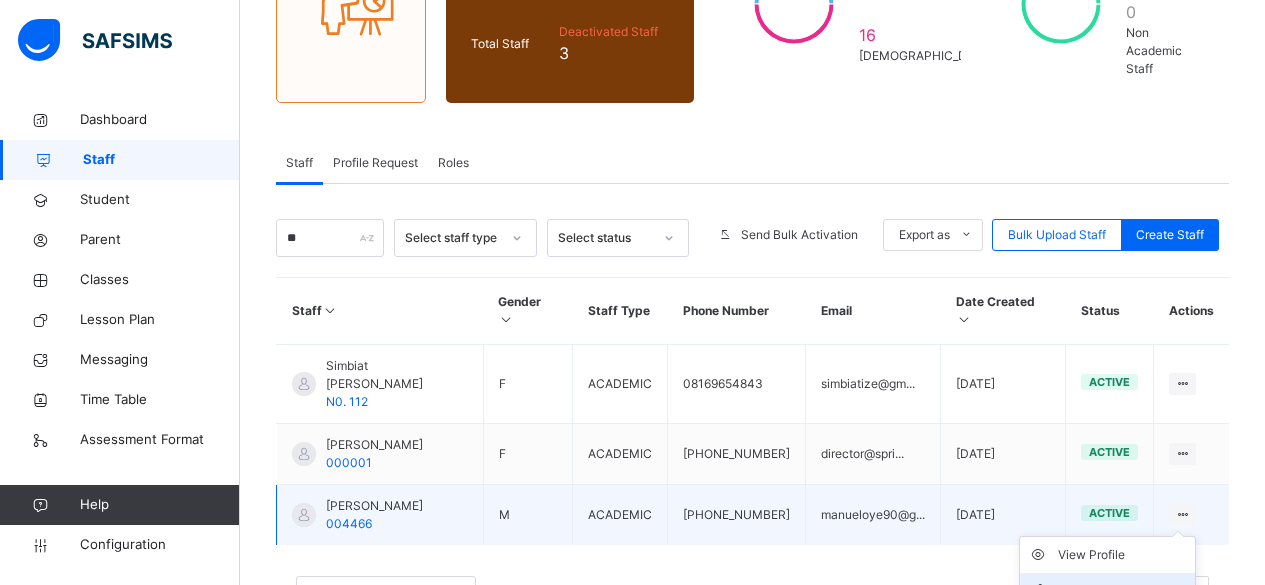 click on "Edit Staff" at bounding box center (1122, 591) 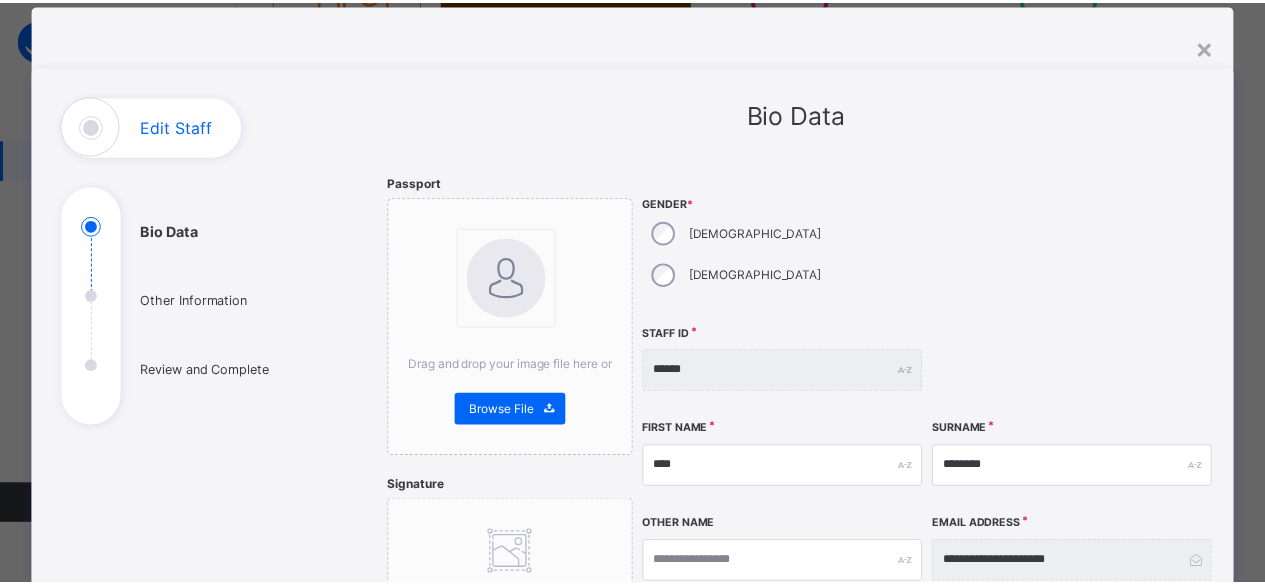 scroll, scrollTop: 0, scrollLeft: 0, axis: both 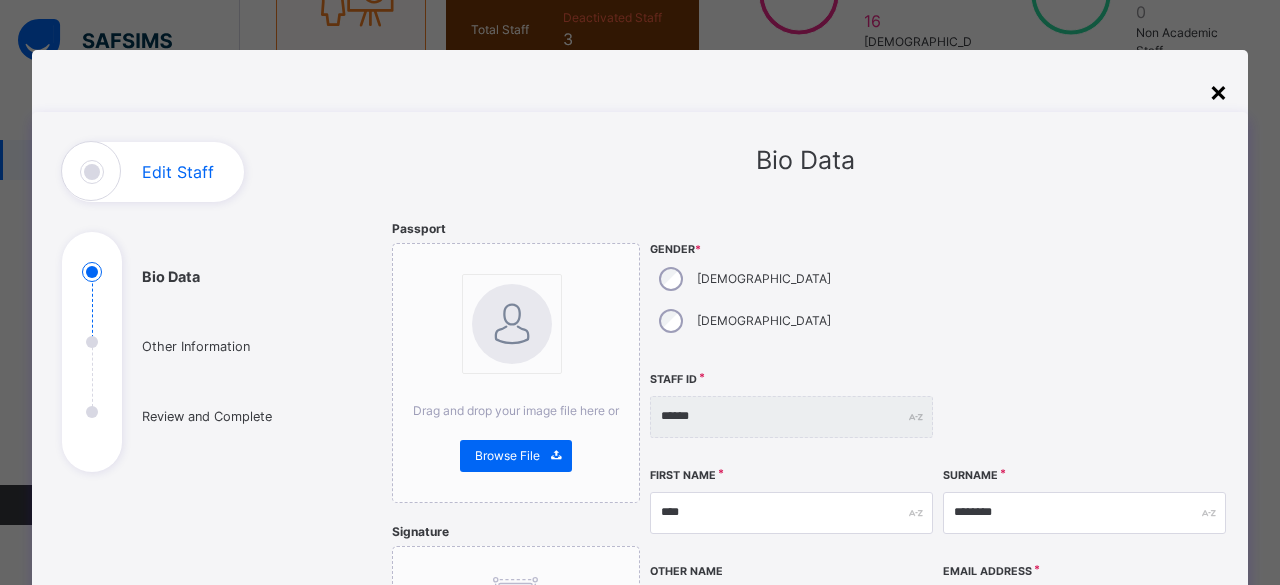 click on "×" at bounding box center (1218, 91) 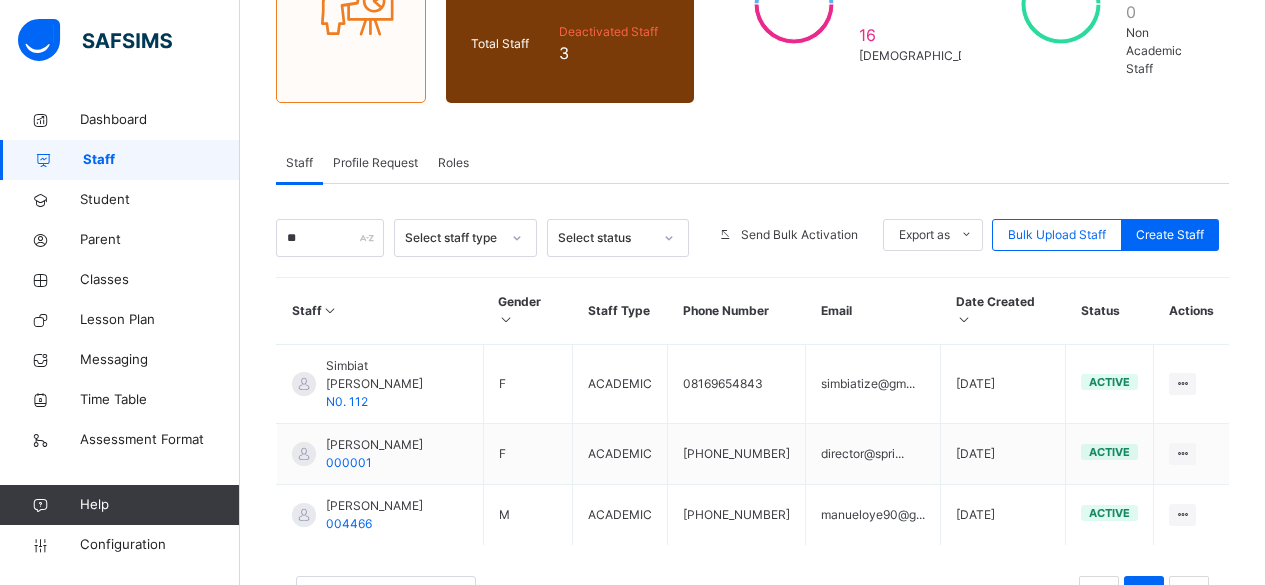 click on "Profile Request" at bounding box center [375, 163] 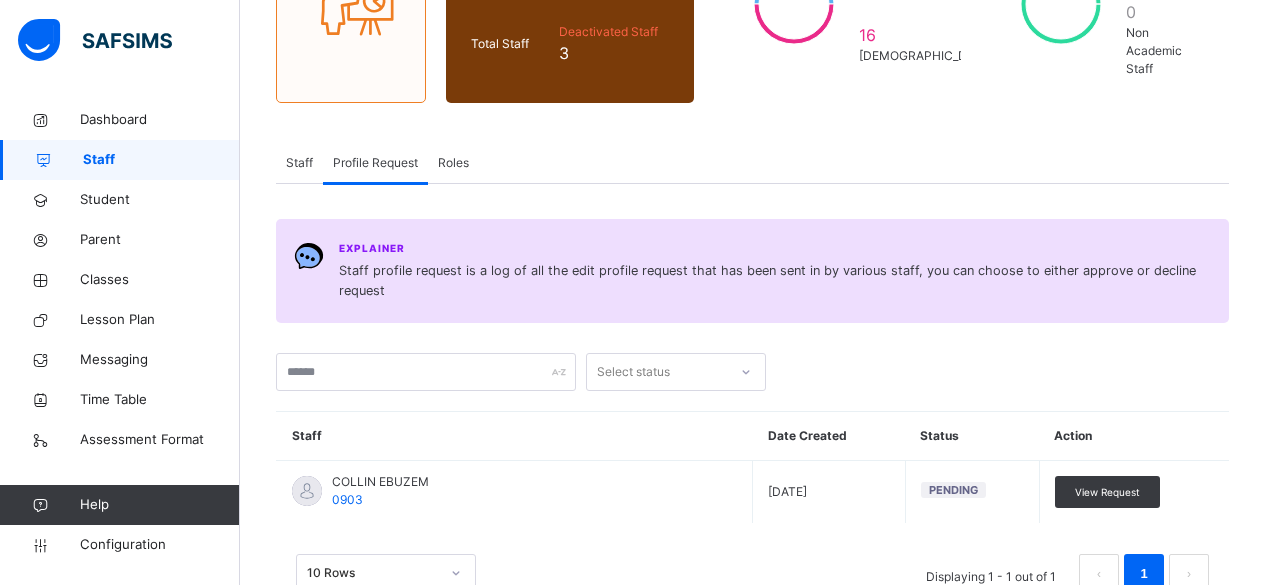 scroll, scrollTop: 310, scrollLeft: 0, axis: vertical 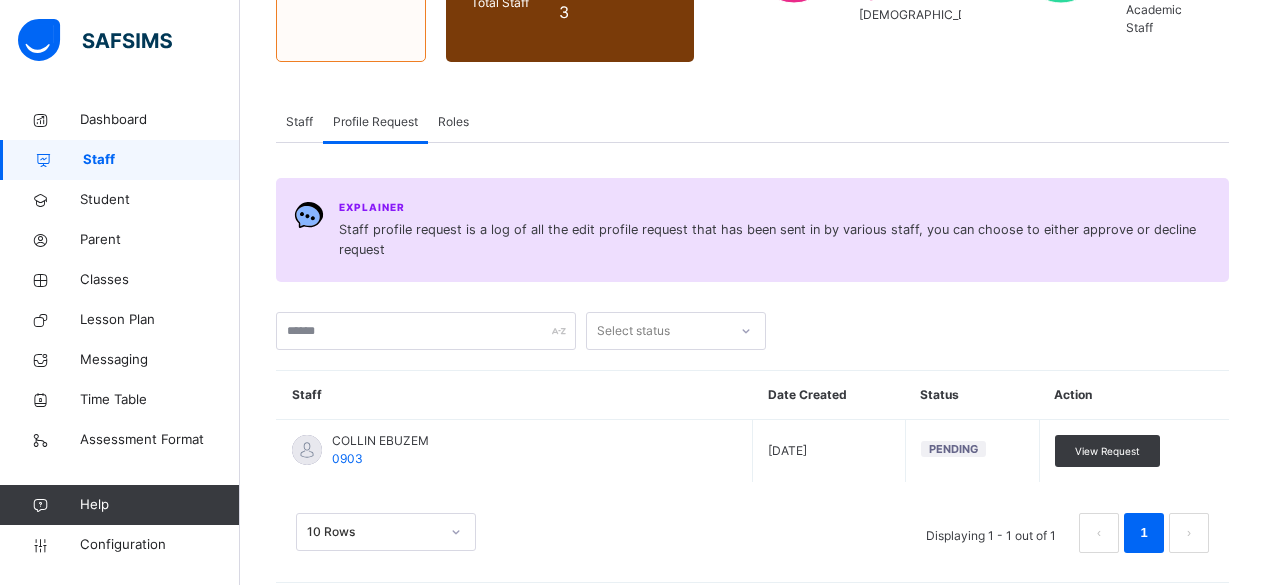 click on "Roles" at bounding box center [453, 122] 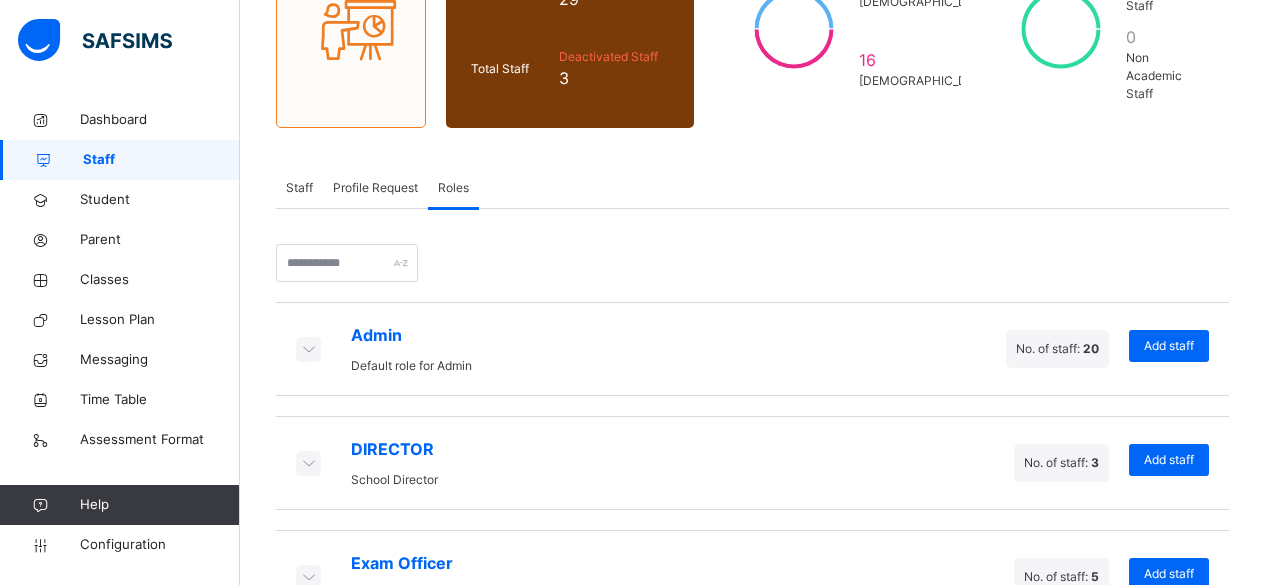 scroll, scrollTop: 243, scrollLeft: 0, axis: vertical 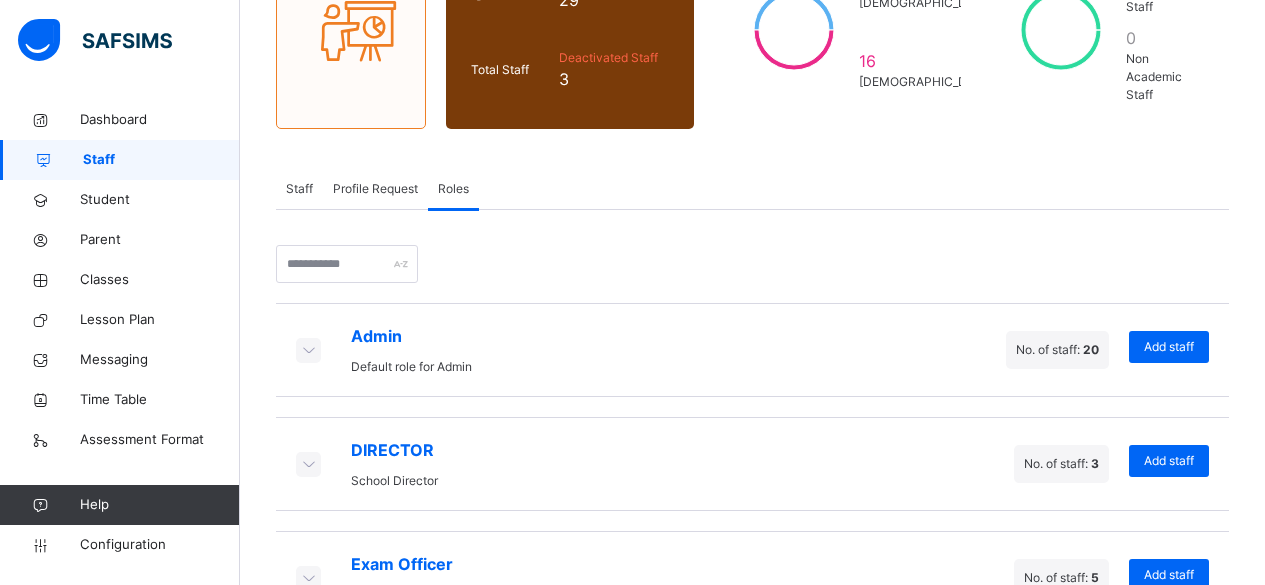 click on "Admin Default role for Admin No. of staff:   20 Add staff" at bounding box center (752, 350) 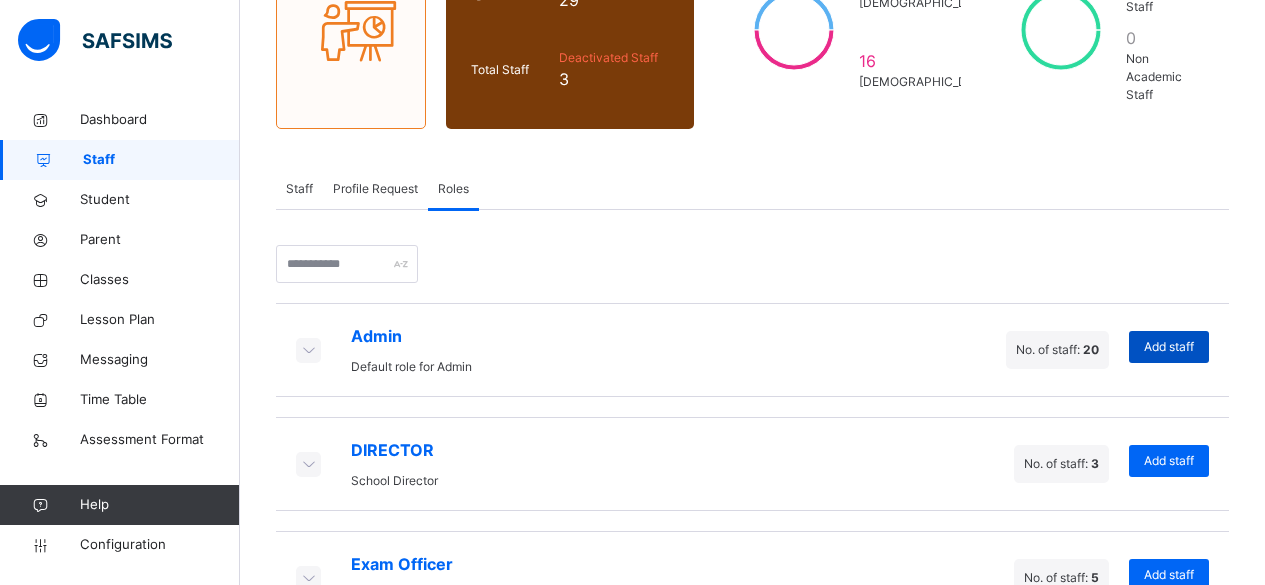 click on "Add staff" at bounding box center (1169, 347) 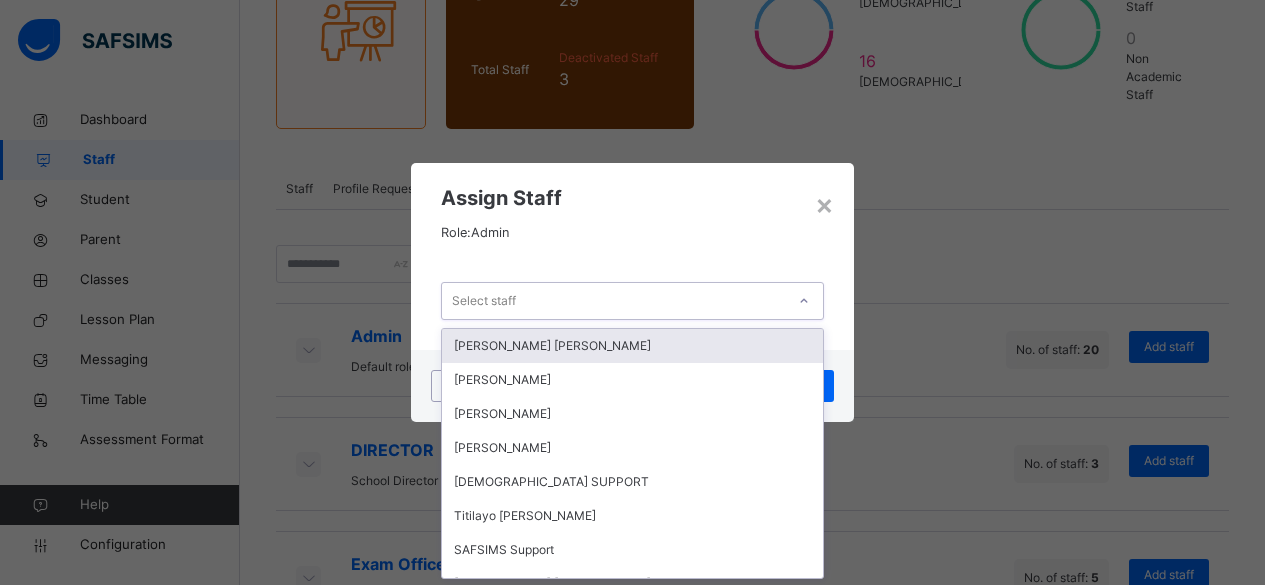 scroll, scrollTop: 0, scrollLeft: 0, axis: both 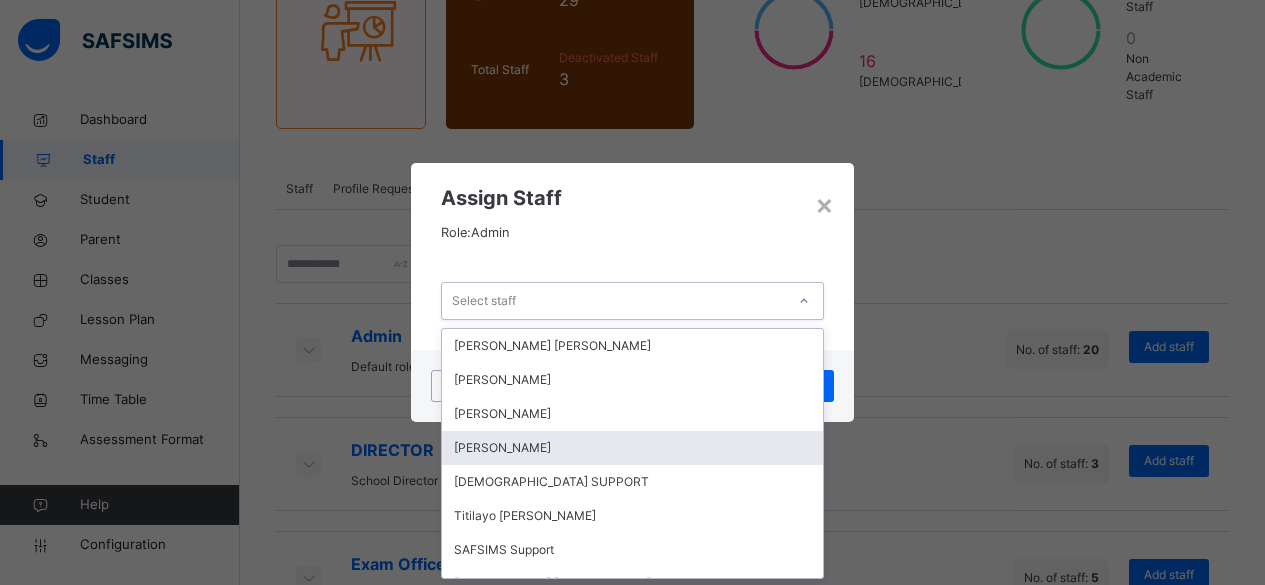 click on "[PERSON_NAME]" at bounding box center [632, 448] 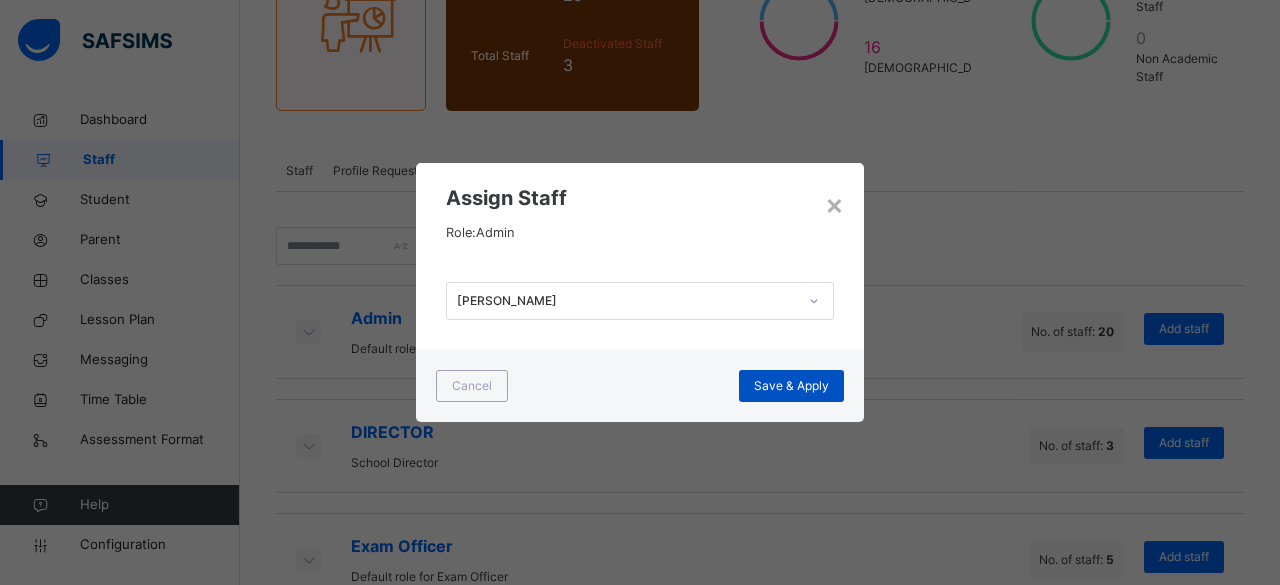 click on "Save & Apply" at bounding box center [791, 386] 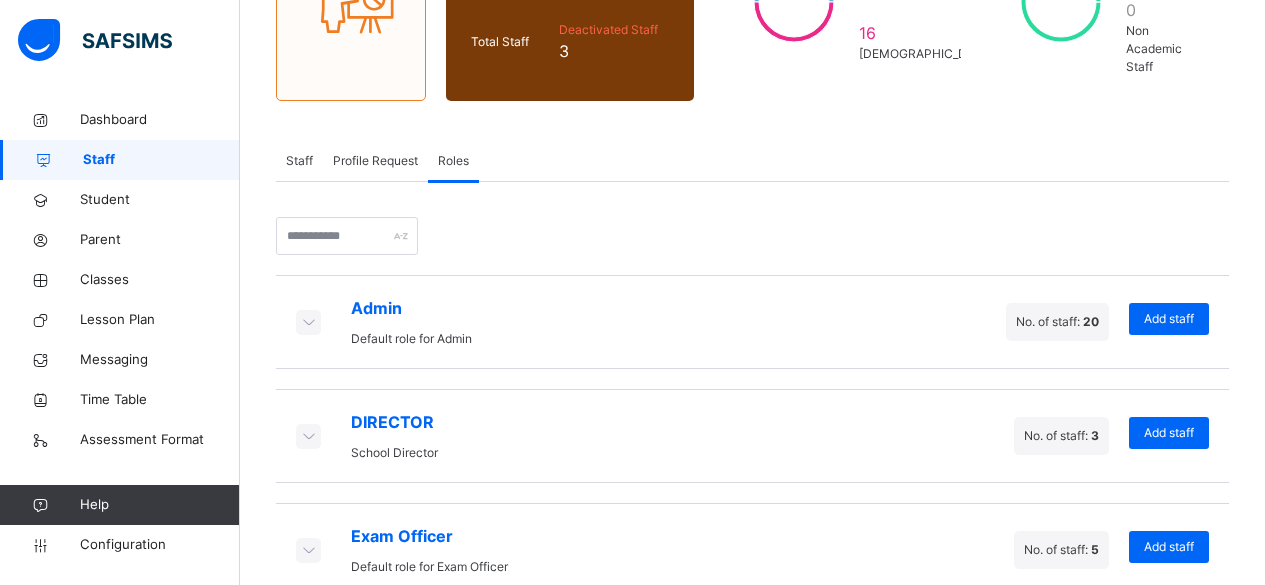 scroll, scrollTop: 274, scrollLeft: 0, axis: vertical 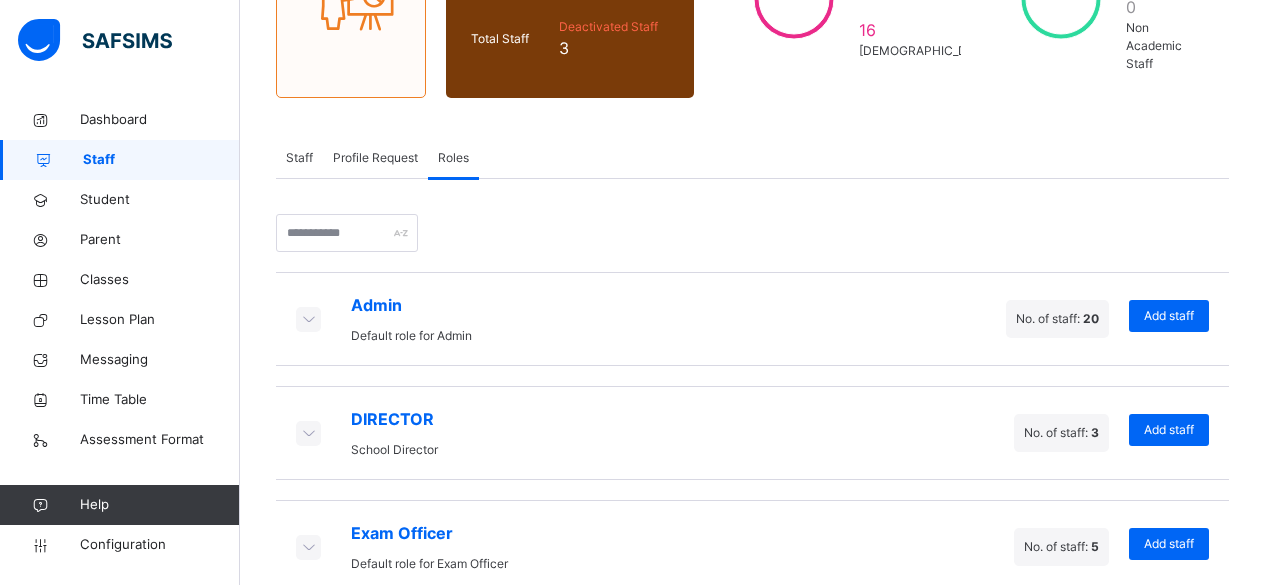 click at bounding box center [308, 318] 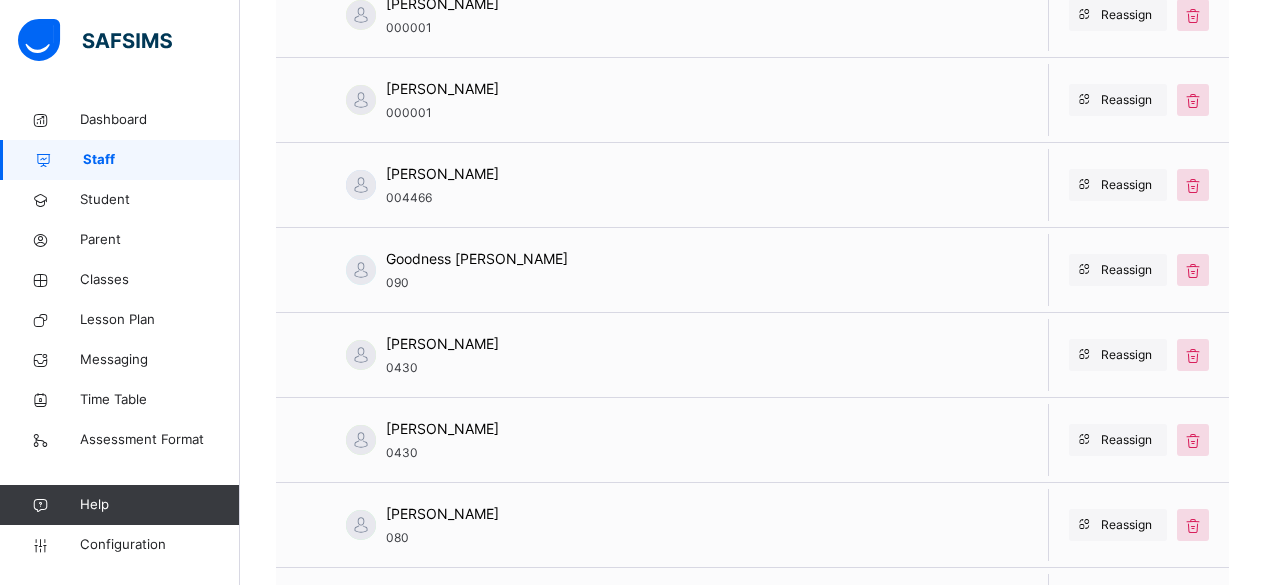 scroll, scrollTop: 1175, scrollLeft: 0, axis: vertical 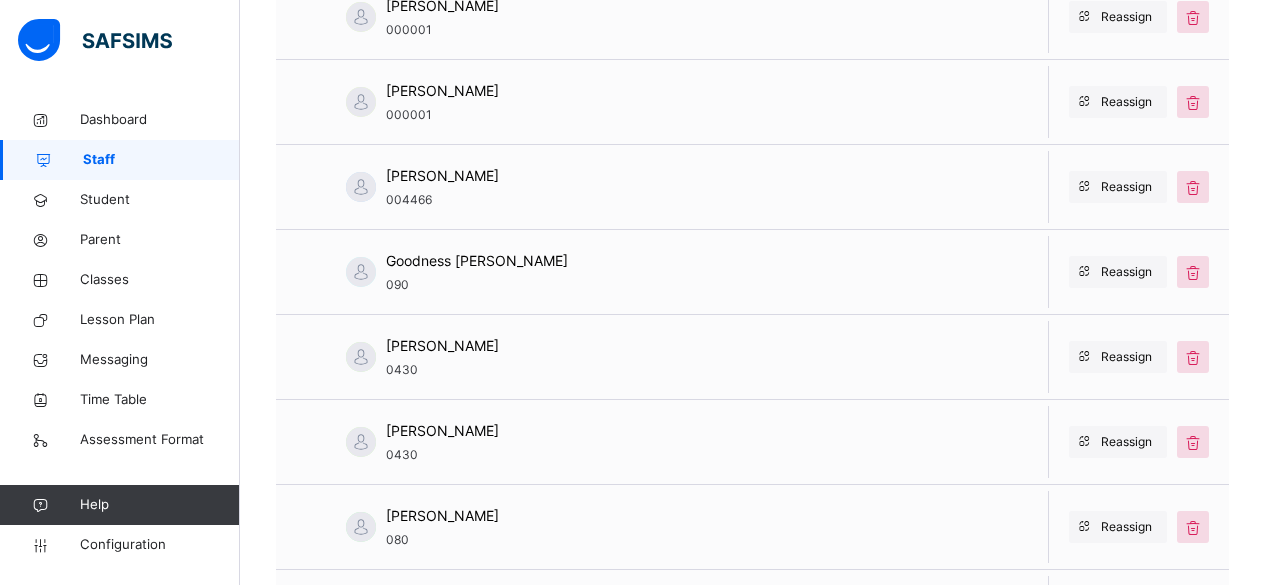 click on "Chinedu  Oyerinde 004466" at bounding box center [397, 187] 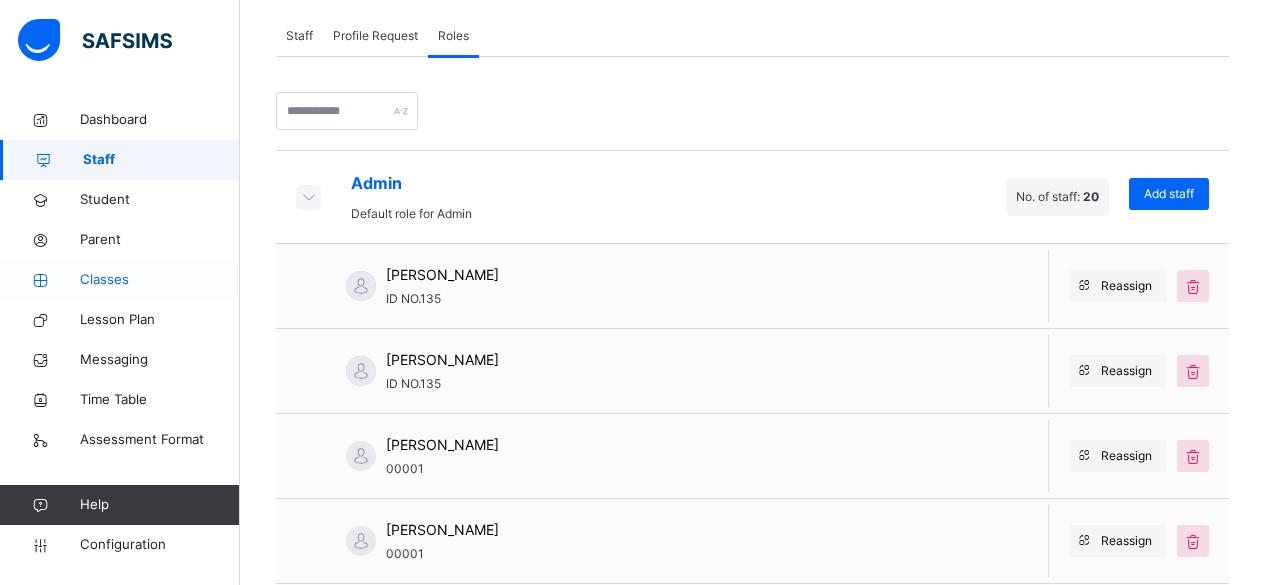 scroll, scrollTop: 393, scrollLeft: 0, axis: vertical 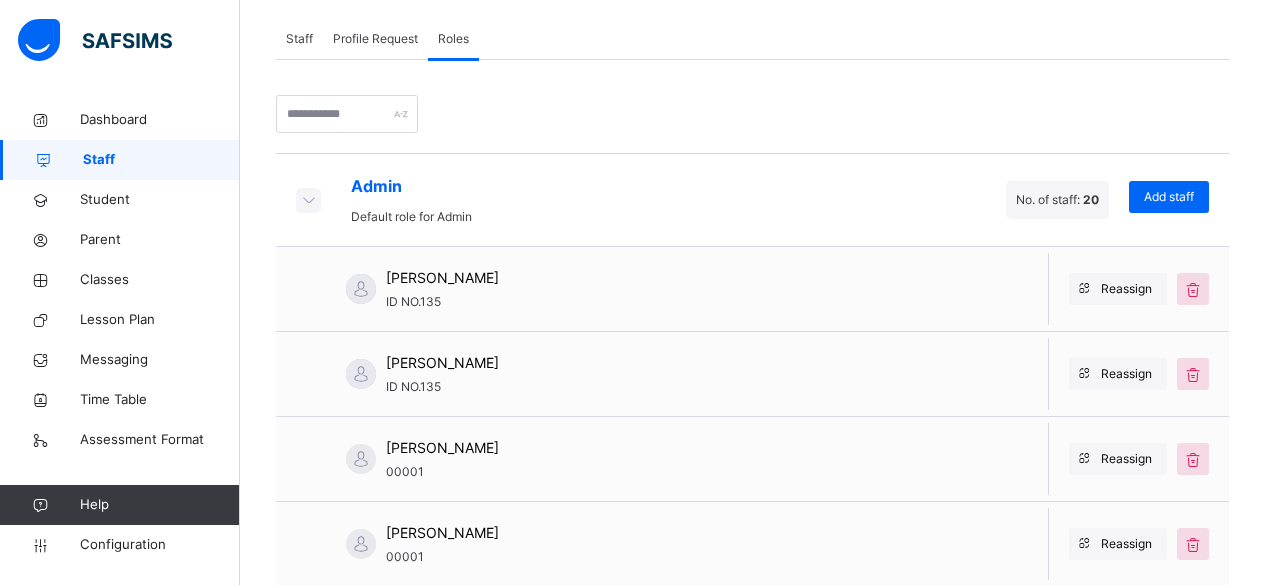 click on "Staff" at bounding box center (299, 39) 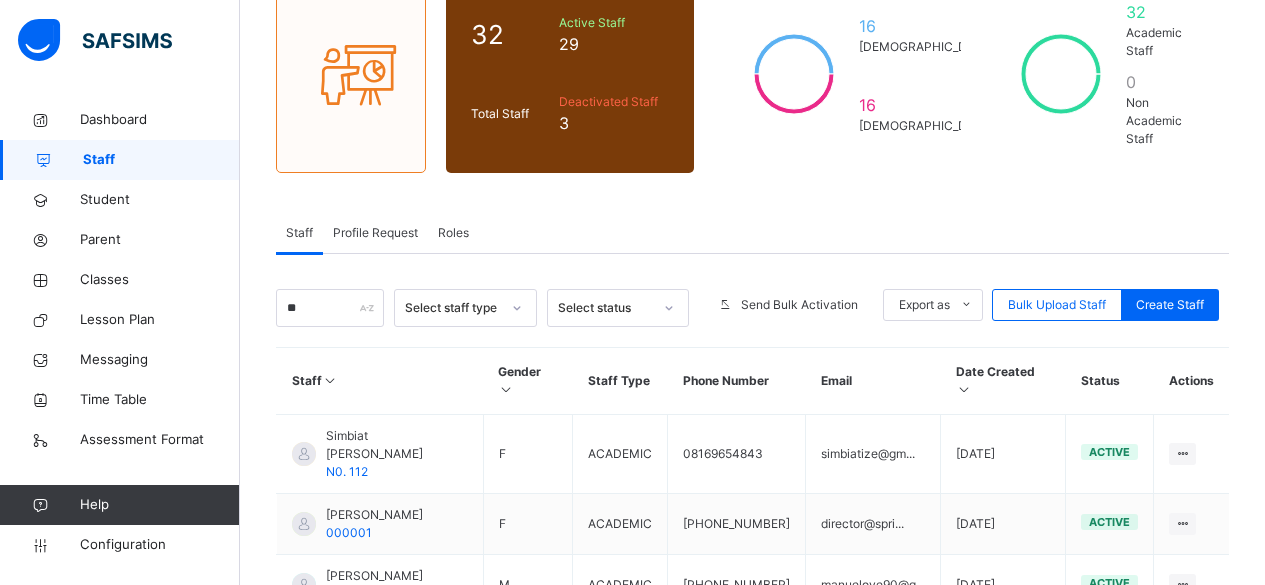 scroll, scrollTop: 198, scrollLeft: 0, axis: vertical 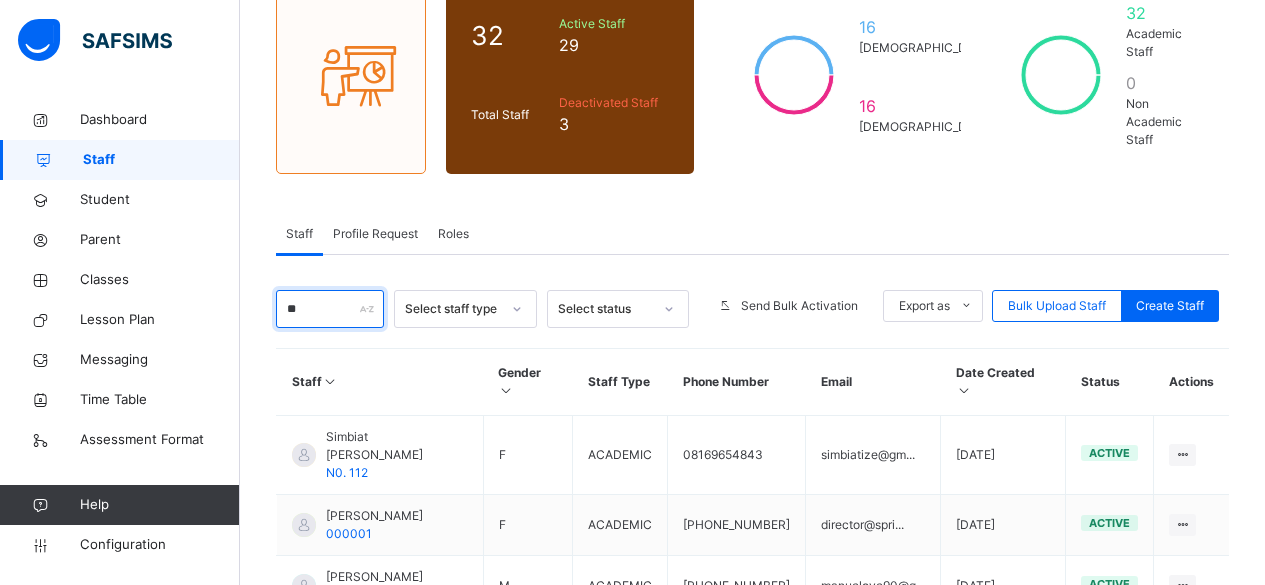 click on "**" at bounding box center (330, 309) 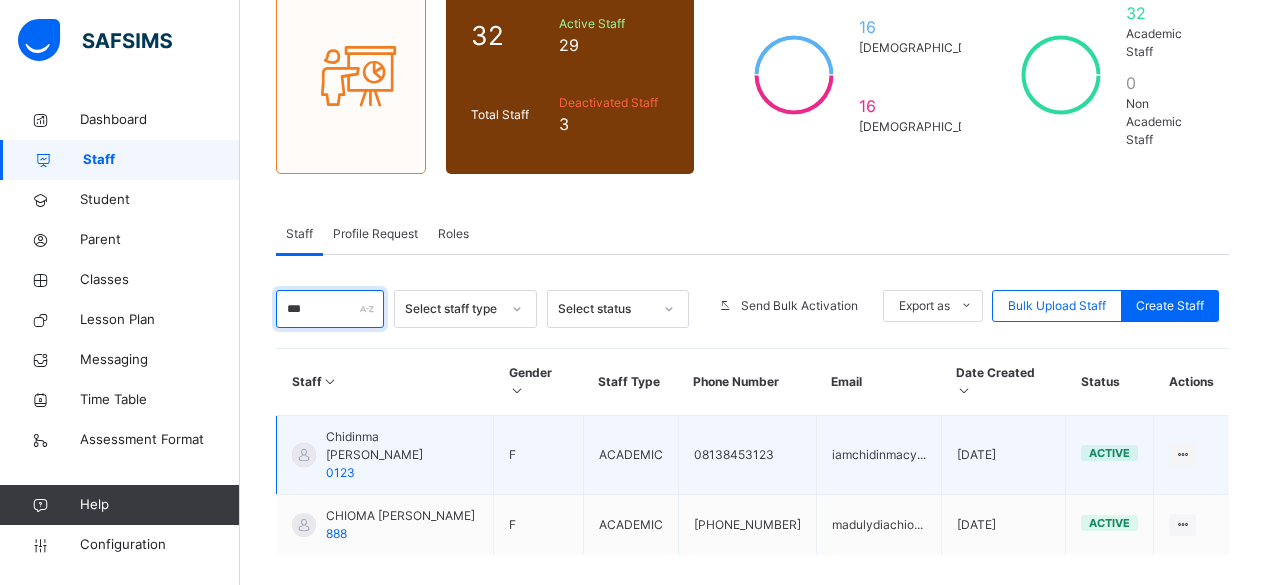 scroll, scrollTop: 235, scrollLeft: 0, axis: vertical 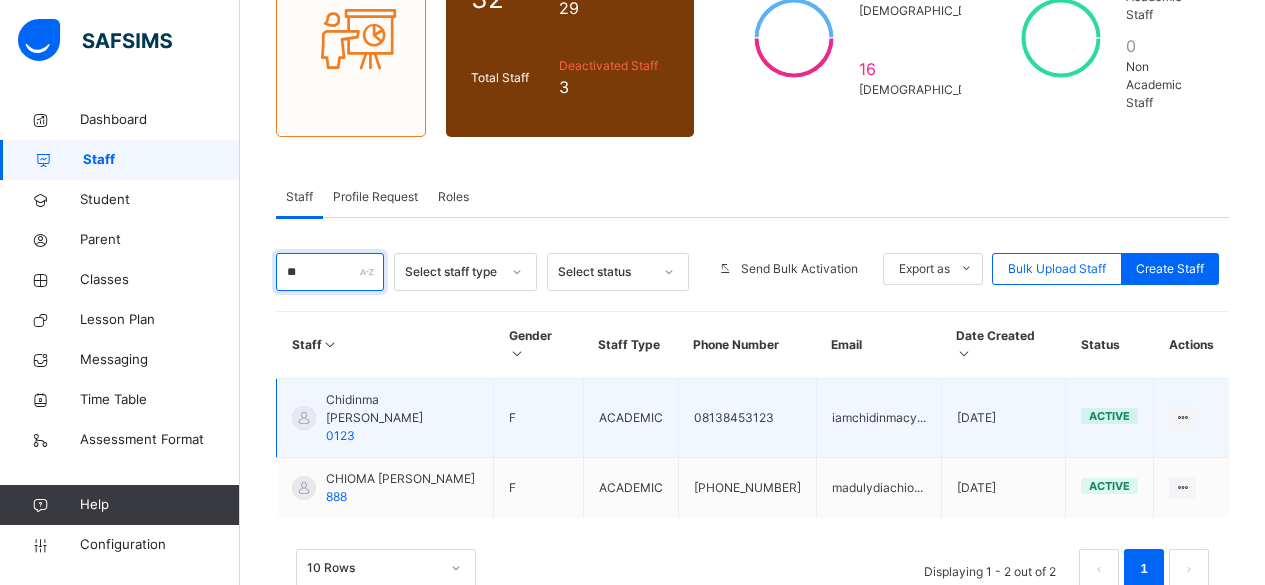type on "*" 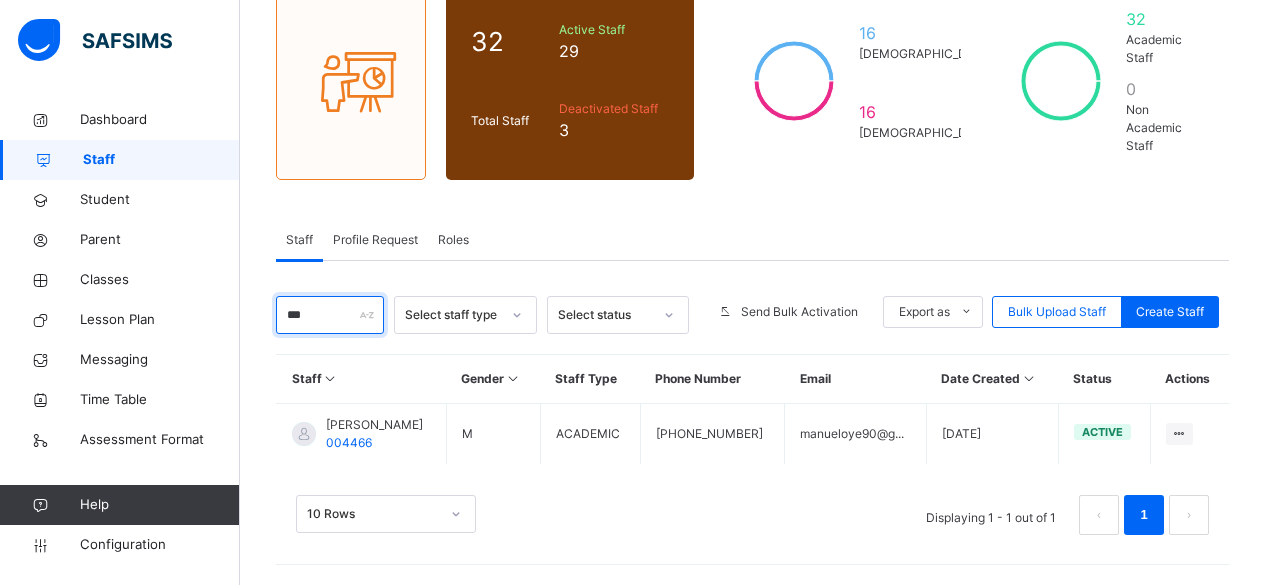 scroll, scrollTop: 174, scrollLeft: 0, axis: vertical 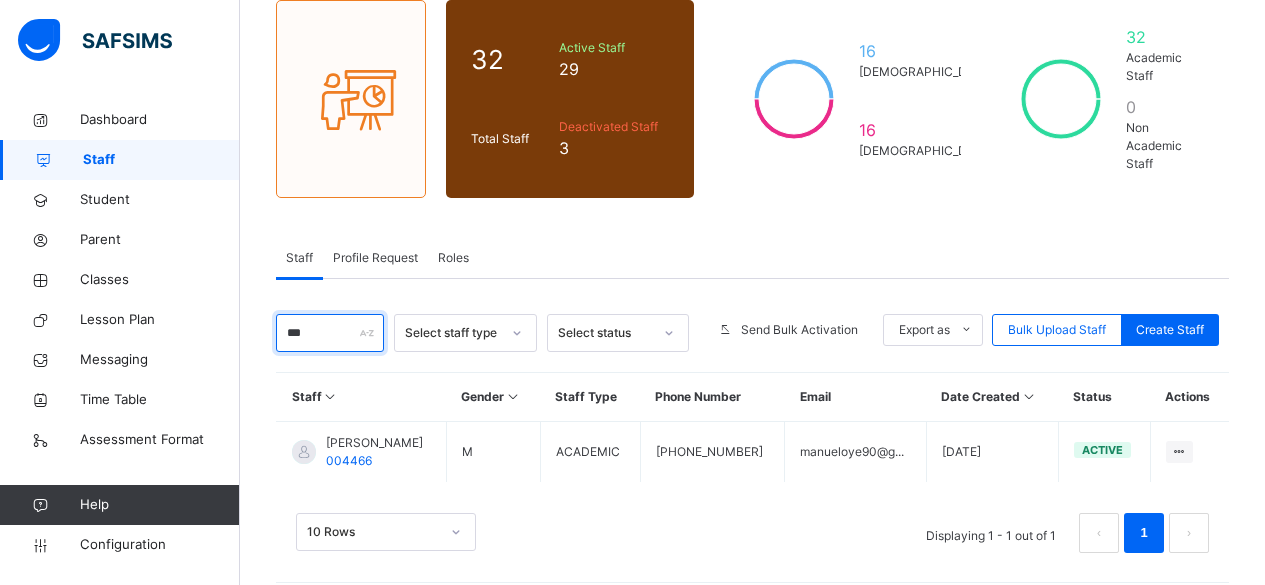 type on "***" 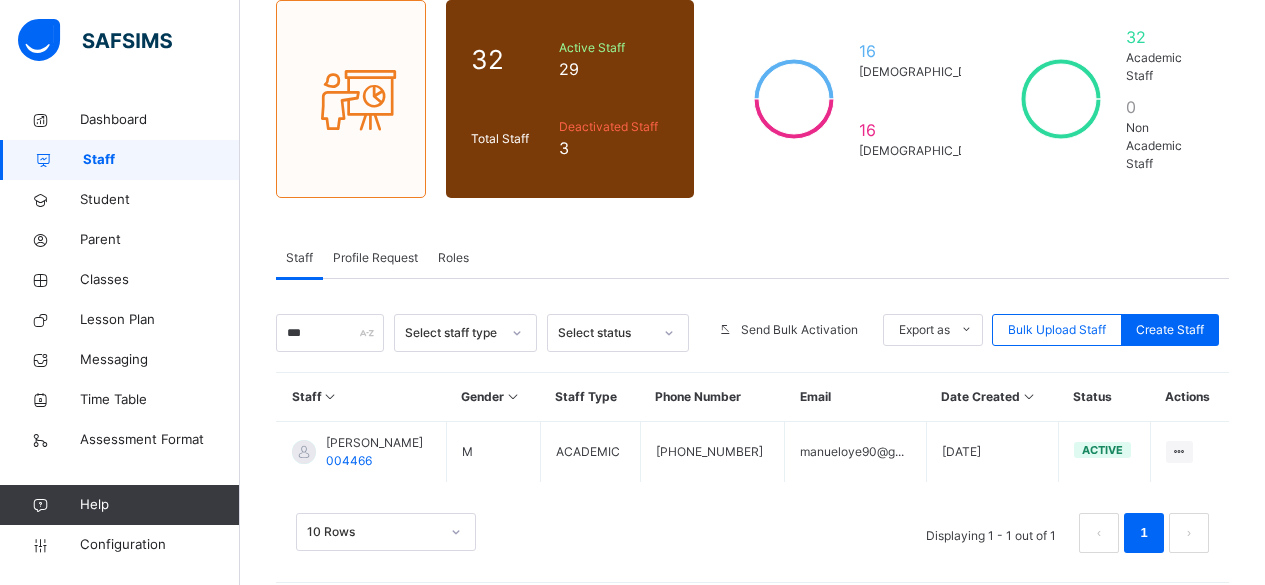 click on "Roles" at bounding box center [453, 258] 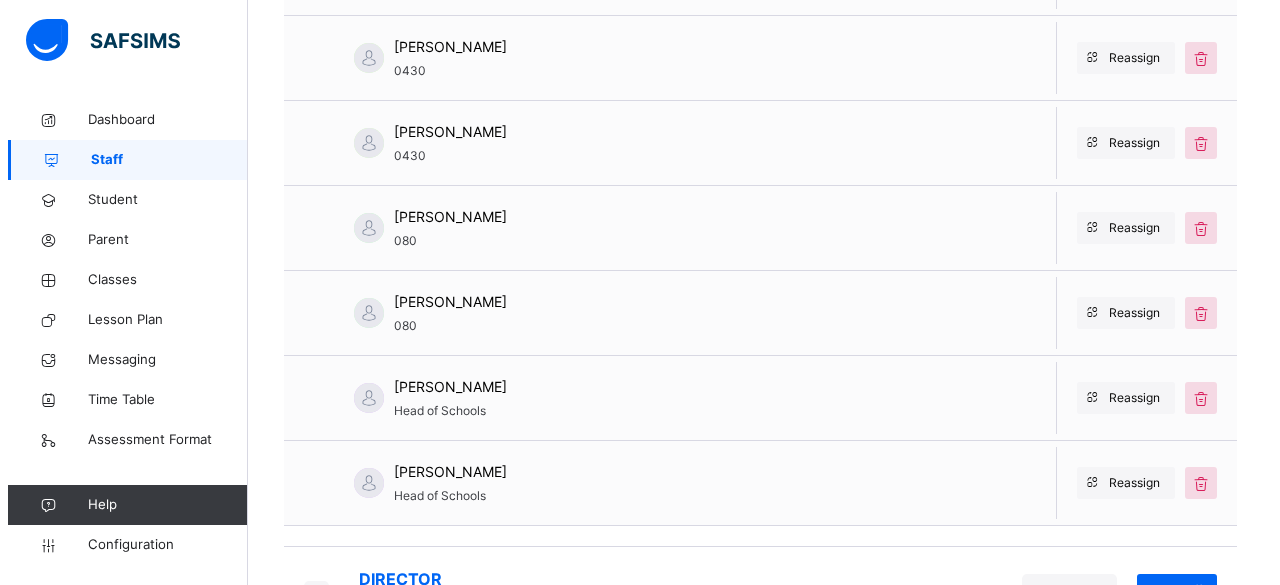scroll, scrollTop: 1580, scrollLeft: 0, axis: vertical 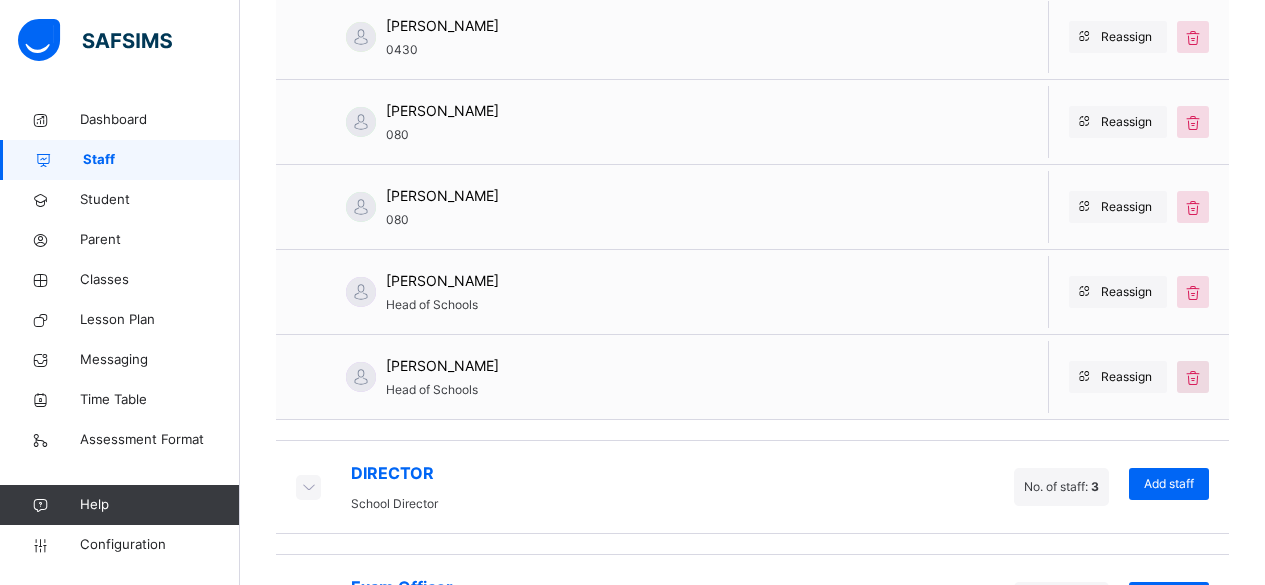 click at bounding box center (1193, 377) 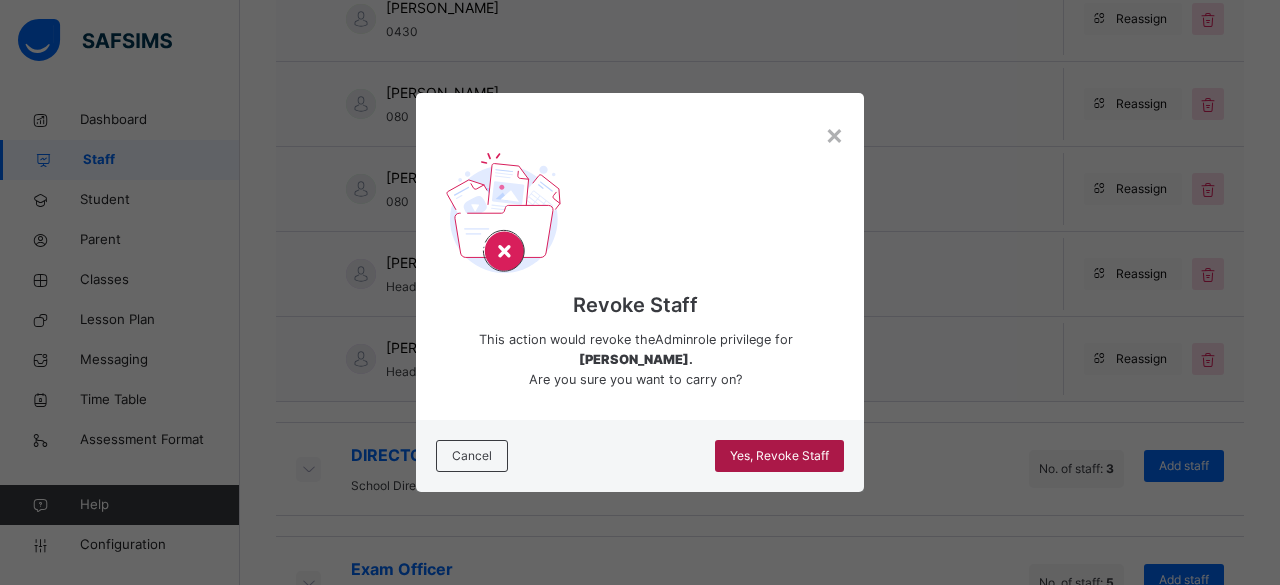 click on "Yes, Revoke Staff" at bounding box center (779, 456) 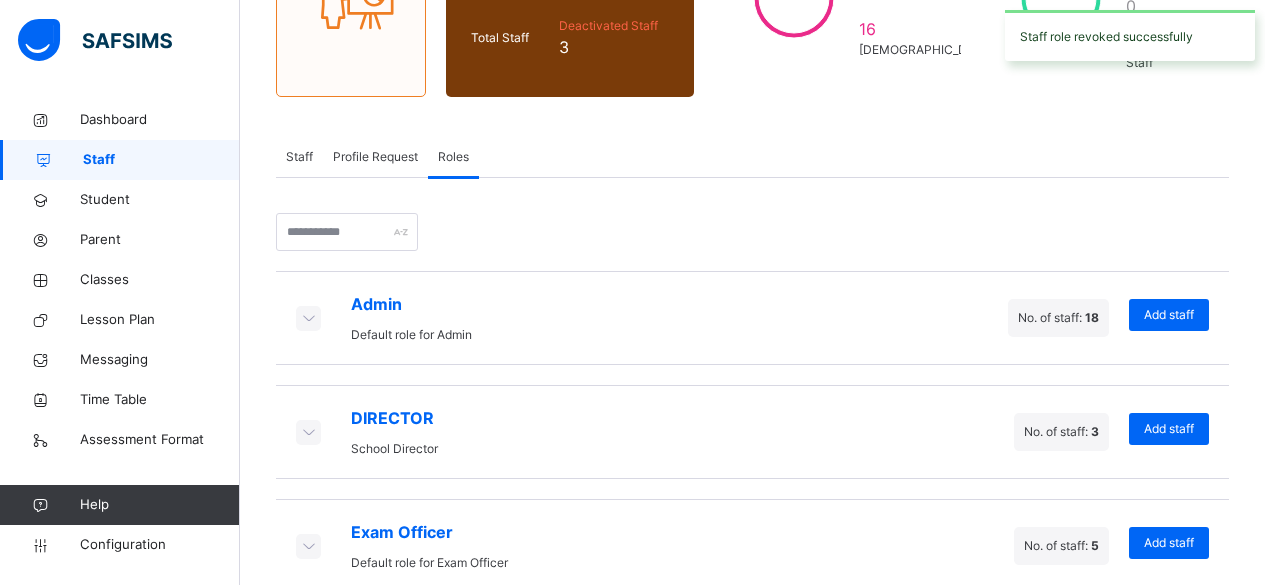 scroll, scrollTop: 246, scrollLeft: 0, axis: vertical 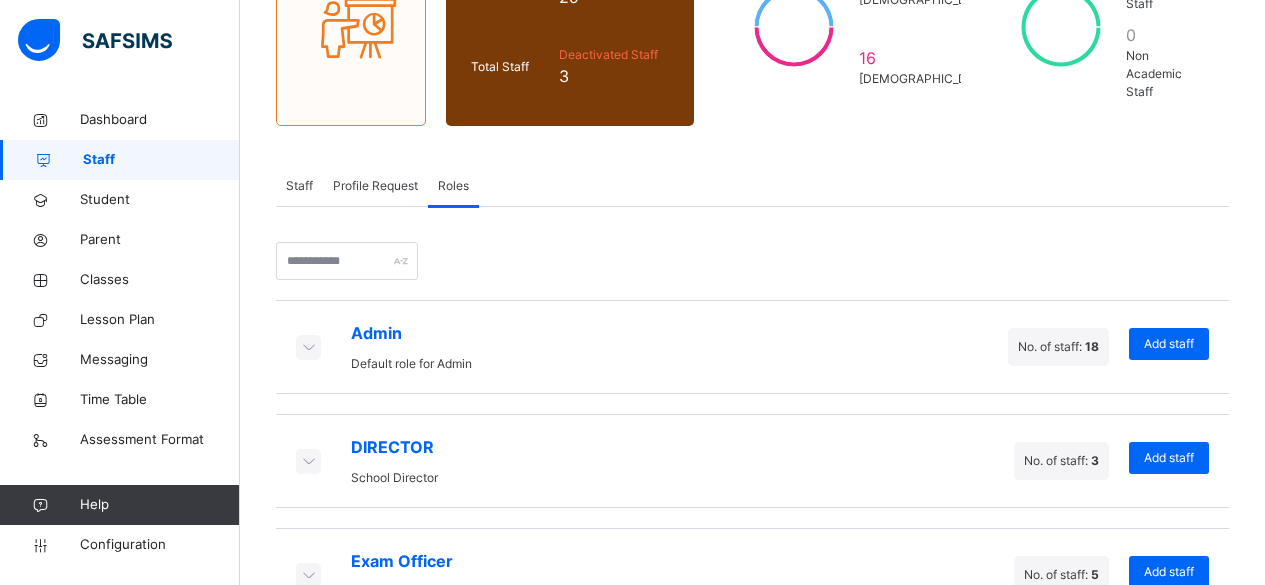 click at bounding box center [308, 346] 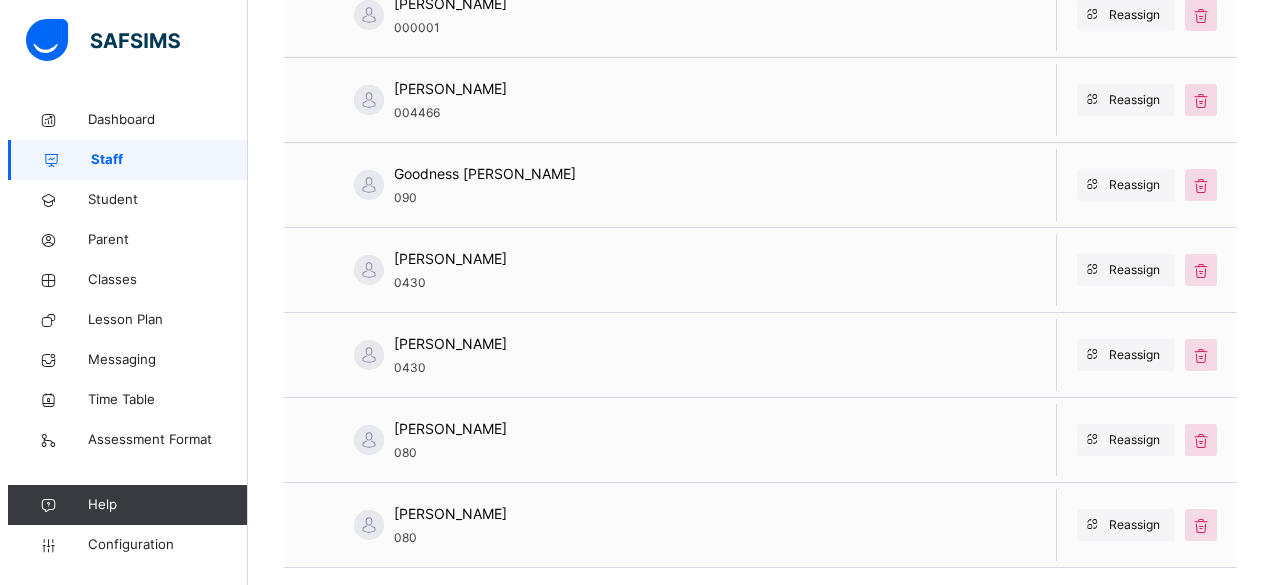 scroll, scrollTop: 1265, scrollLeft: 0, axis: vertical 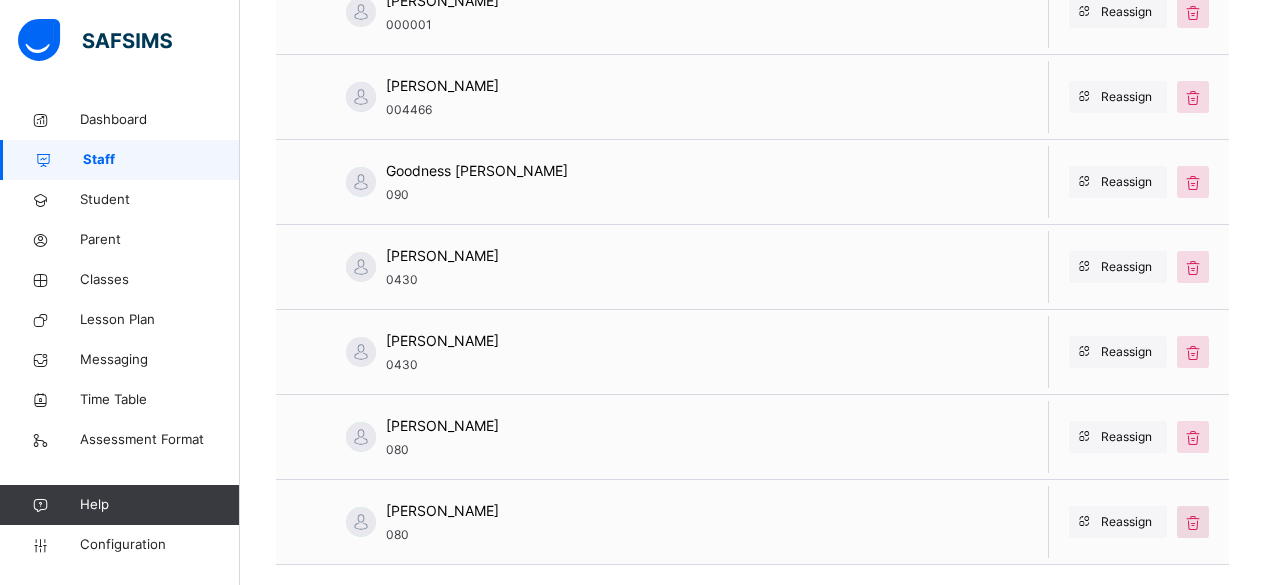 click at bounding box center [1193, 522] 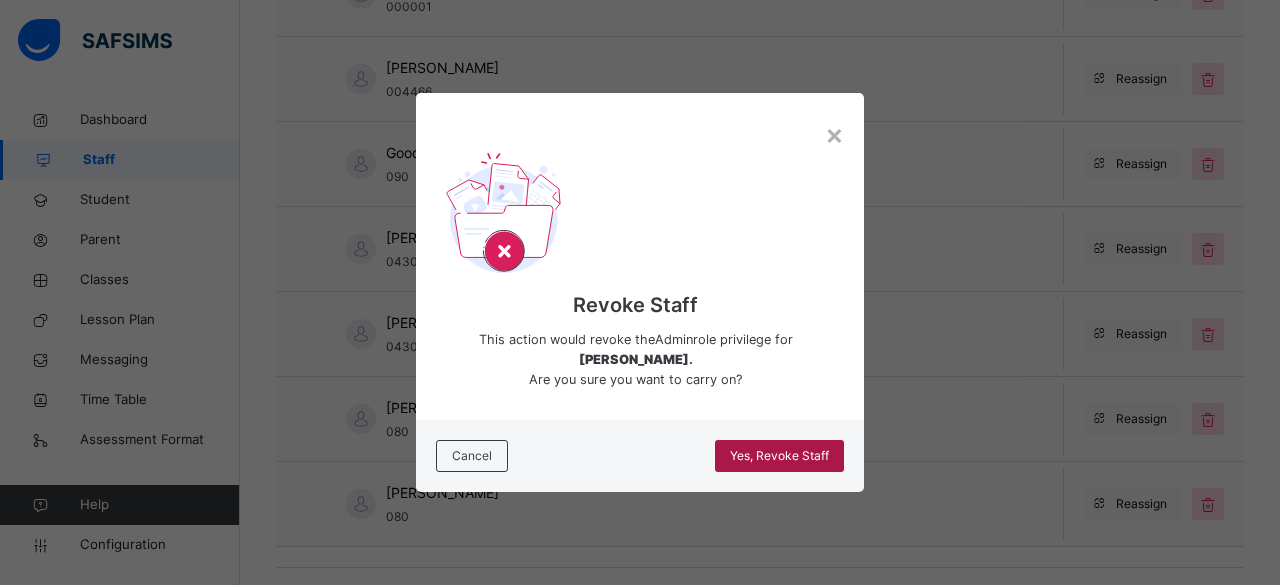 click on "Yes, Revoke Staff" at bounding box center [779, 456] 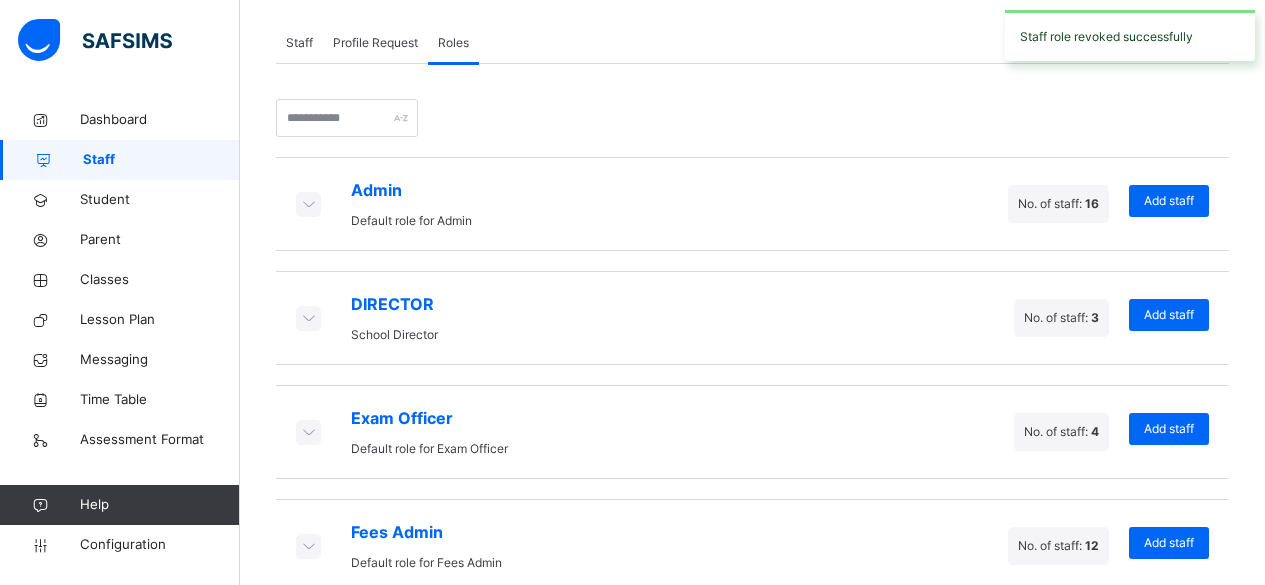 scroll, scrollTop: 388, scrollLeft: 0, axis: vertical 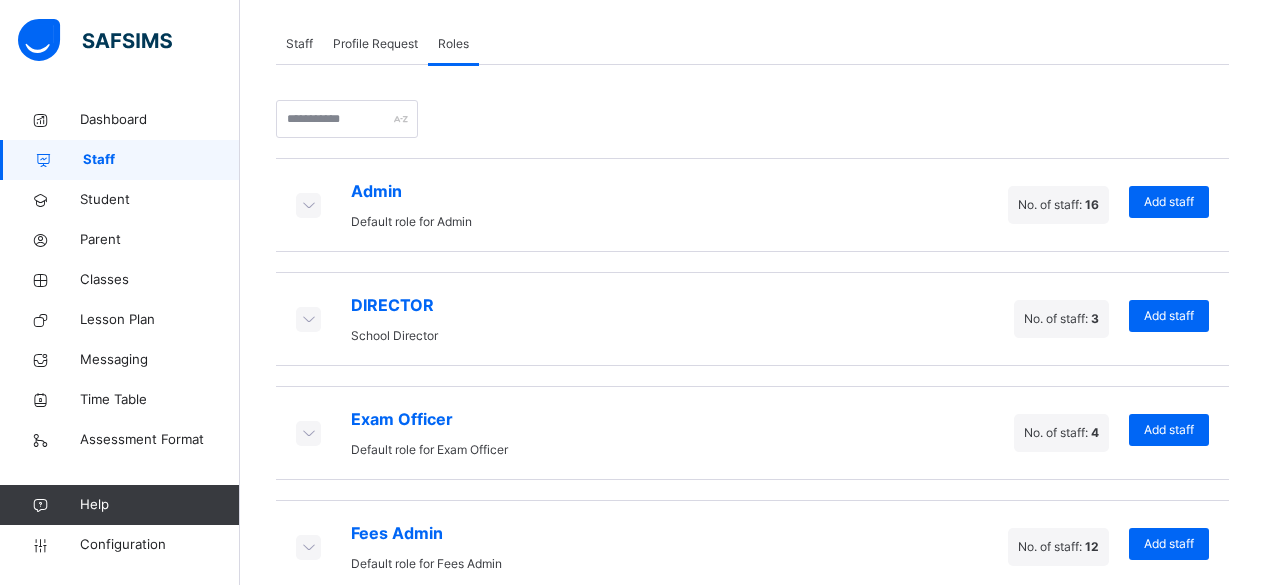 click at bounding box center (308, 204) 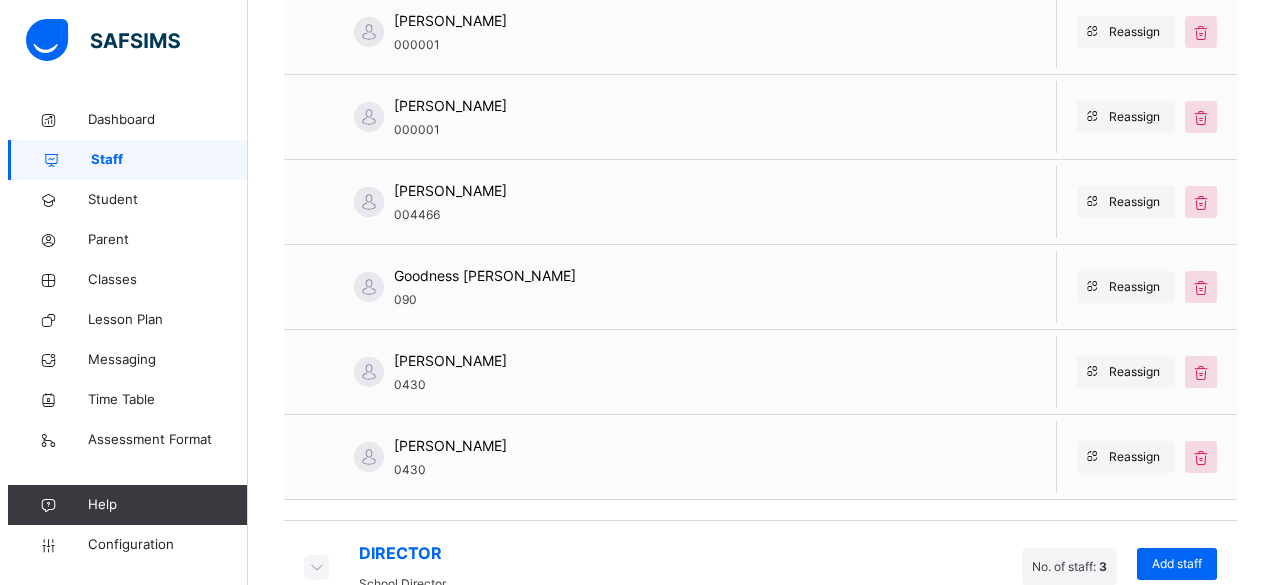 scroll, scrollTop: 1164, scrollLeft: 0, axis: vertical 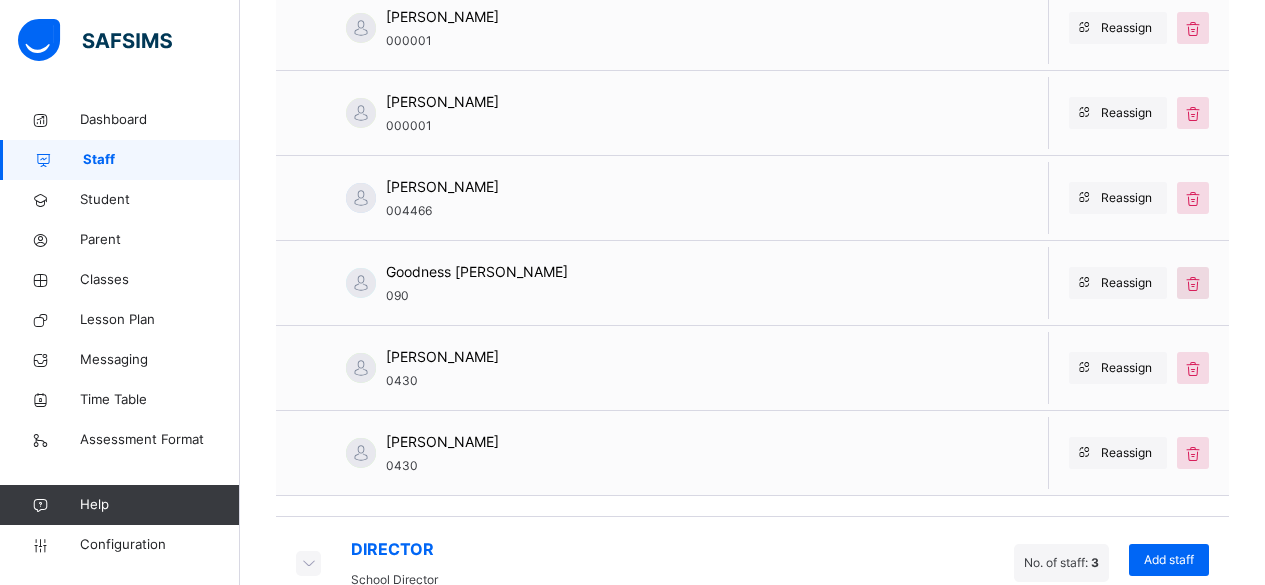 click at bounding box center (1193, 283) 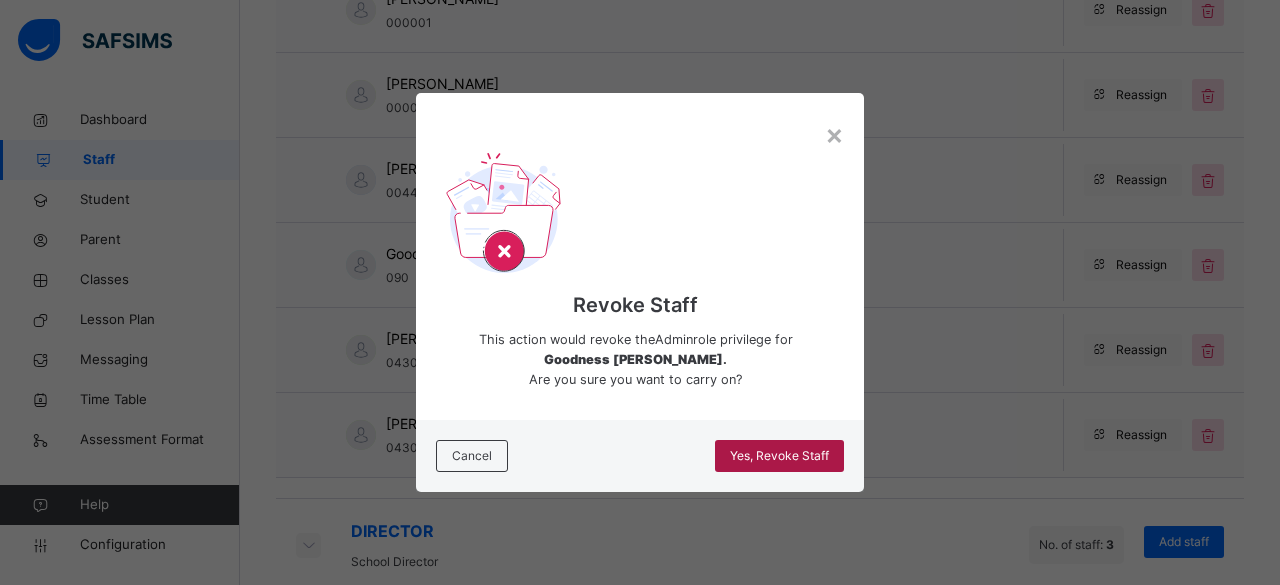 click on "Yes, Revoke Staff" at bounding box center [779, 456] 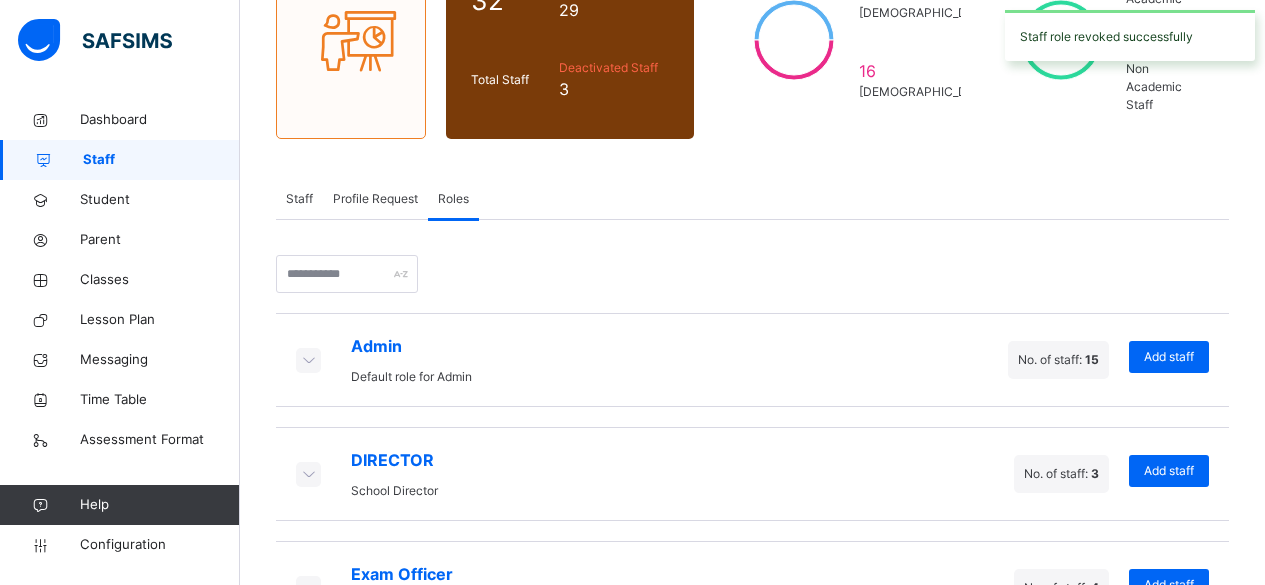 scroll, scrollTop: 235, scrollLeft: 0, axis: vertical 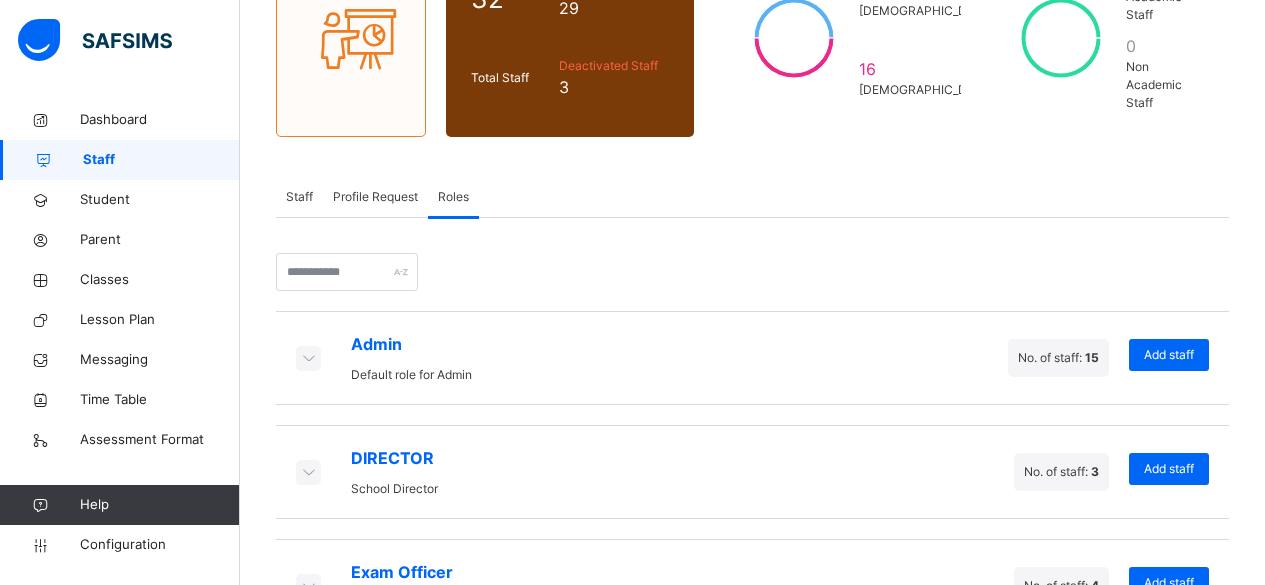 click at bounding box center [308, 357] 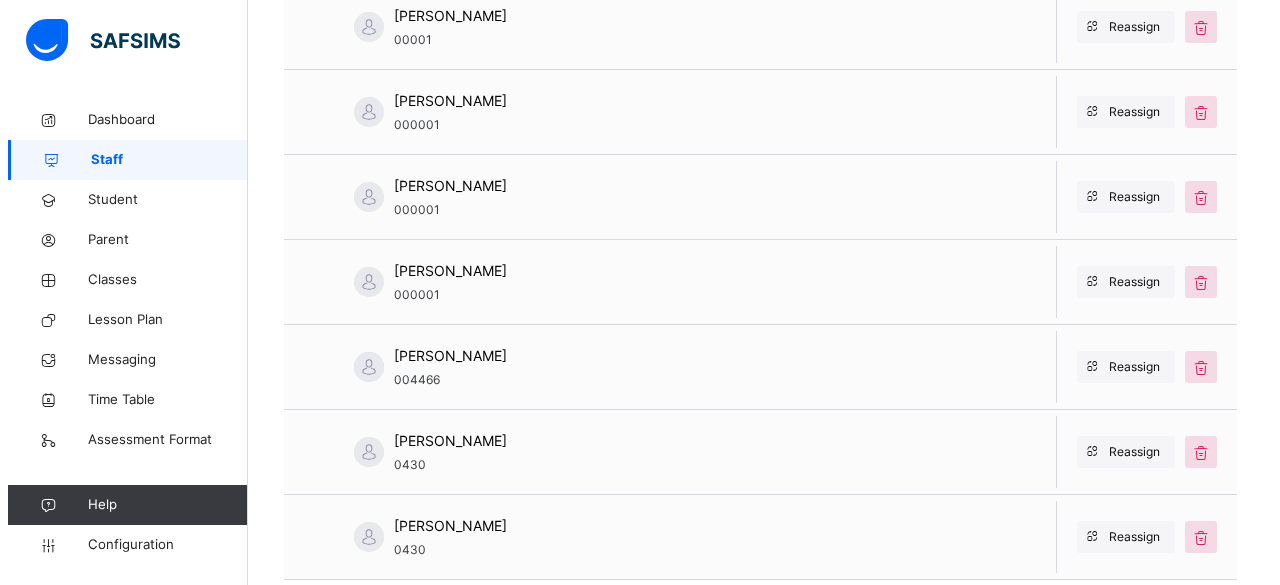 scroll, scrollTop: 996, scrollLeft: 0, axis: vertical 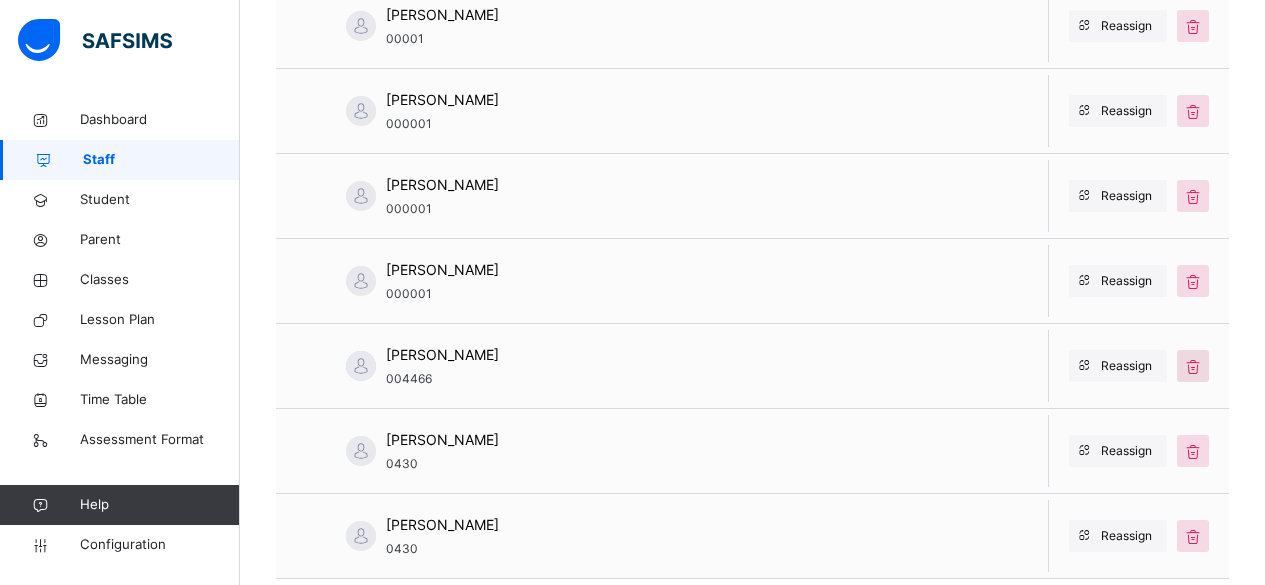click at bounding box center (1193, 366) 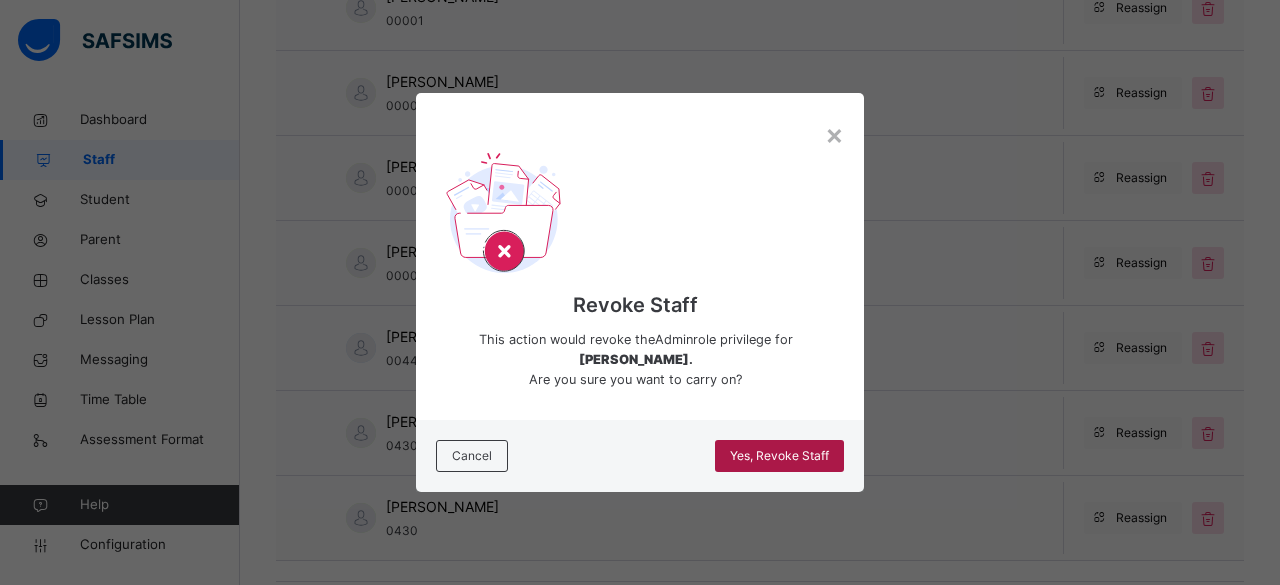 click on "Yes, Revoke Staff" at bounding box center [779, 456] 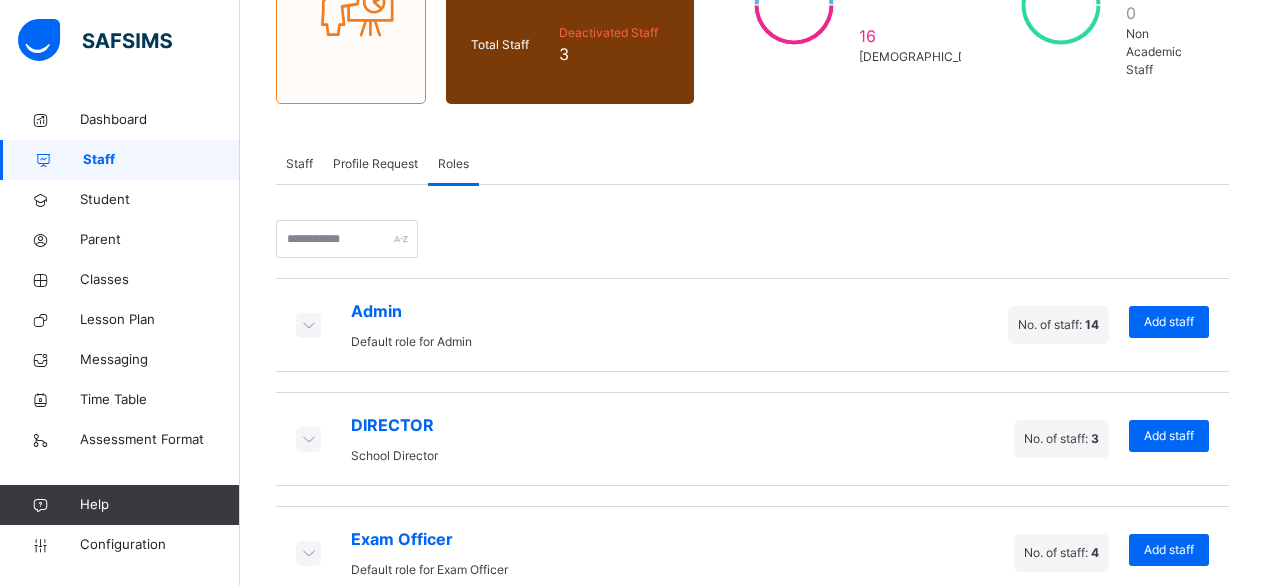 scroll, scrollTop: 261, scrollLeft: 0, axis: vertical 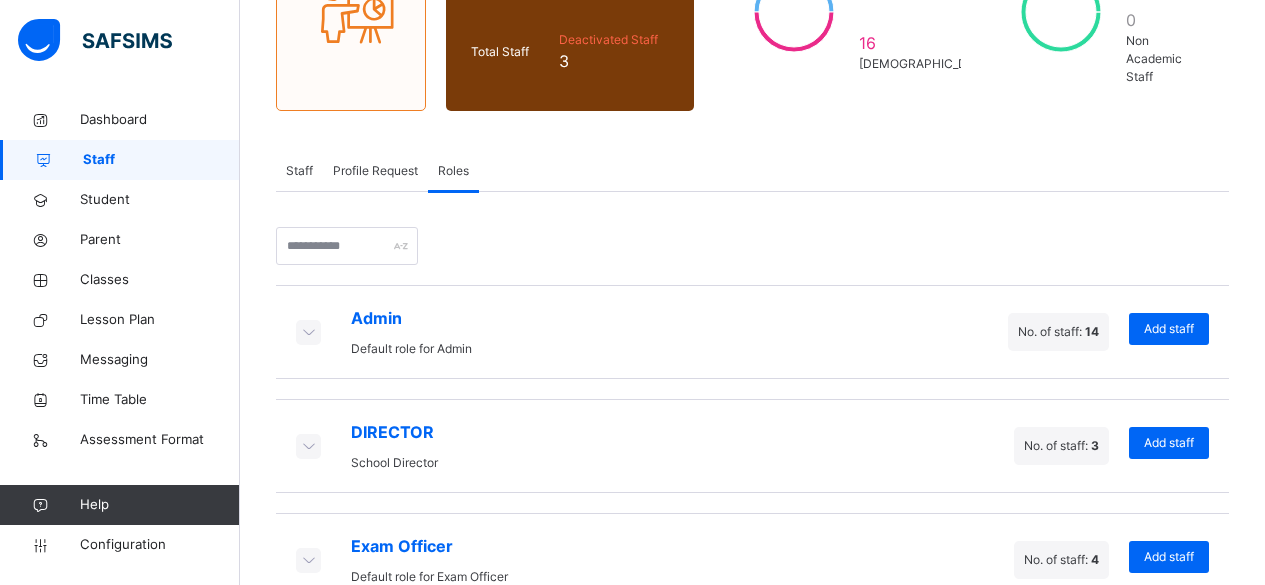 click at bounding box center [308, 331] 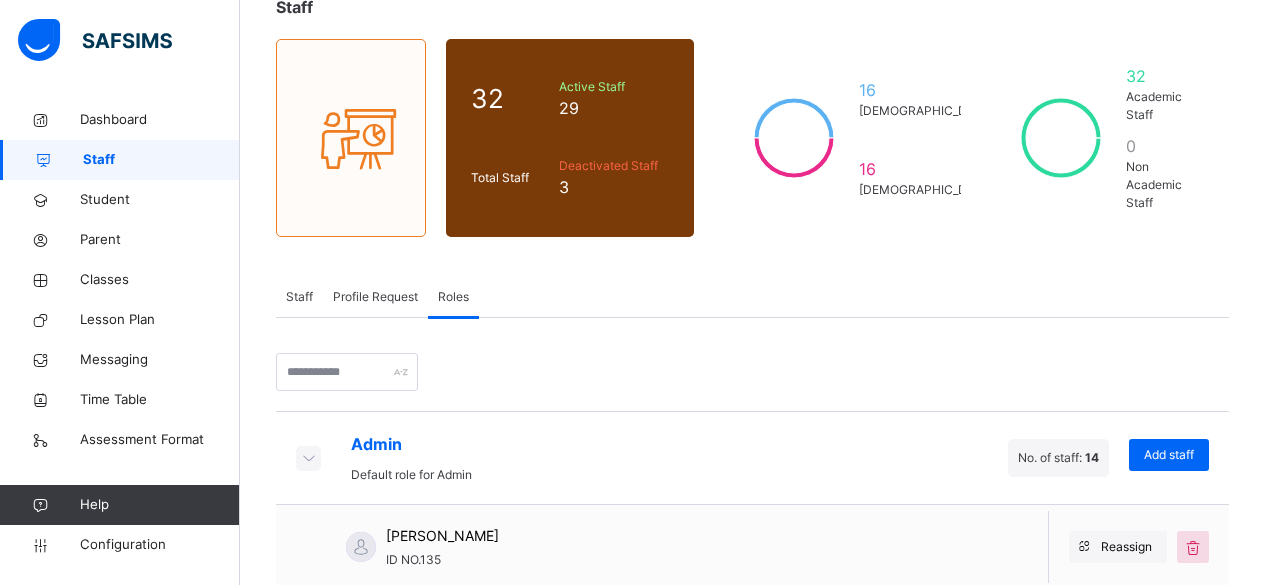scroll, scrollTop: 0, scrollLeft: 0, axis: both 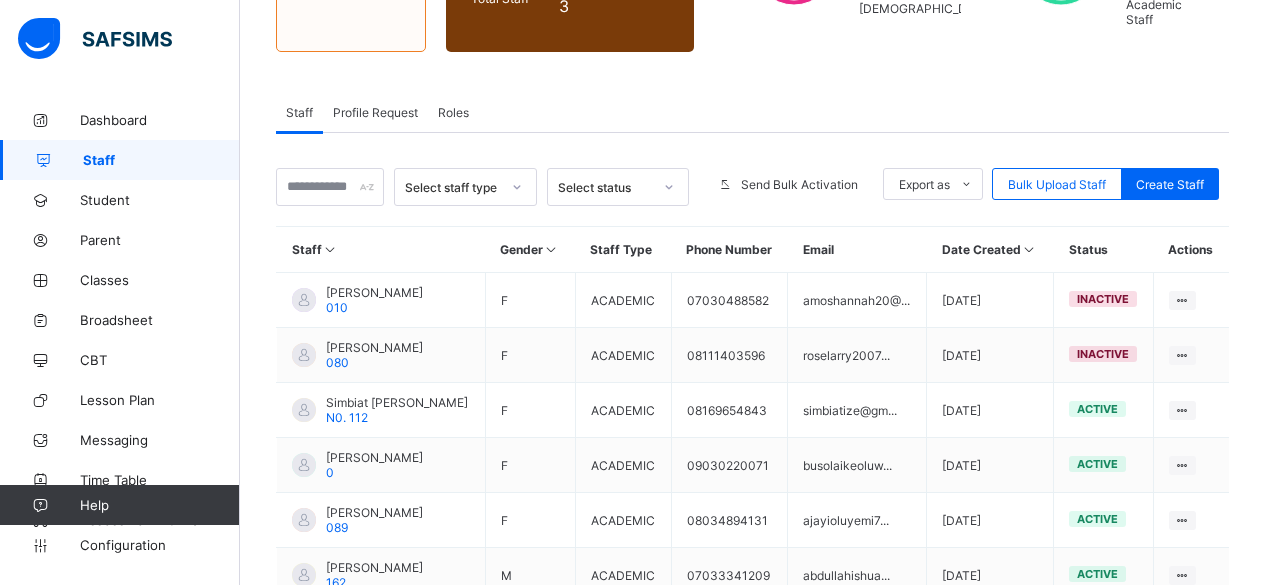 click on "Roles" at bounding box center [453, 112] 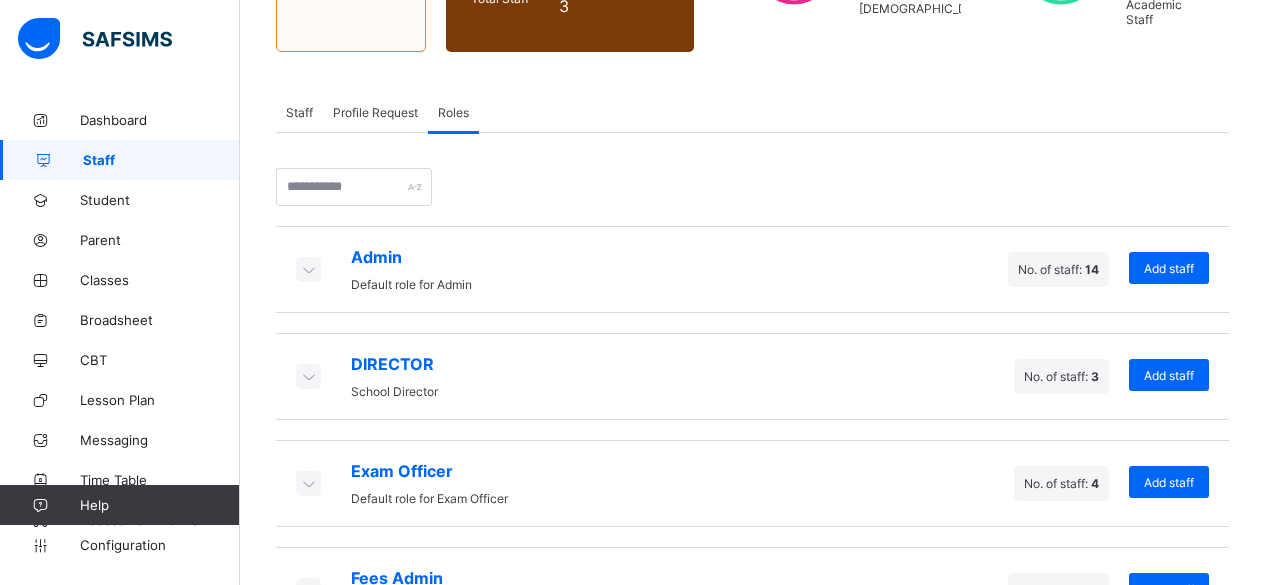 click at bounding box center (308, 269) 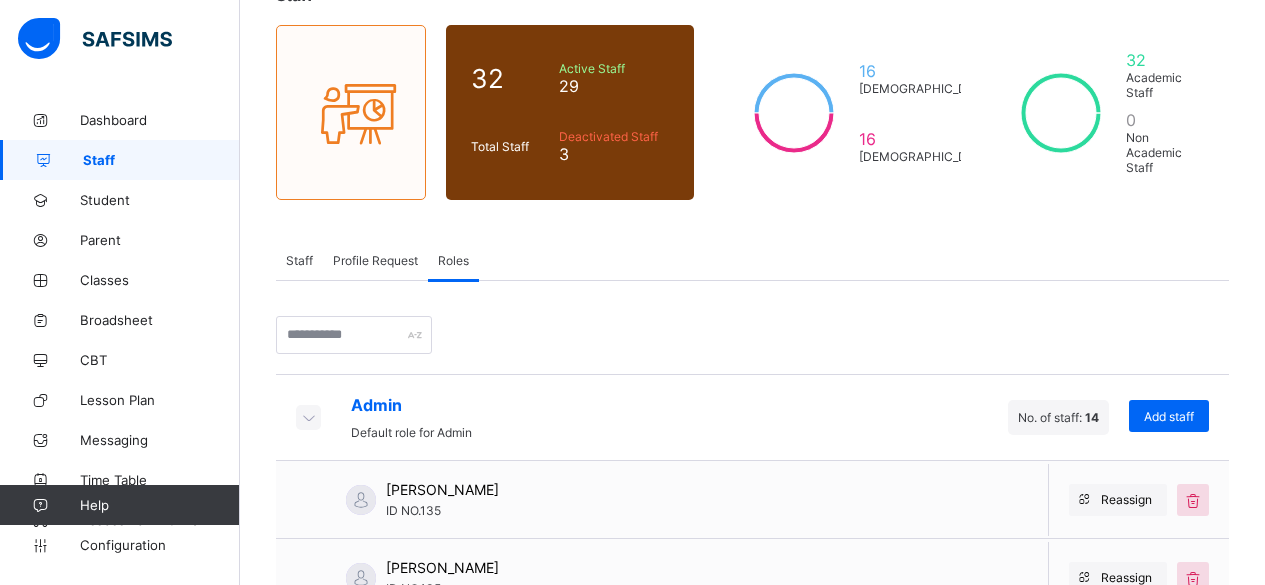 scroll, scrollTop: 198, scrollLeft: 0, axis: vertical 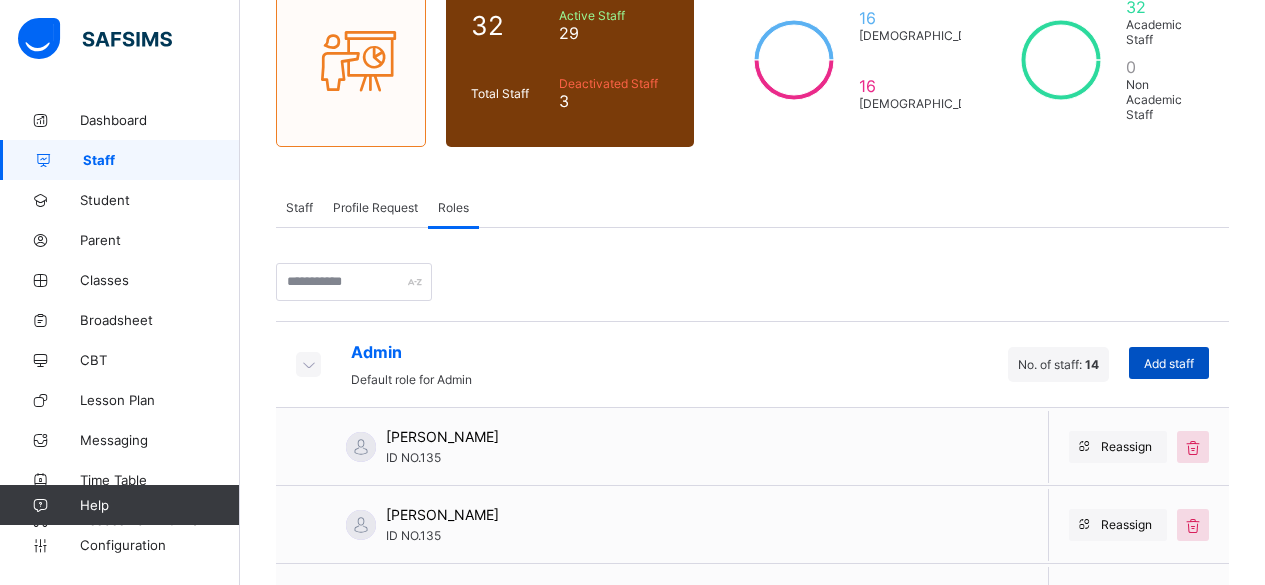 click on "Add staff" at bounding box center [1169, 363] 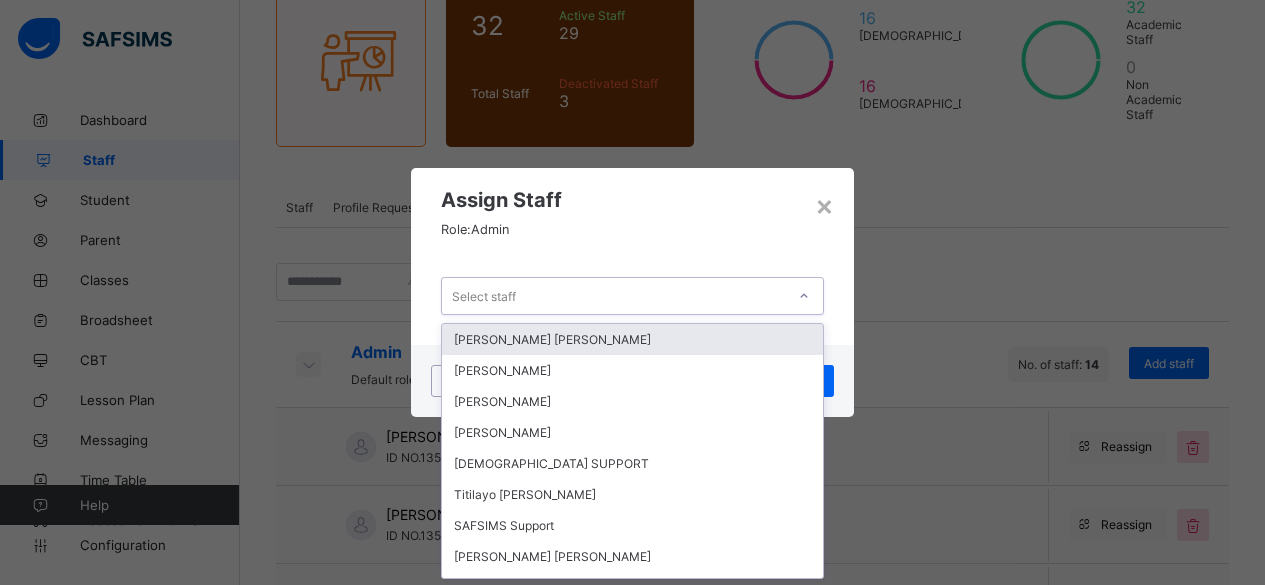 click on "Select staff" at bounding box center [613, 296] 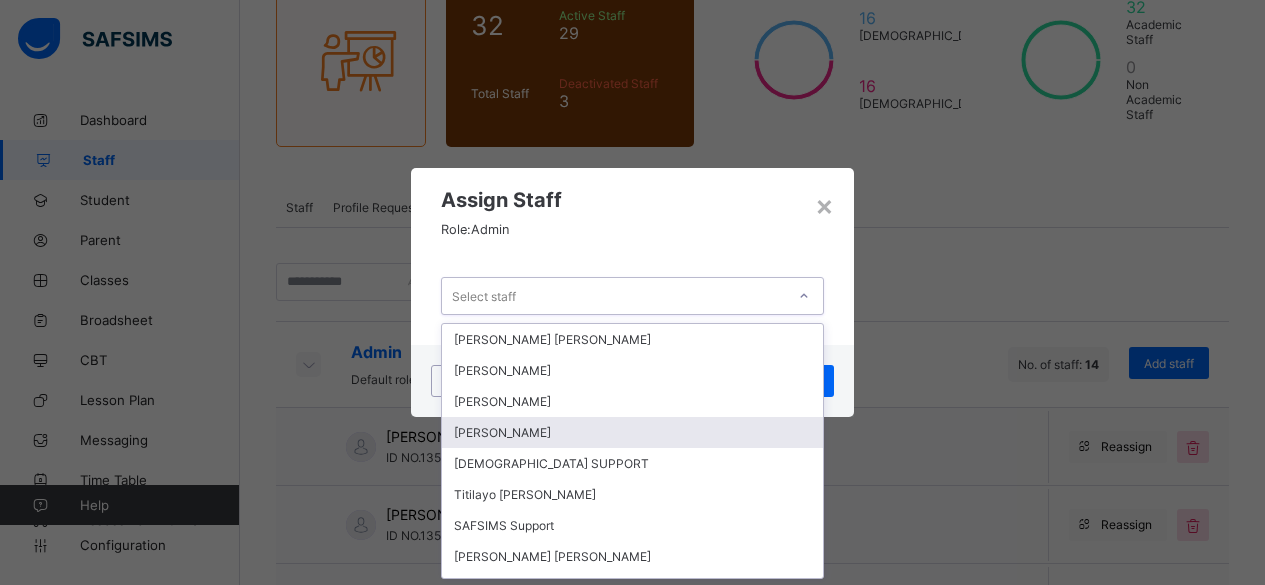 click on "[PERSON_NAME]" at bounding box center (632, 432) 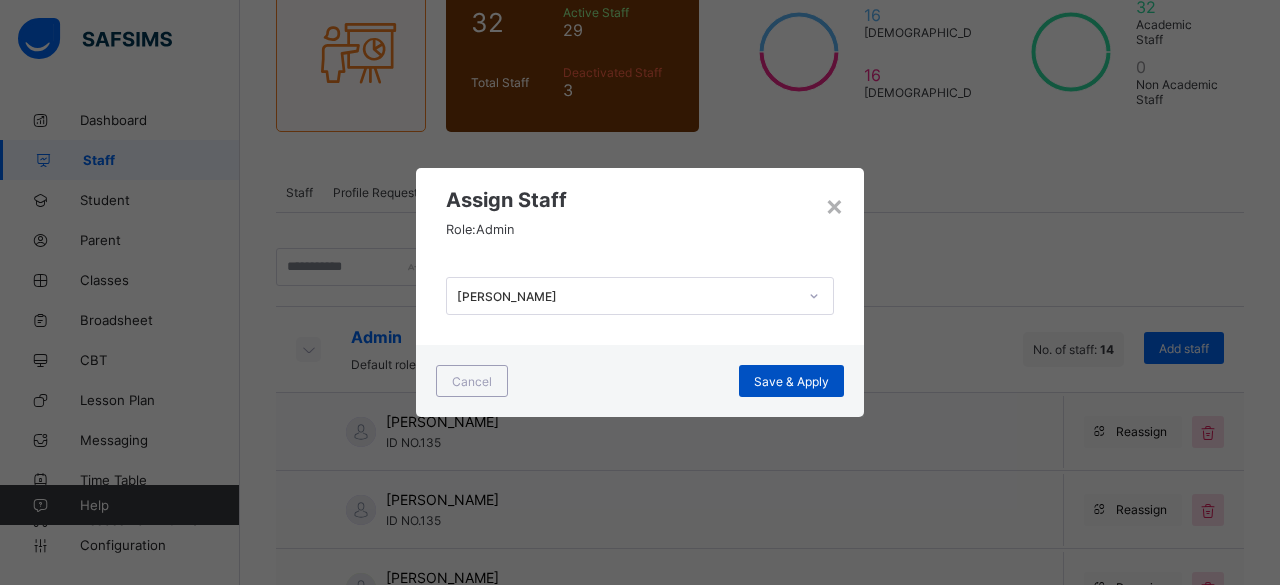 click on "Save & Apply" at bounding box center [791, 381] 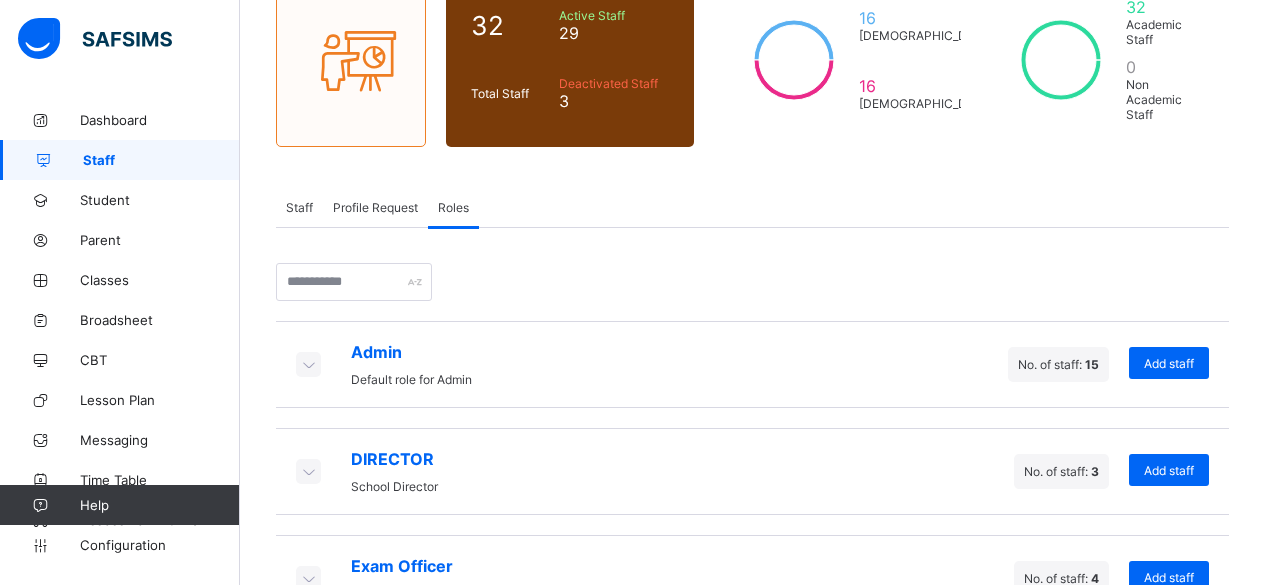 click at bounding box center (308, 364) 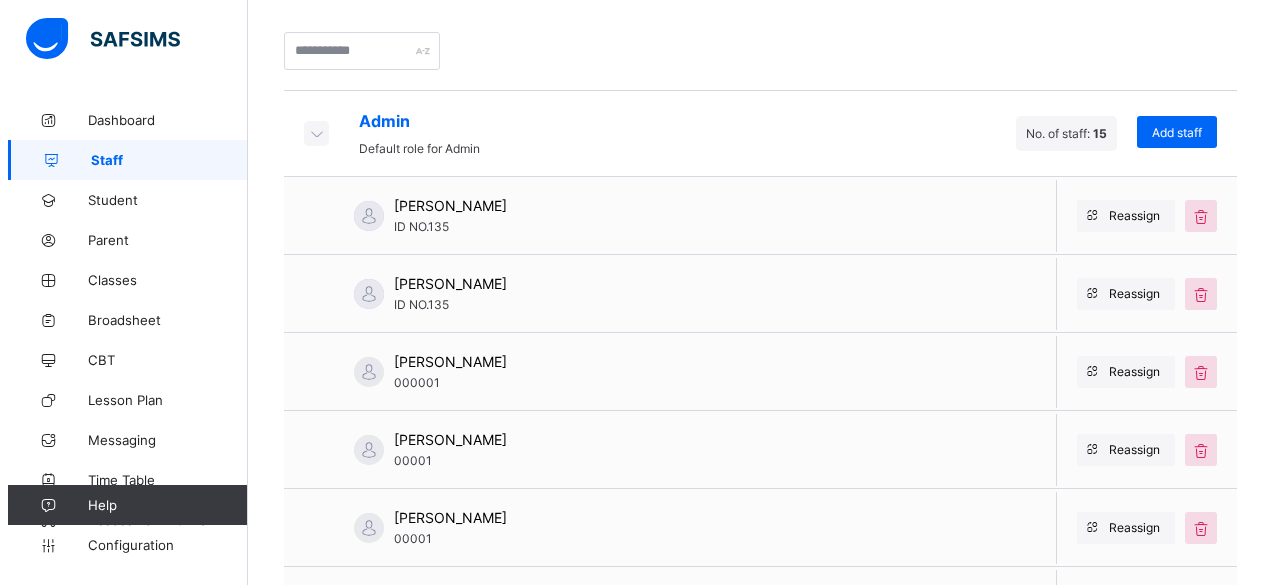 scroll, scrollTop: 0, scrollLeft: 0, axis: both 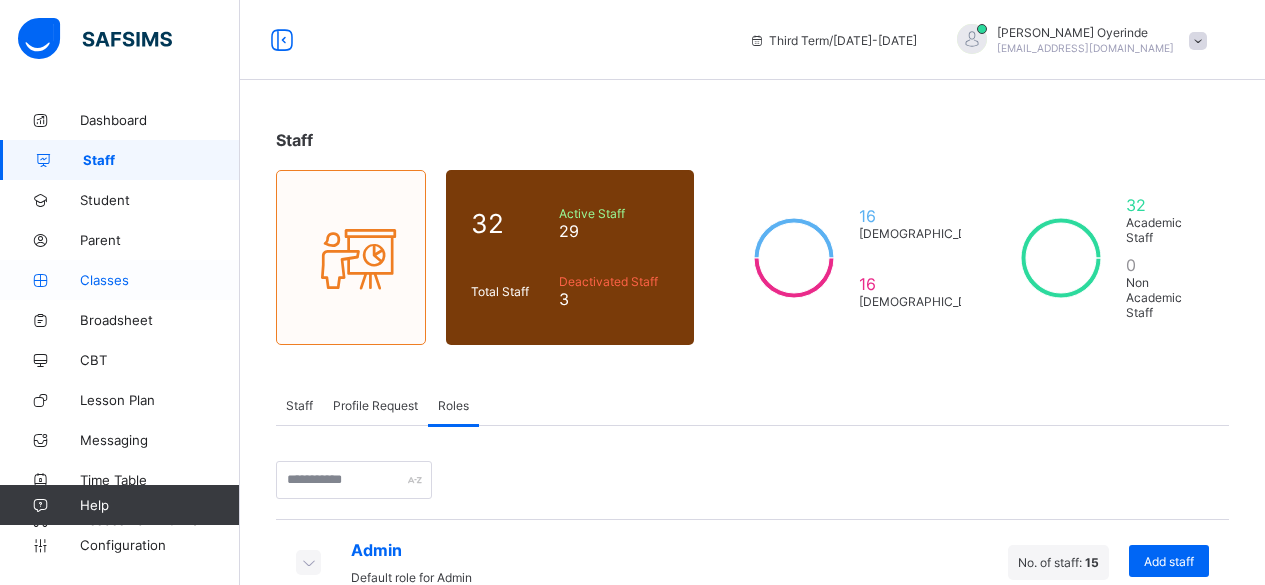 click on "Classes" at bounding box center (160, 280) 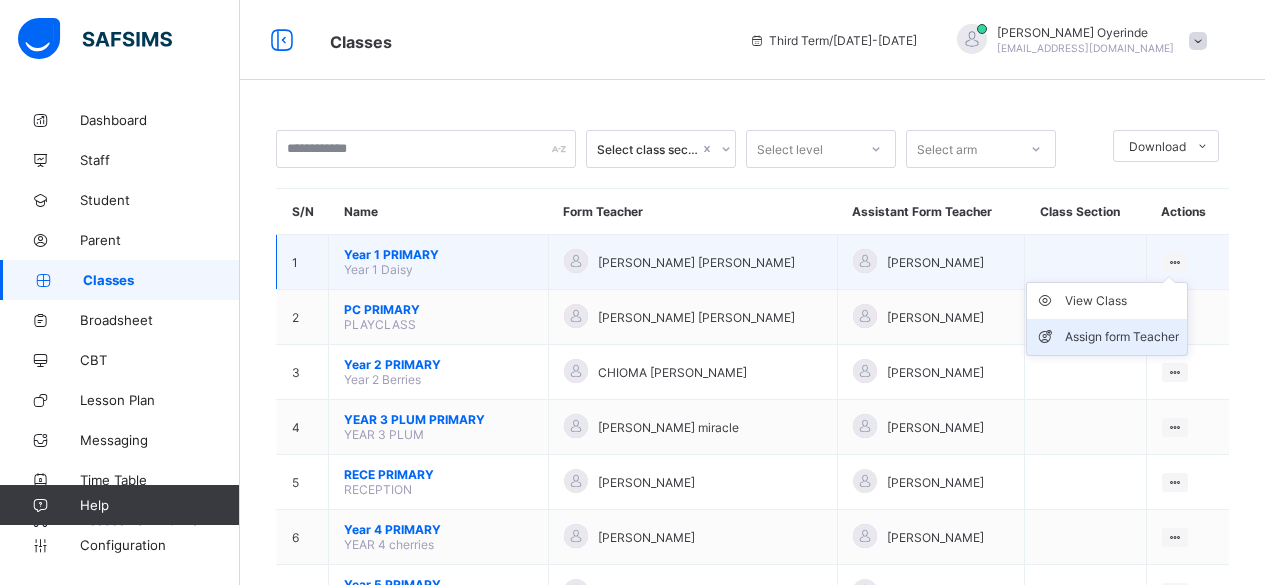 click on "Assign form Teacher" at bounding box center (1122, 337) 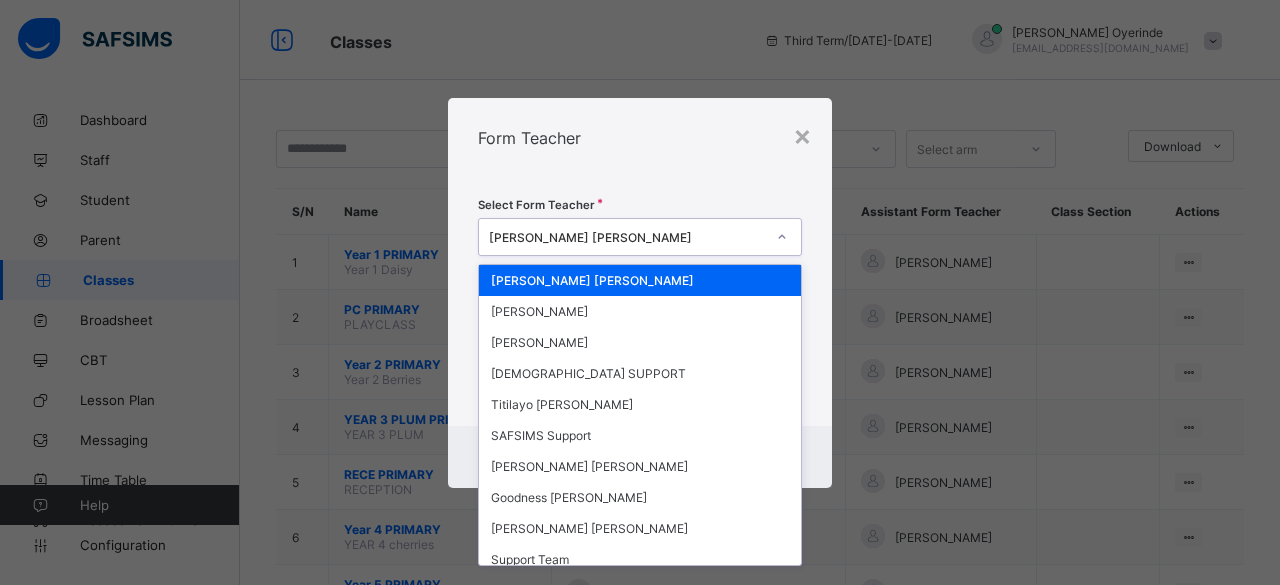 click 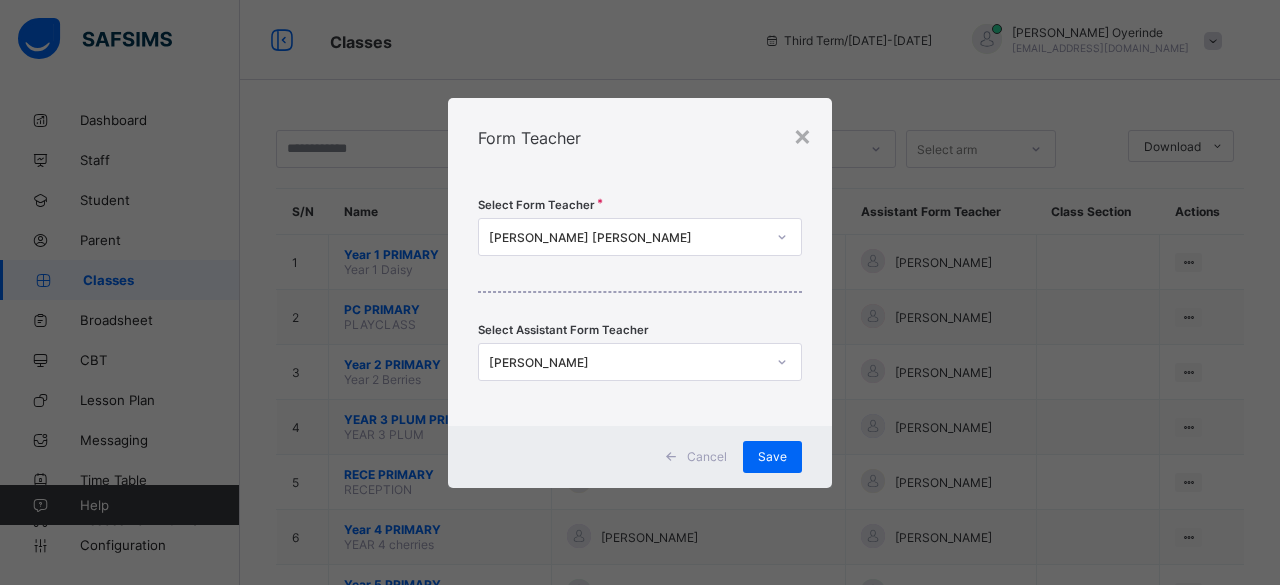 click on "× Form Teacher Select Form Teacher [PERSON_NAME] [PERSON_NAME] Select Assistant Form Teacher [PERSON_NAME]  Cancel Save" at bounding box center (640, 292) 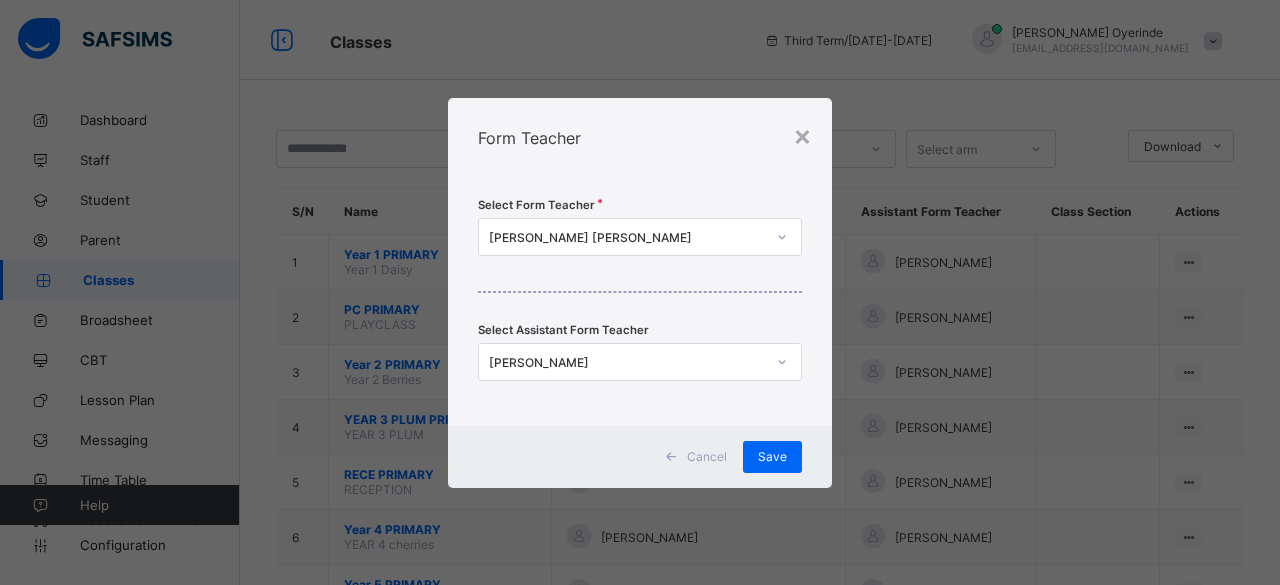 click at bounding box center [782, 237] 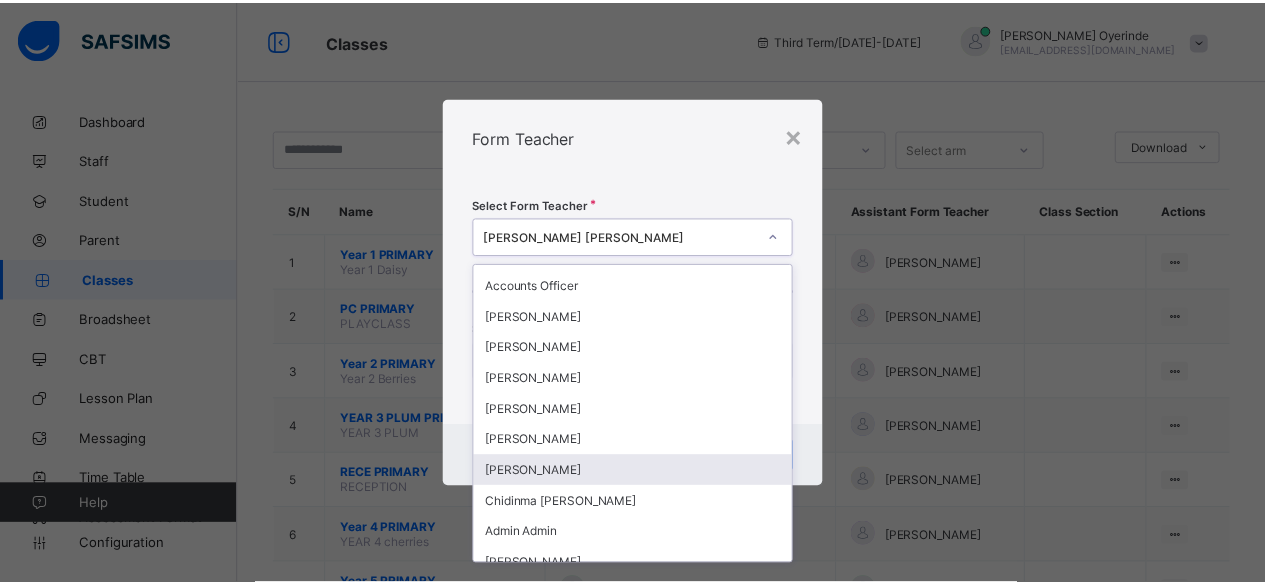 scroll, scrollTop: 0, scrollLeft: 0, axis: both 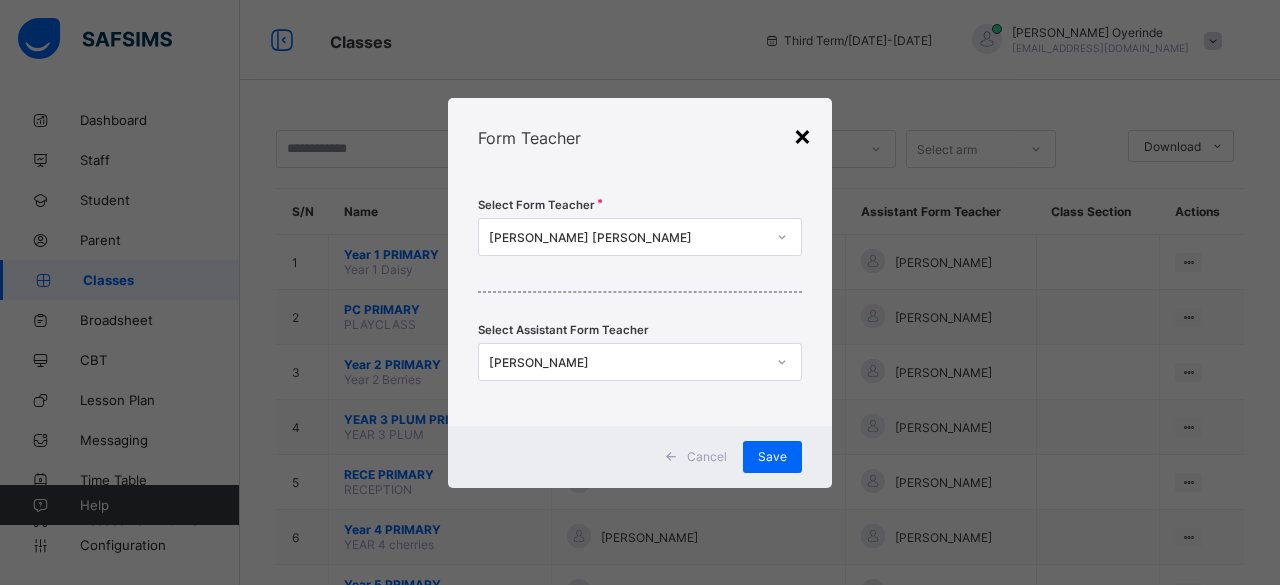click on "×" at bounding box center [802, 135] 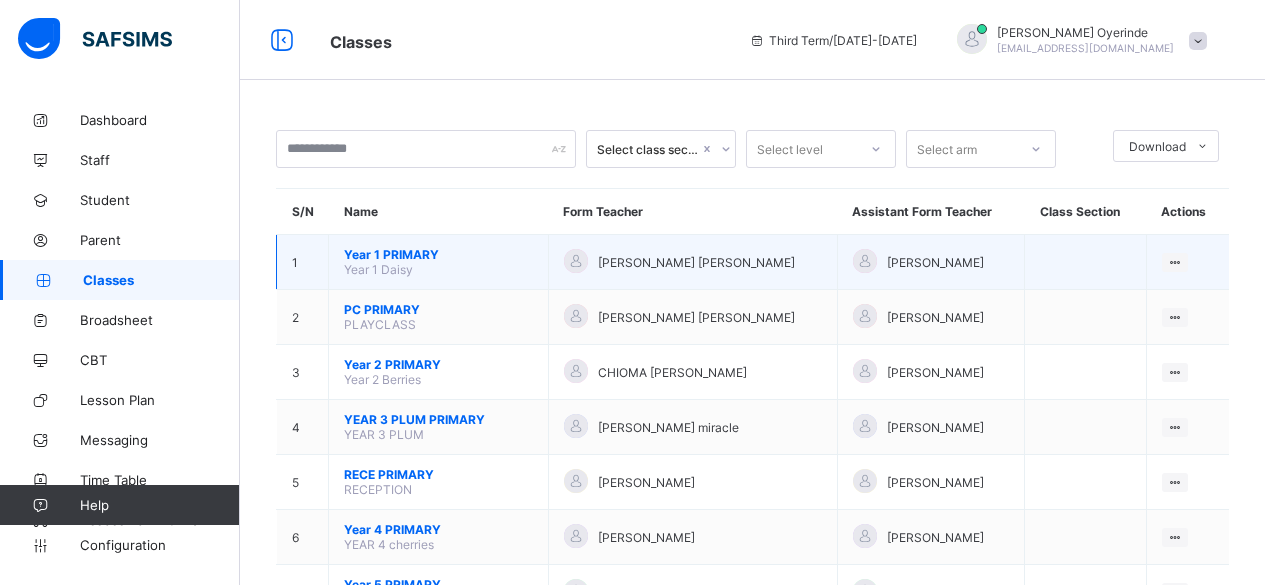 click on "Year 1   PRIMARY" at bounding box center (438, 254) 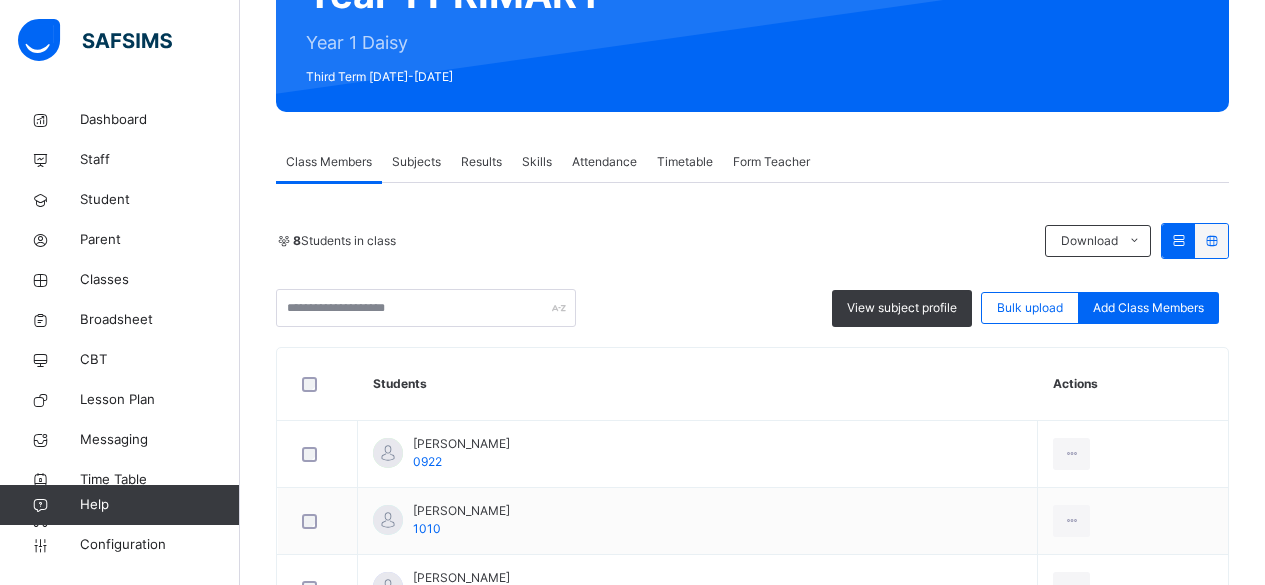 scroll, scrollTop: 235, scrollLeft: 0, axis: vertical 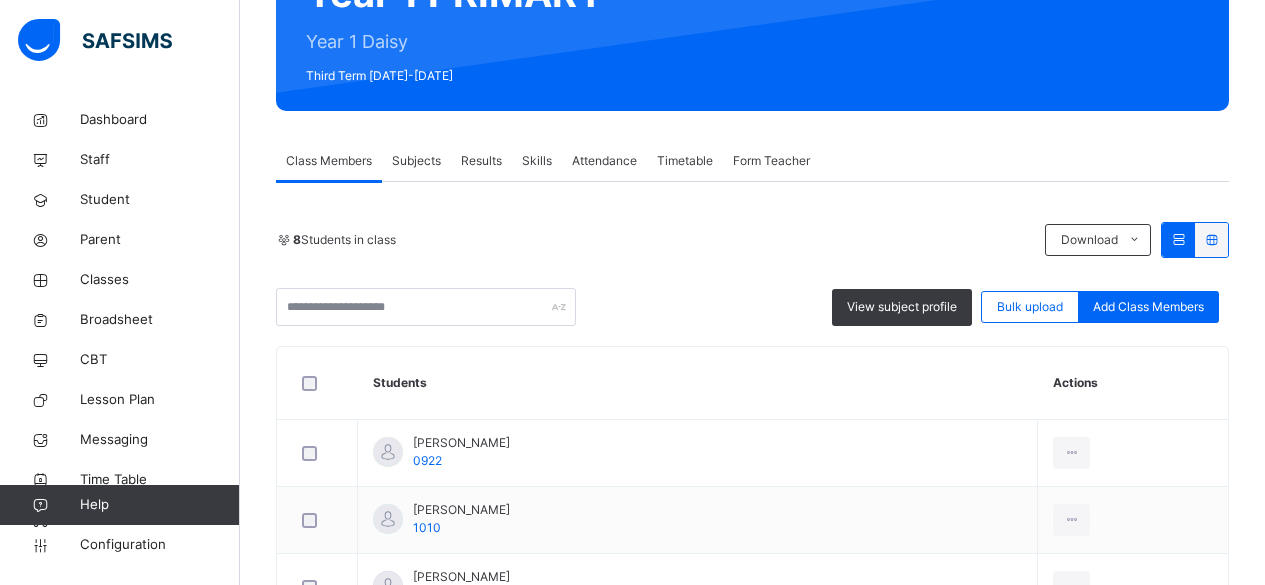 click on "Subjects" at bounding box center [416, 161] 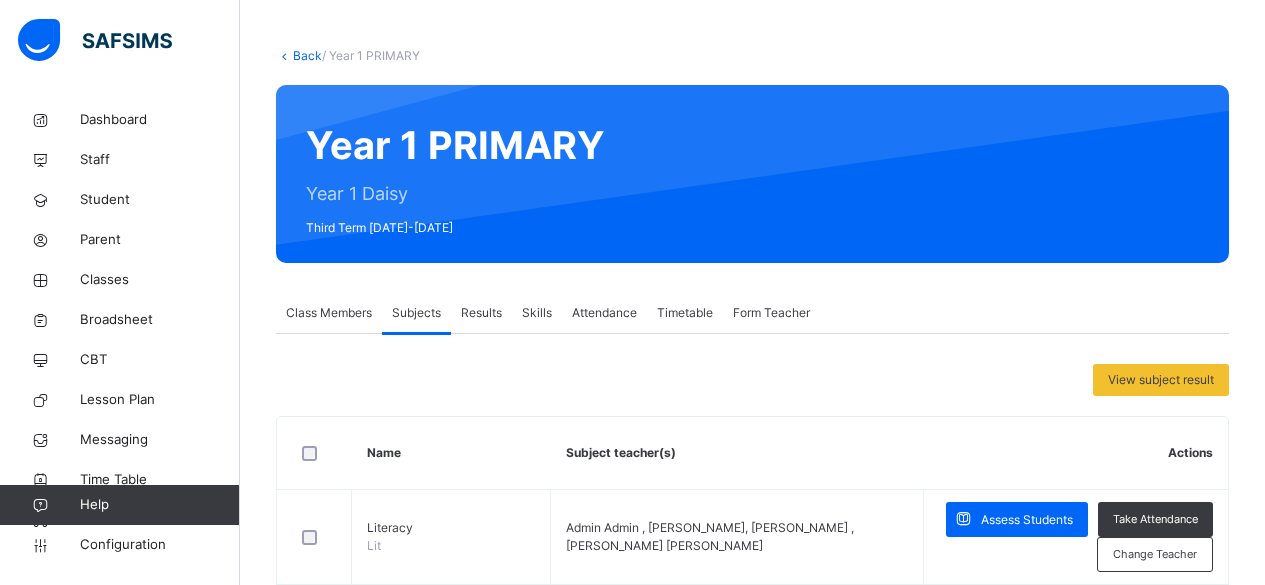 scroll, scrollTop: 86, scrollLeft: 0, axis: vertical 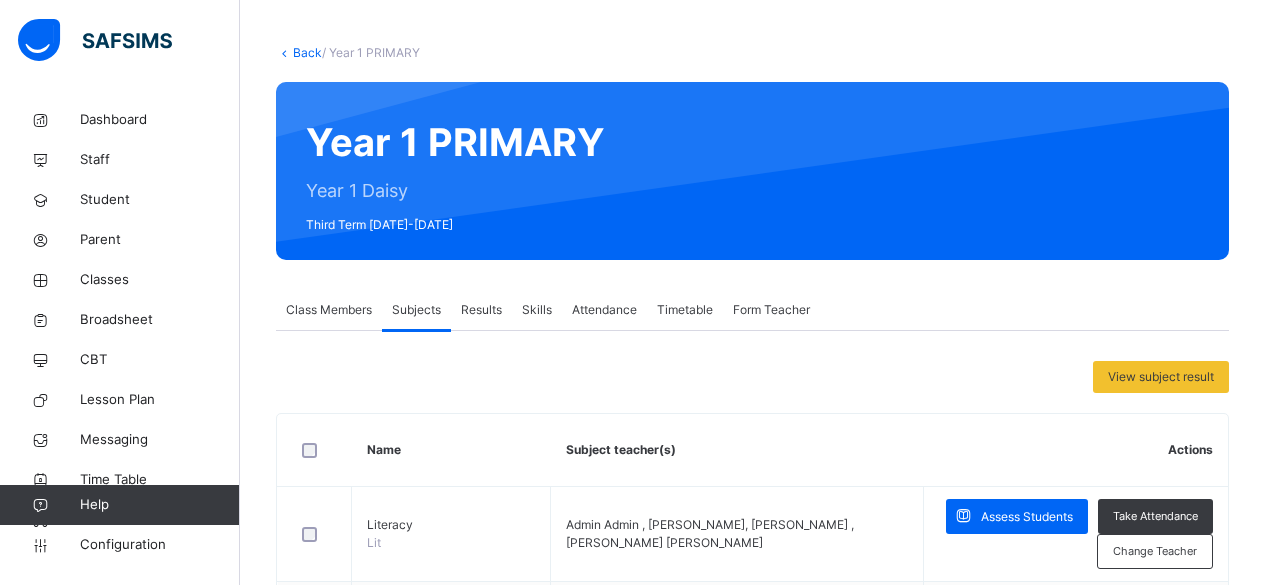 click on "Subjects" at bounding box center (416, 310) 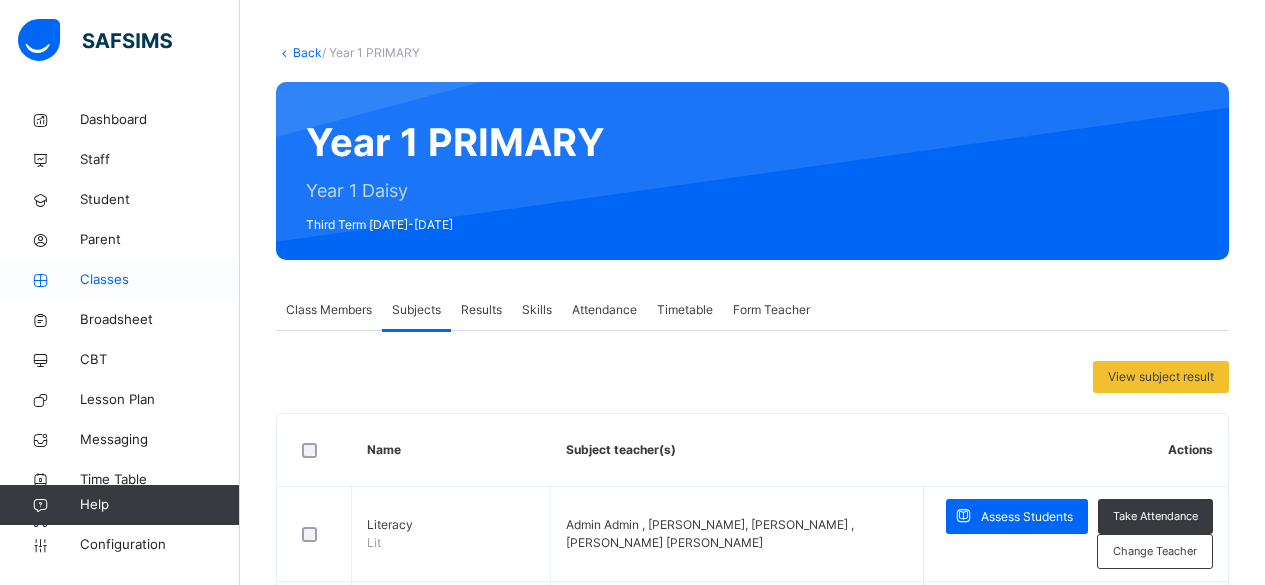 click on "Classes" at bounding box center (160, 280) 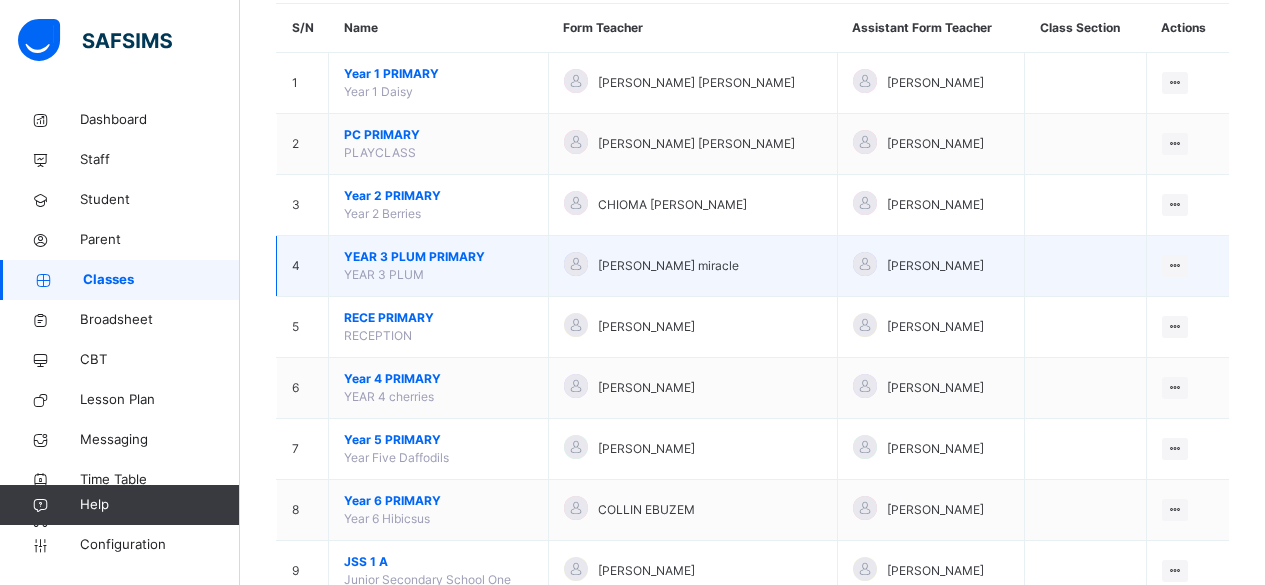 scroll, scrollTop: 186, scrollLeft: 0, axis: vertical 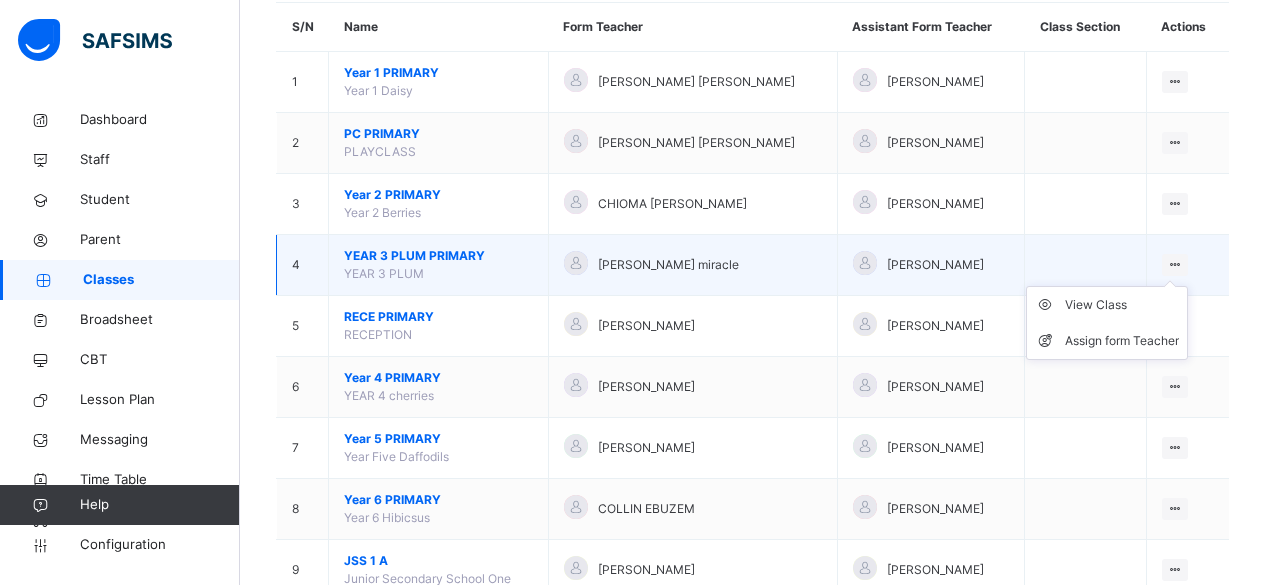 click at bounding box center [1175, 264] 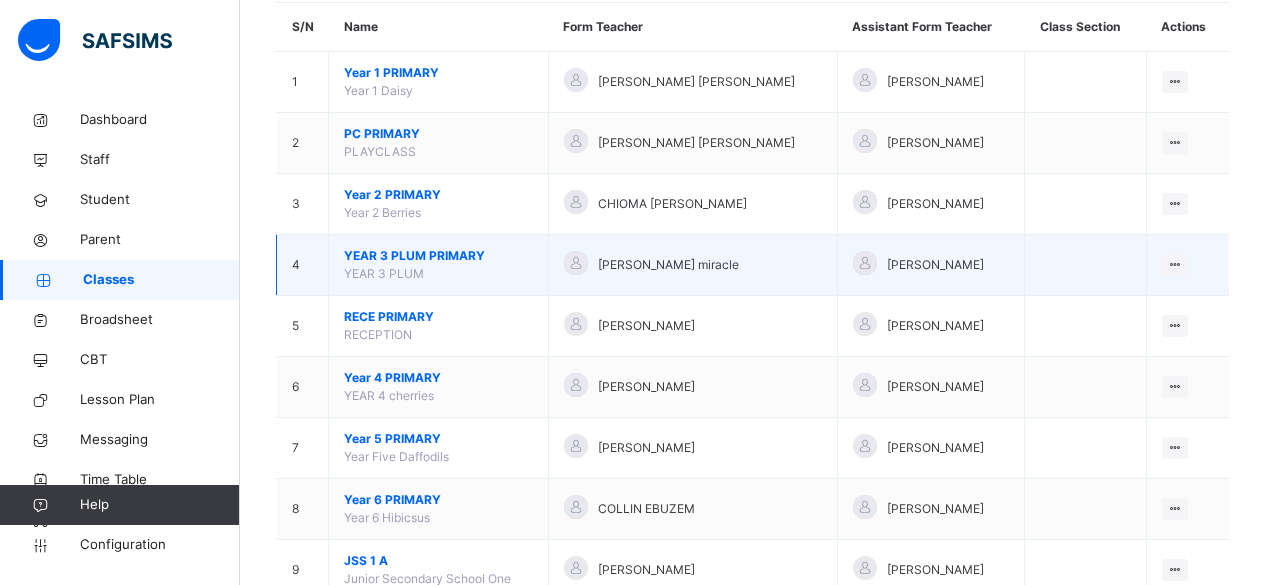 click on "YEAR 3 PLUM   PRIMARY" at bounding box center (438, 256) 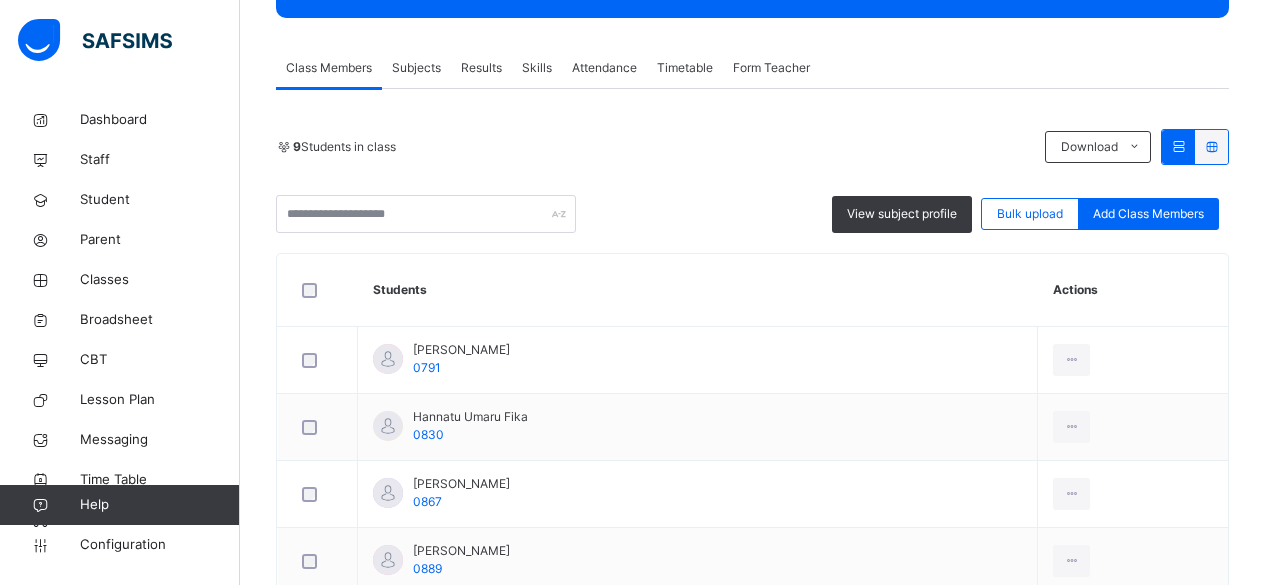 scroll, scrollTop: 329, scrollLeft: 0, axis: vertical 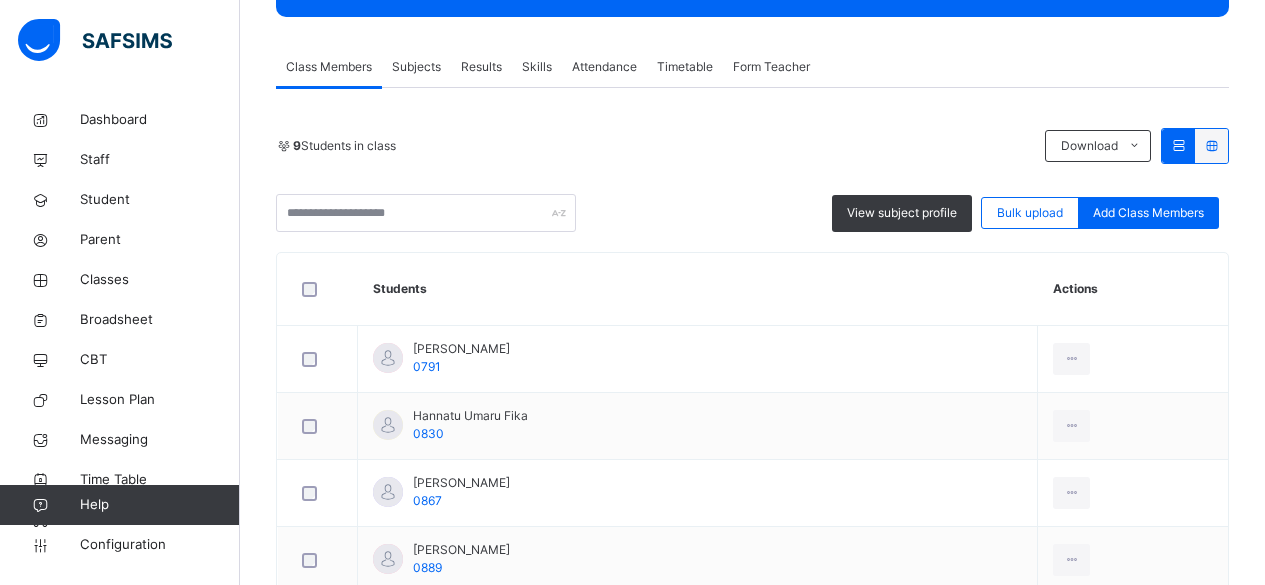 click on "Subjects" at bounding box center [416, 67] 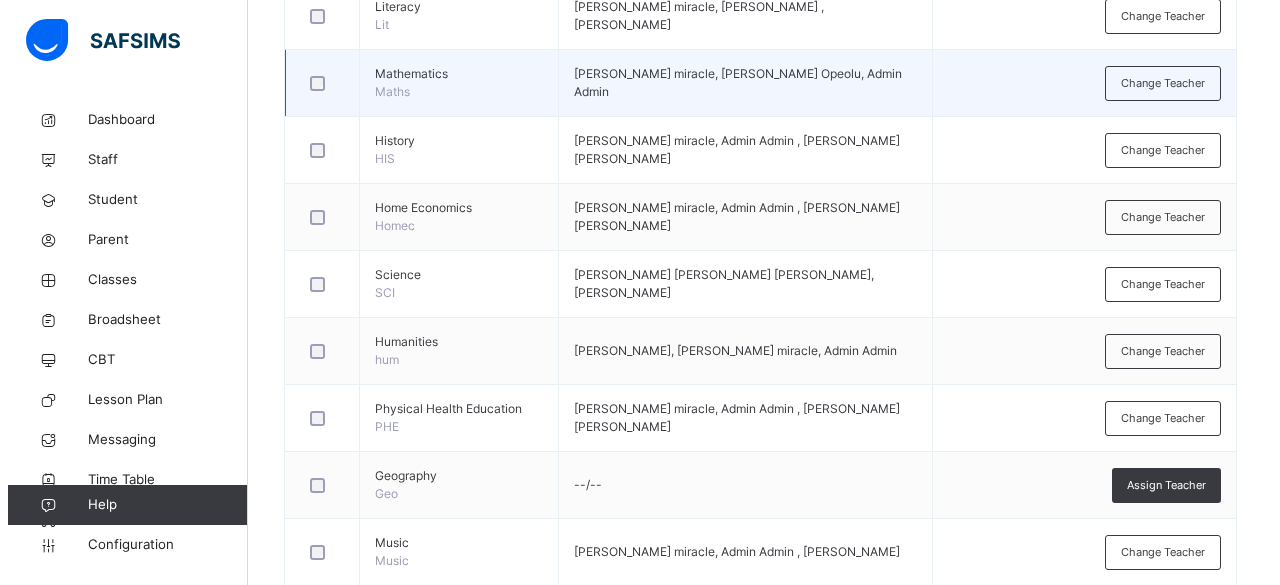 scroll, scrollTop: 588, scrollLeft: 0, axis: vertical 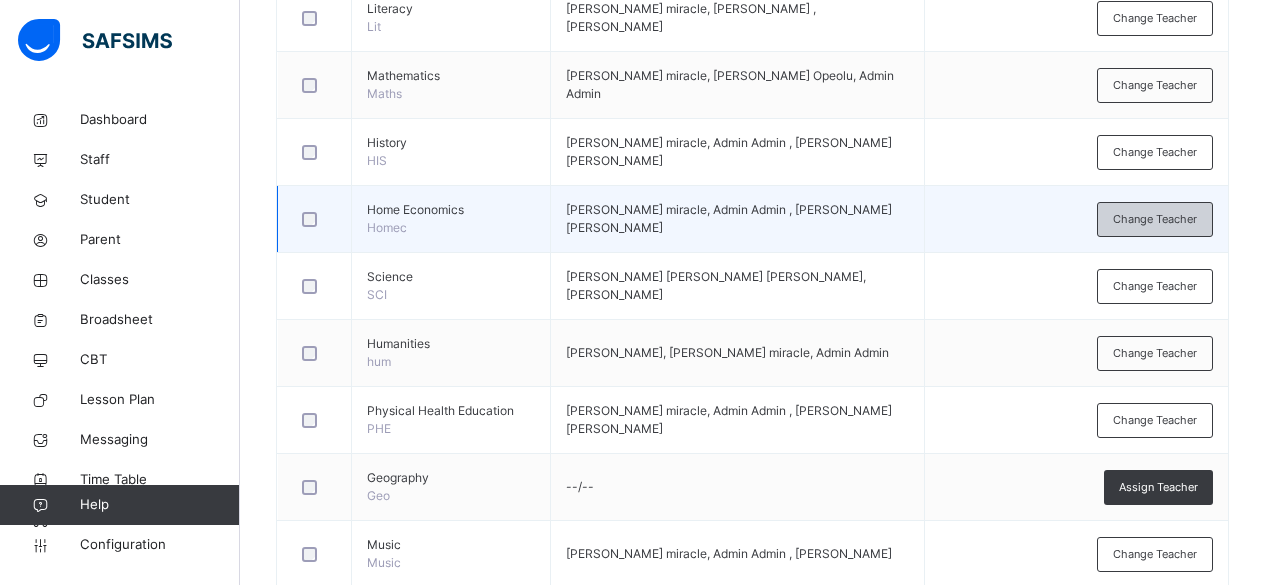 click on "Change Teacher" at bounding box center [1155, 219] 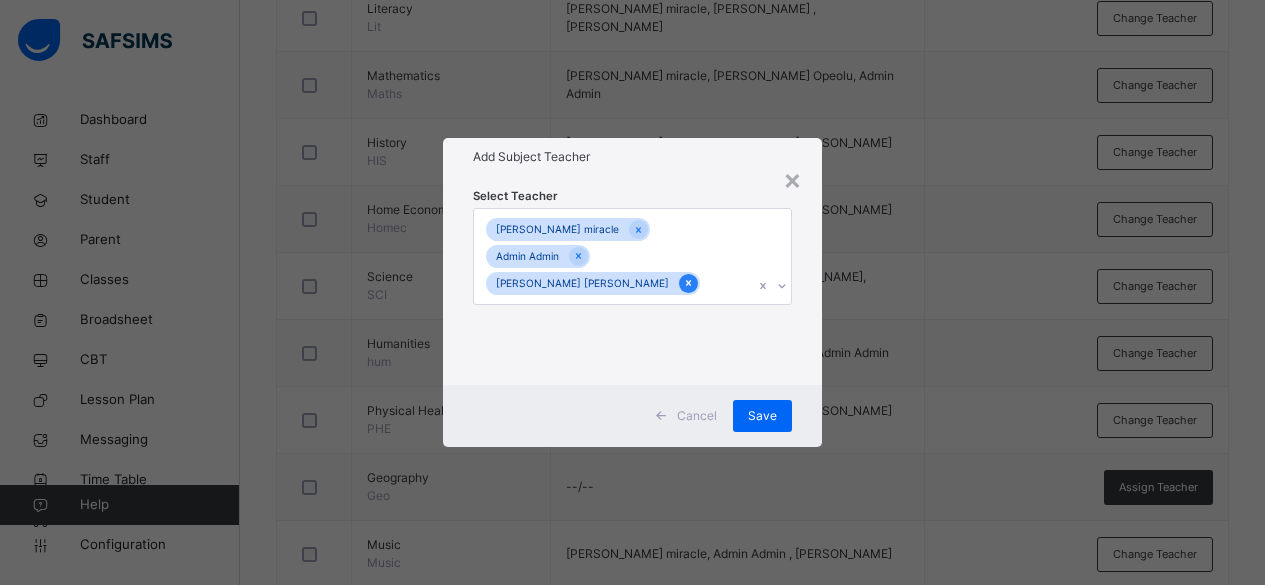click at bounding box center [688, 283] 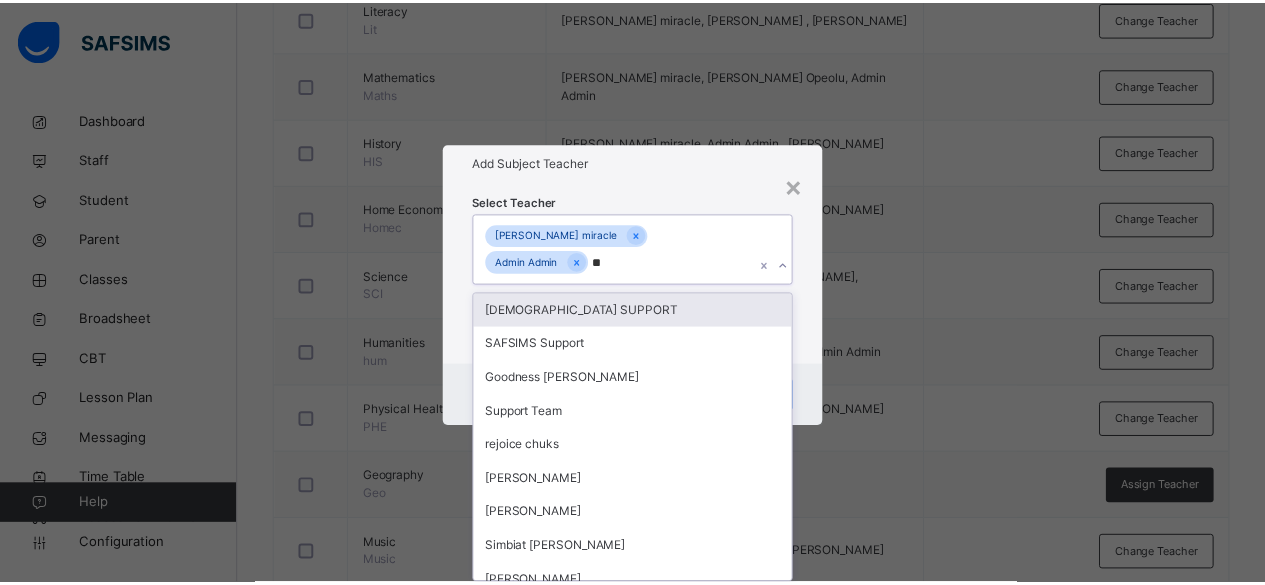 scroll, scrollTop: 0, scrollLeft: 0, axis: both 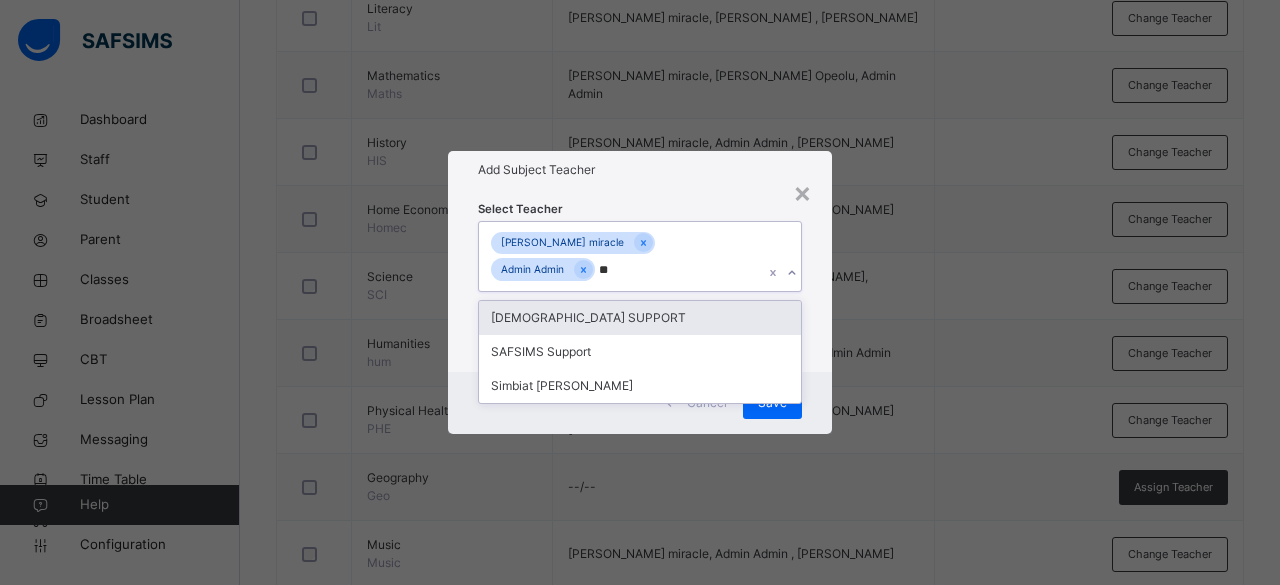 type on "***" 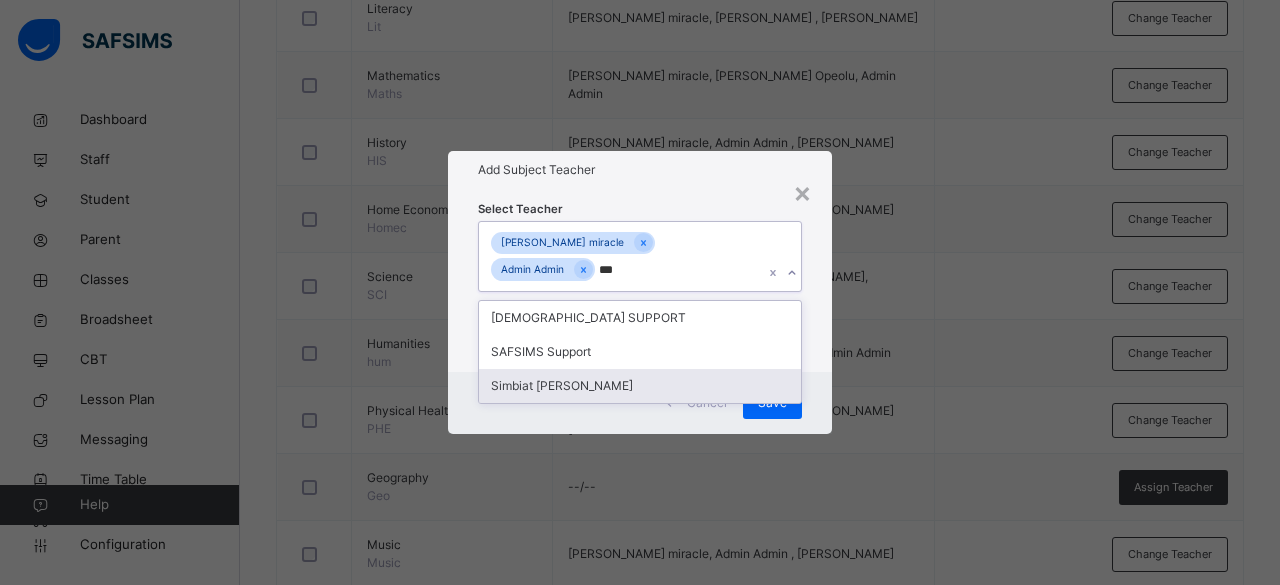 click on "Simbiat [PERSON_NAME]" at bounding box center [640, 386] 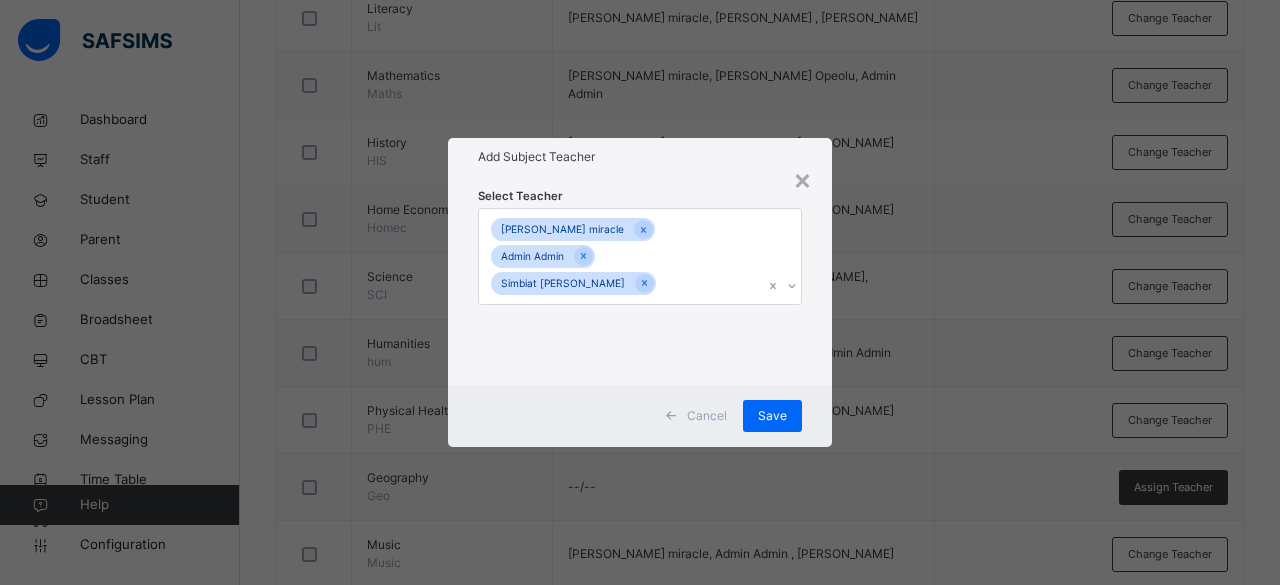click on "Select Teacher [PERSON_NAME] miracle Admin Admin  Simbiat [PERSON_NAME]" at bounding box center (640, 281) 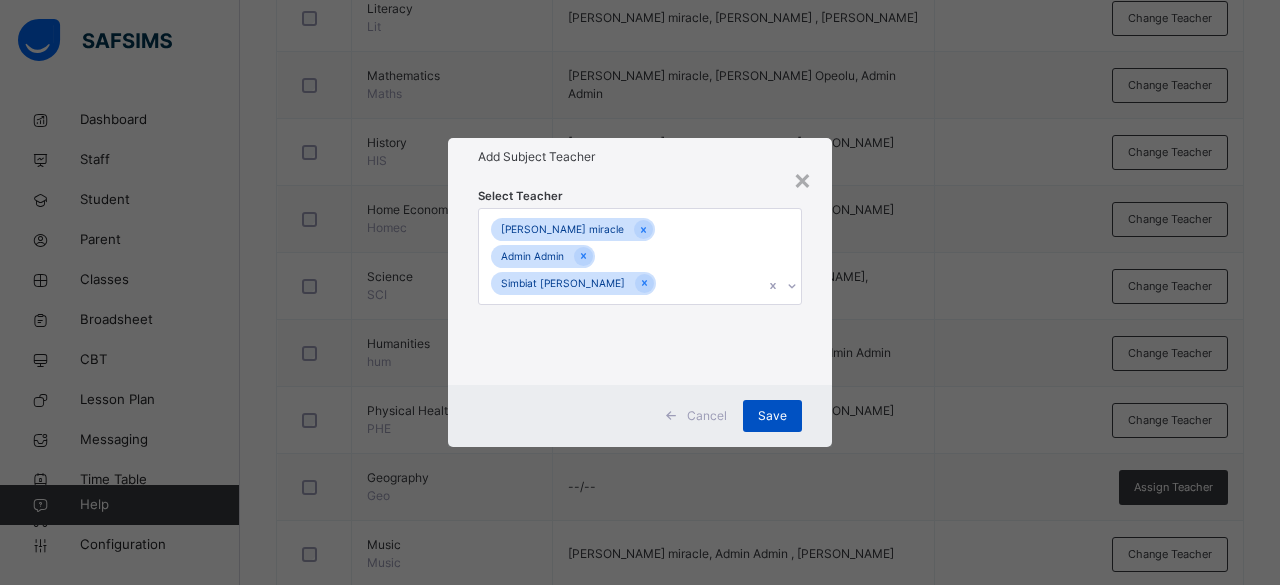 click on "Save" at bounding box center [772, 416] 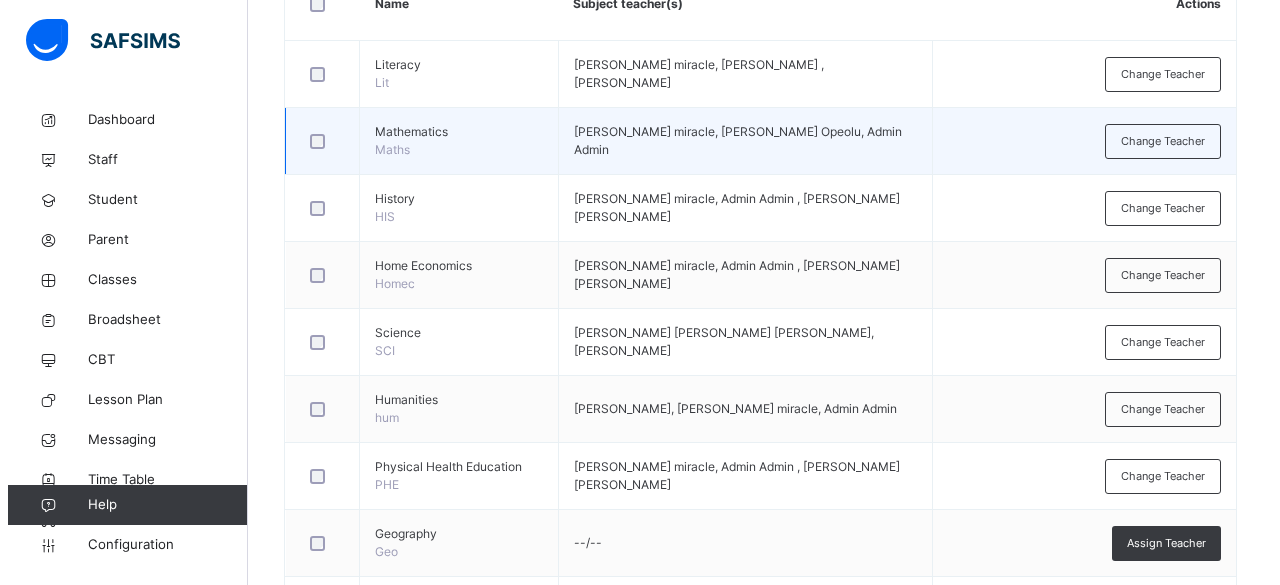 scroll, scrollTop: 525, scrollLeft: 0, axis: vertical 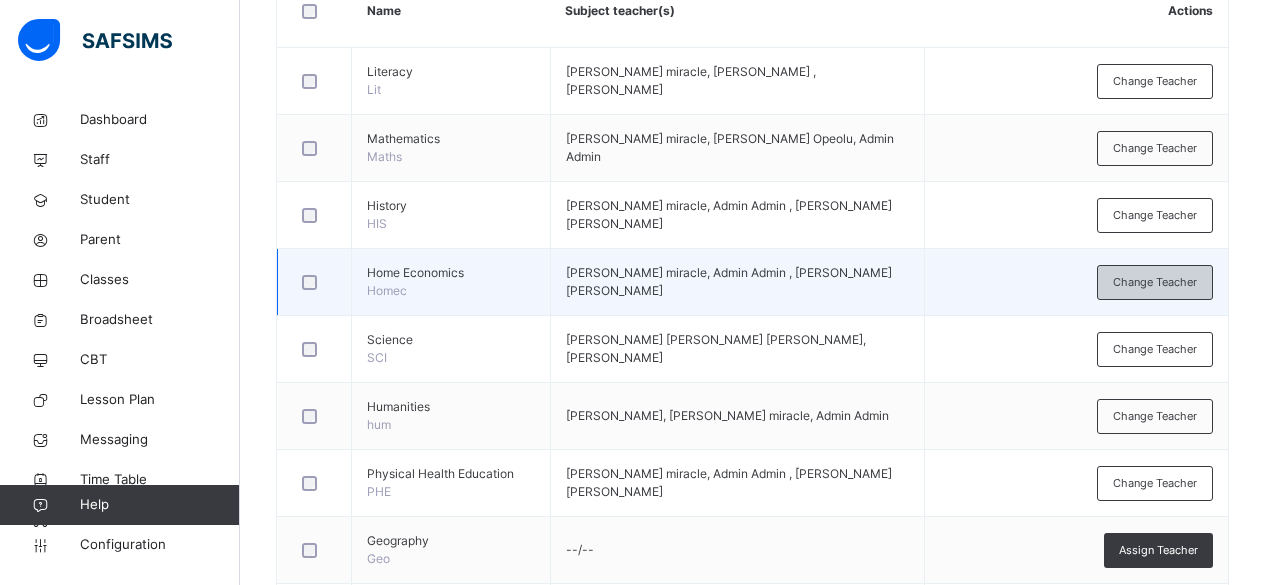 click on "Change Teacher" at bounding box center (1155, 282) 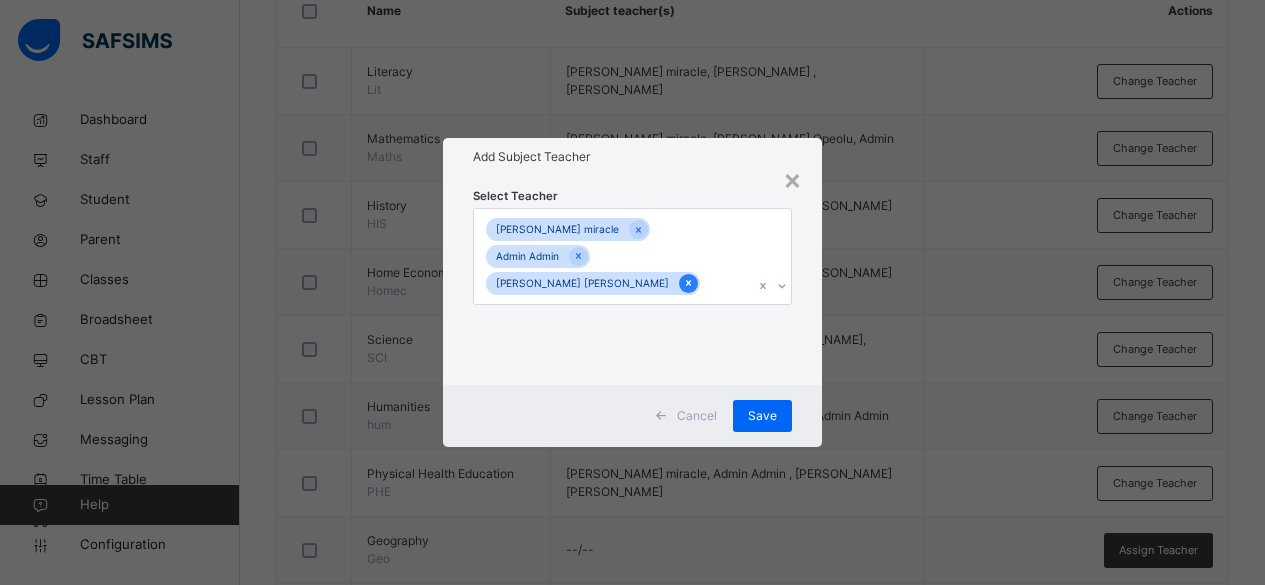 click 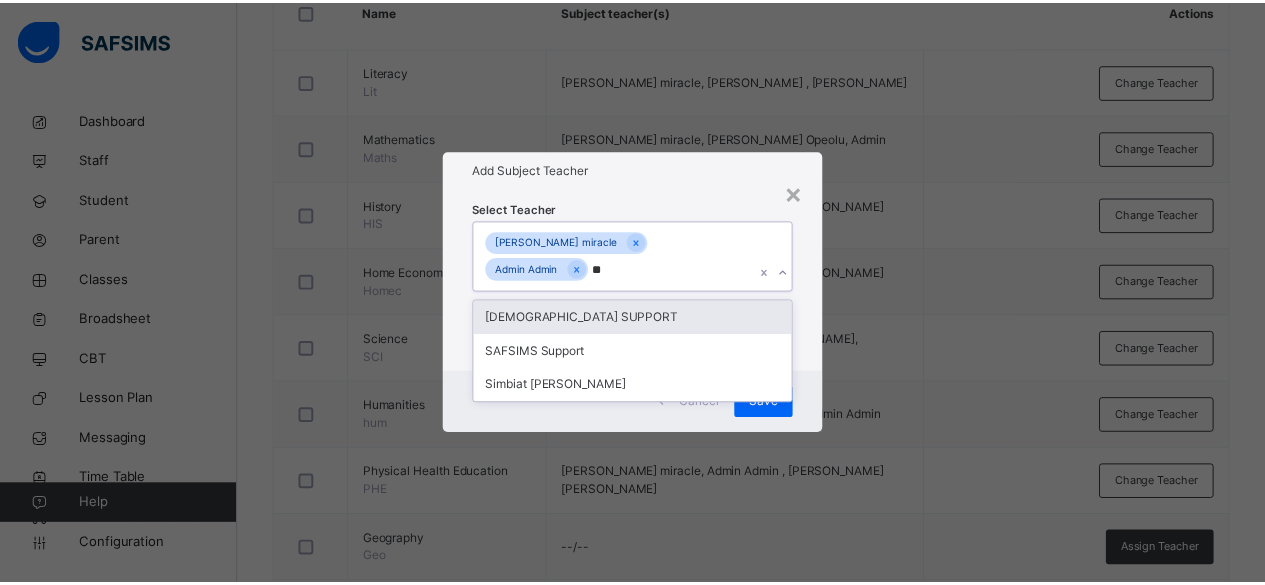scroll, scrollTop: 0, scrollLeft: 0, axis: both 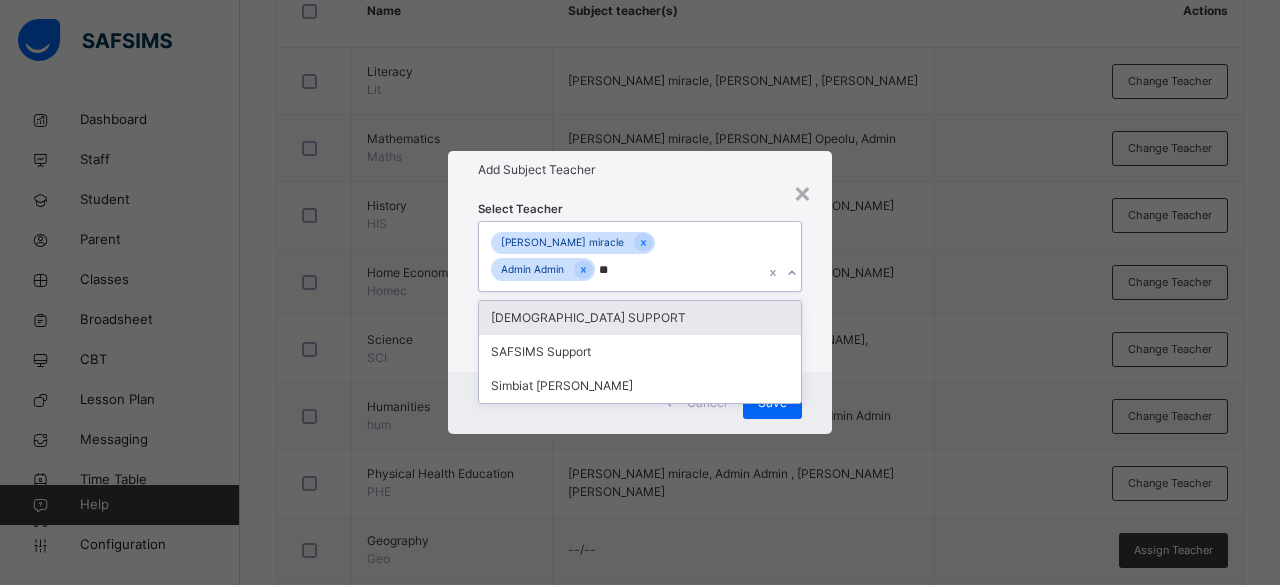 type on "***" 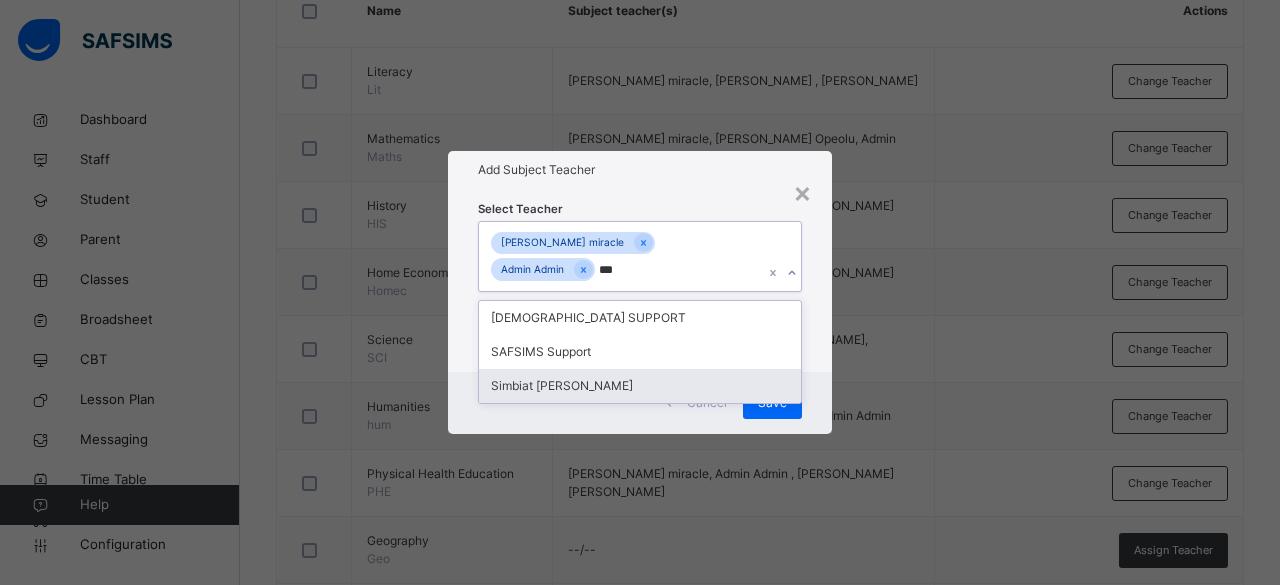 click on "Simbiat [PERSON_NAME]" at bounding box center (640, 386) 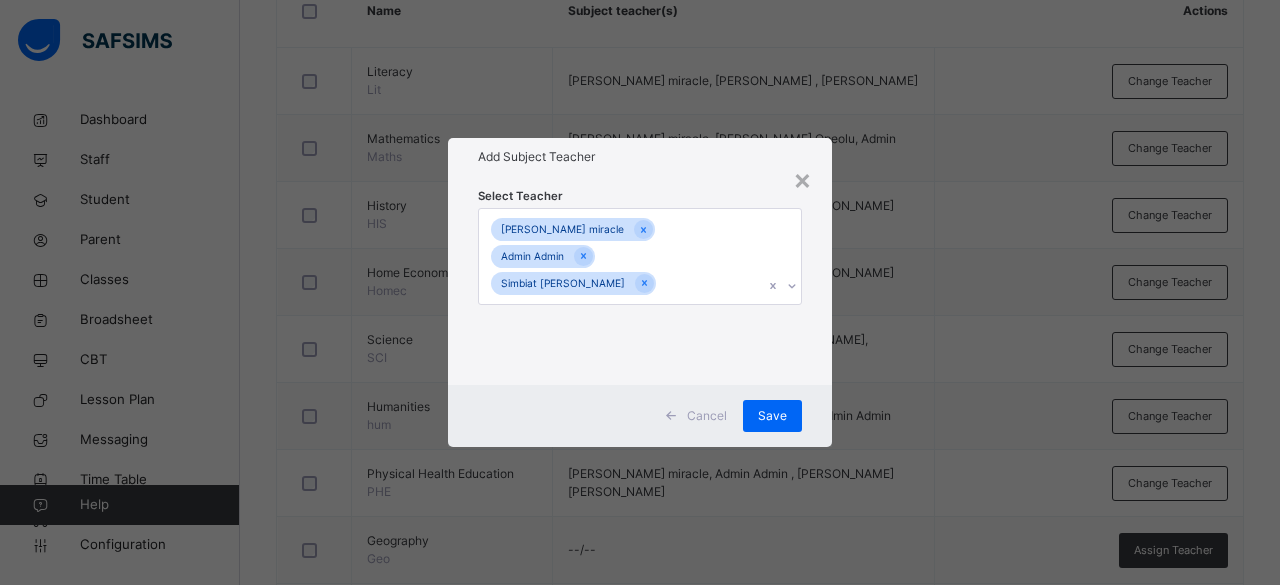 click on "Select Teacher [PERSON_NAME] miracle Admin Admin  Simbiat [PERSON_NAME]" at bounding box center (640, 281) 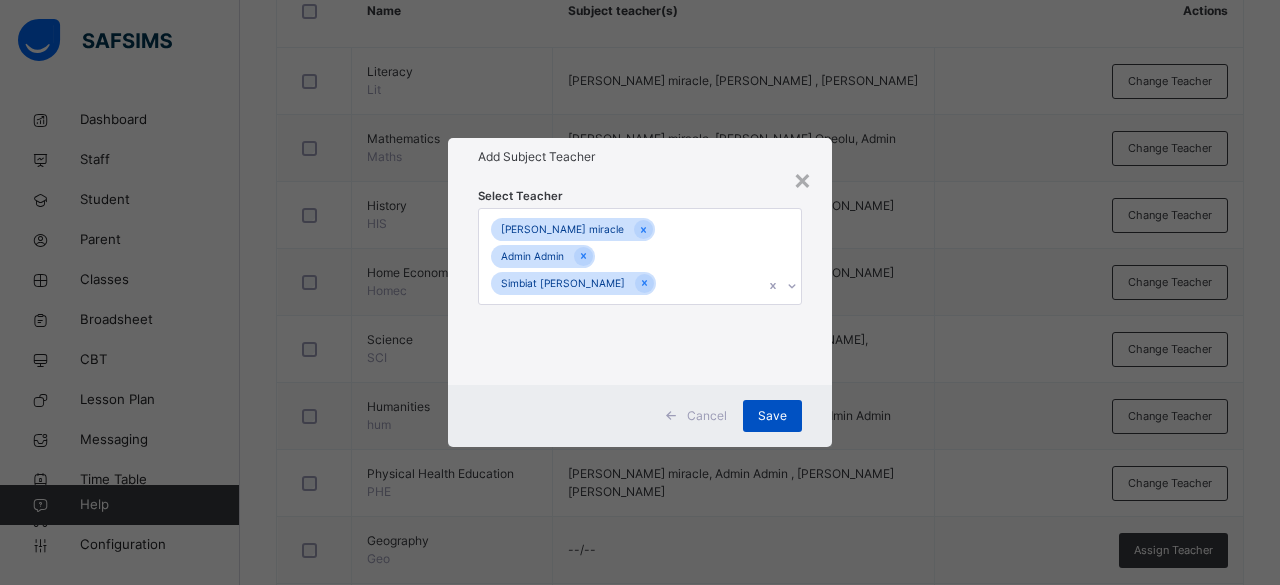 click on "Save" at bounding box center (772, 416) 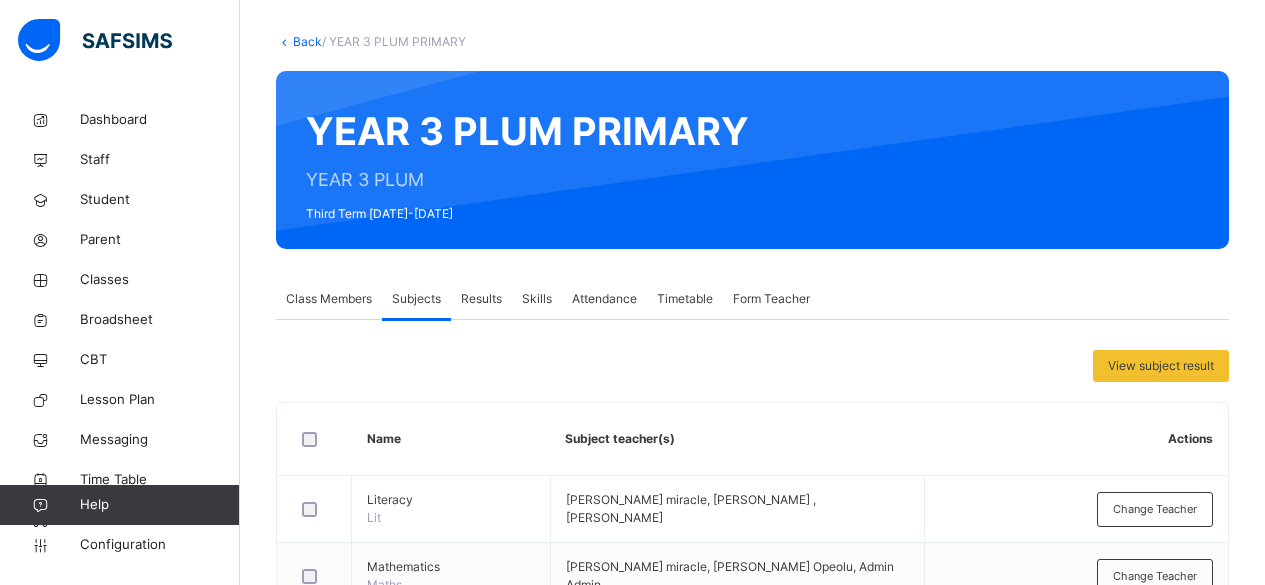 scroll, scrollTop: 0, scrollLeft: 0, axis: both 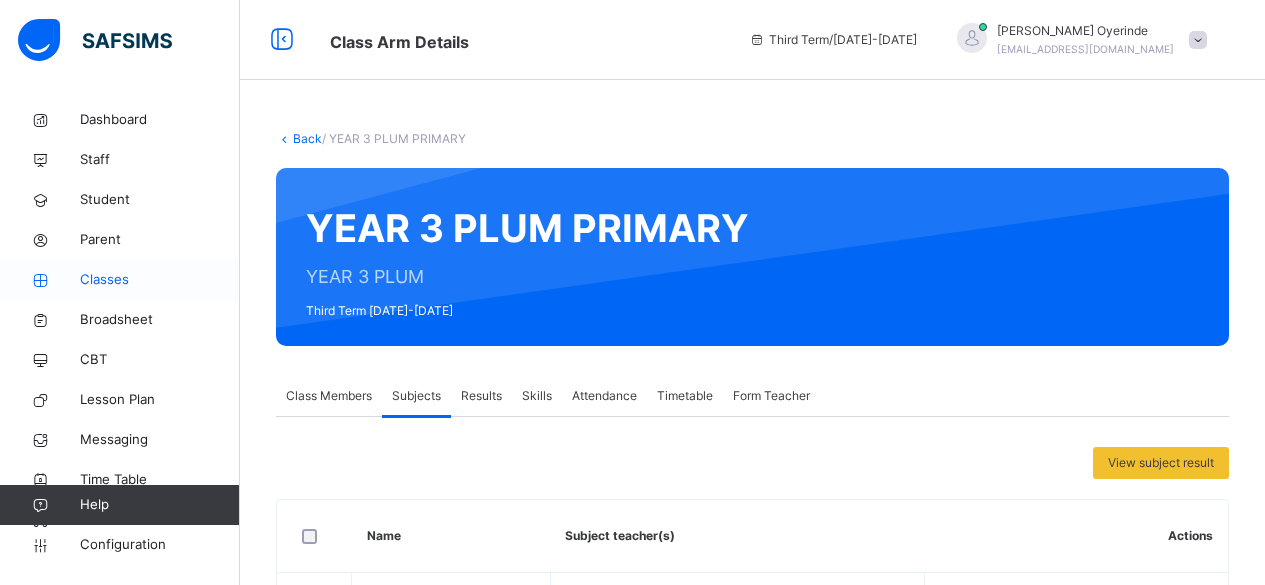 click on "Classes" at bounding box center (160, 280) 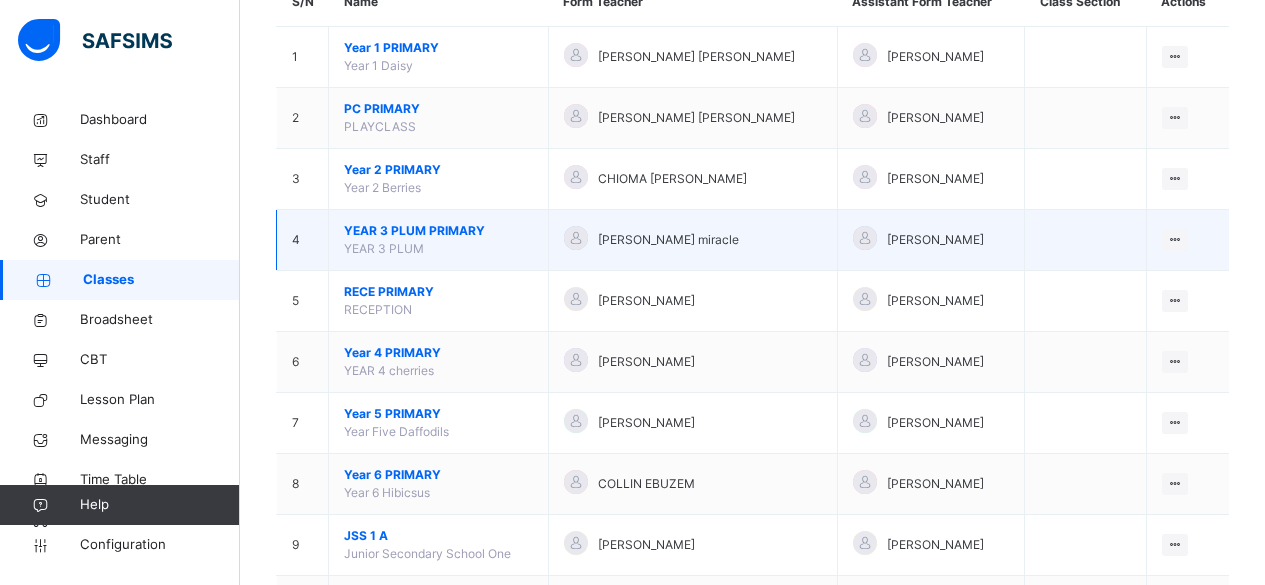 scroll, scrollTop: 219, scrollLeft: 0, axis: vertical 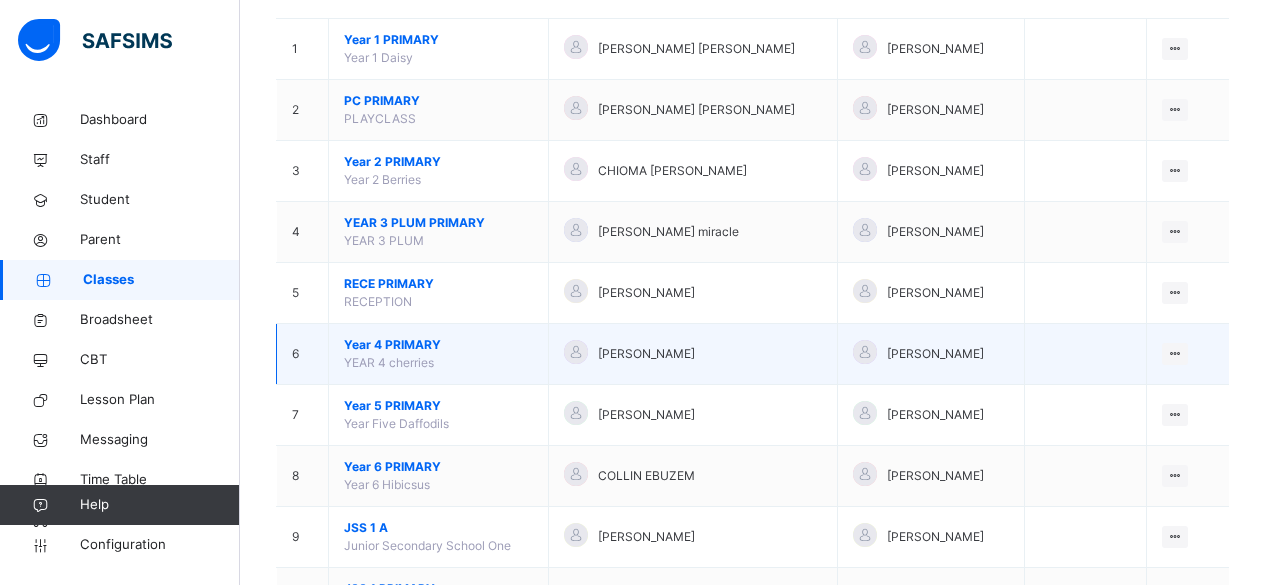 drag, startPoint x: 1196, startPoint y: 352, endPoint x: 796, endPoint y: 372, distance: 400.4997 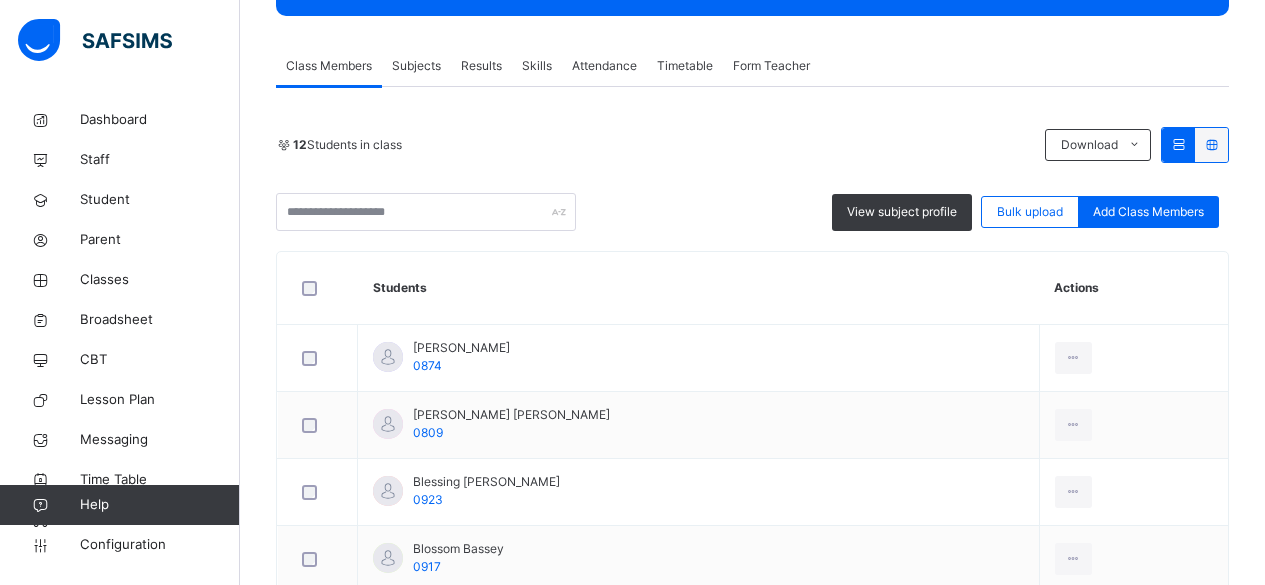 scroll, scrollTop: 332, scrollLeft: 0, axis: vertical 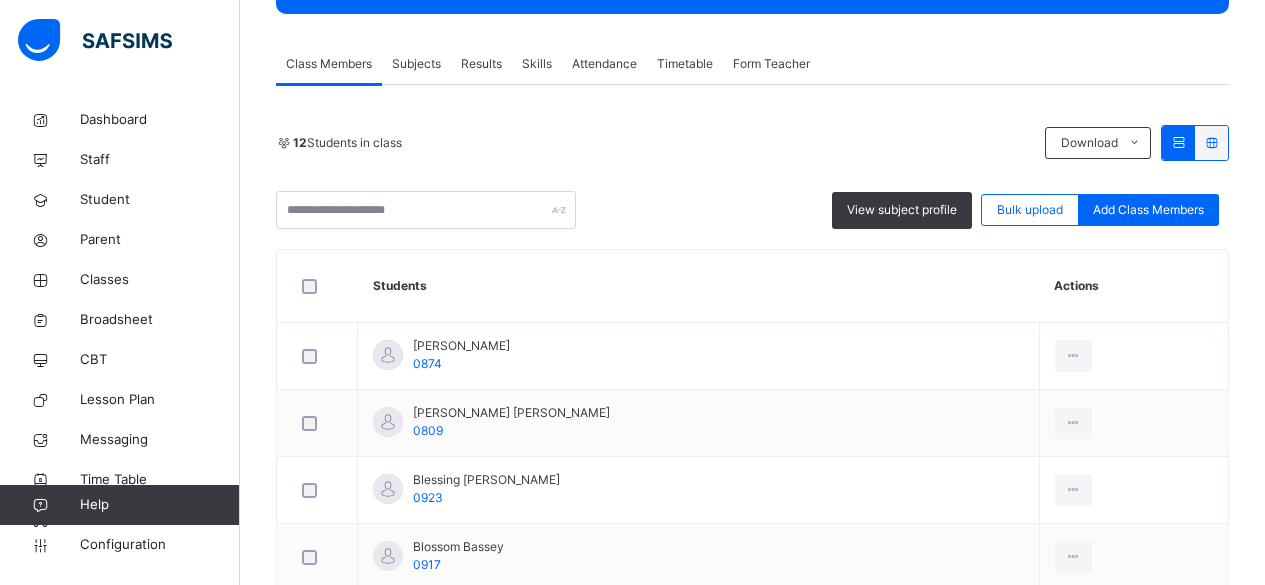 click on "Subjects" at bounding box center [416, 64] 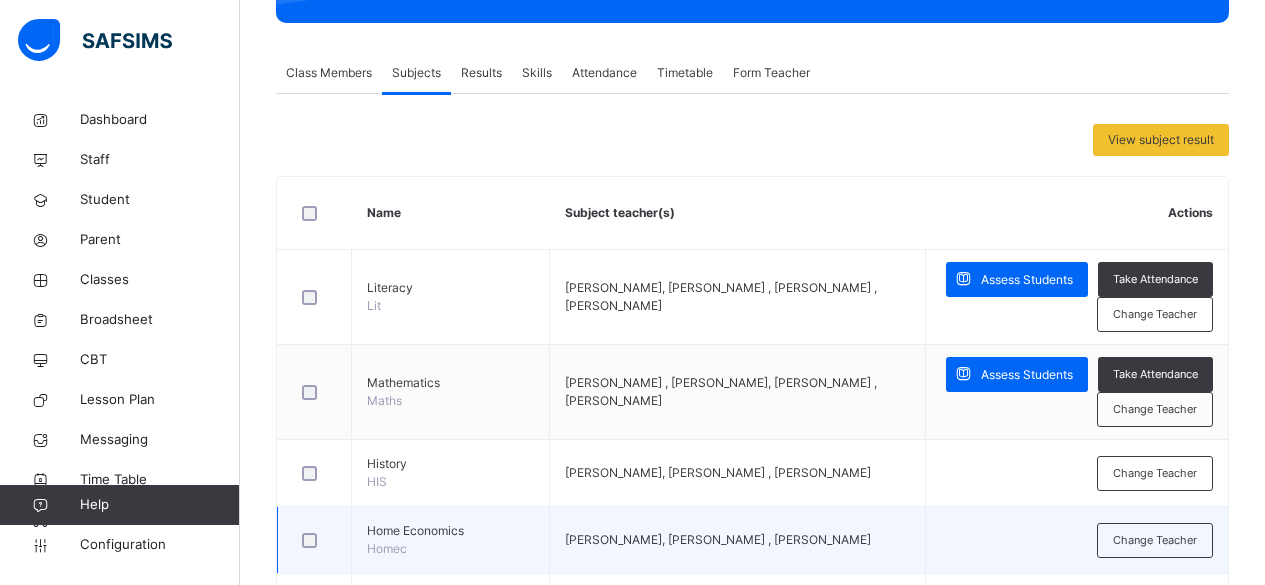 scroll, scrollTop: 322, scrollLeft: 0, axis: vertical 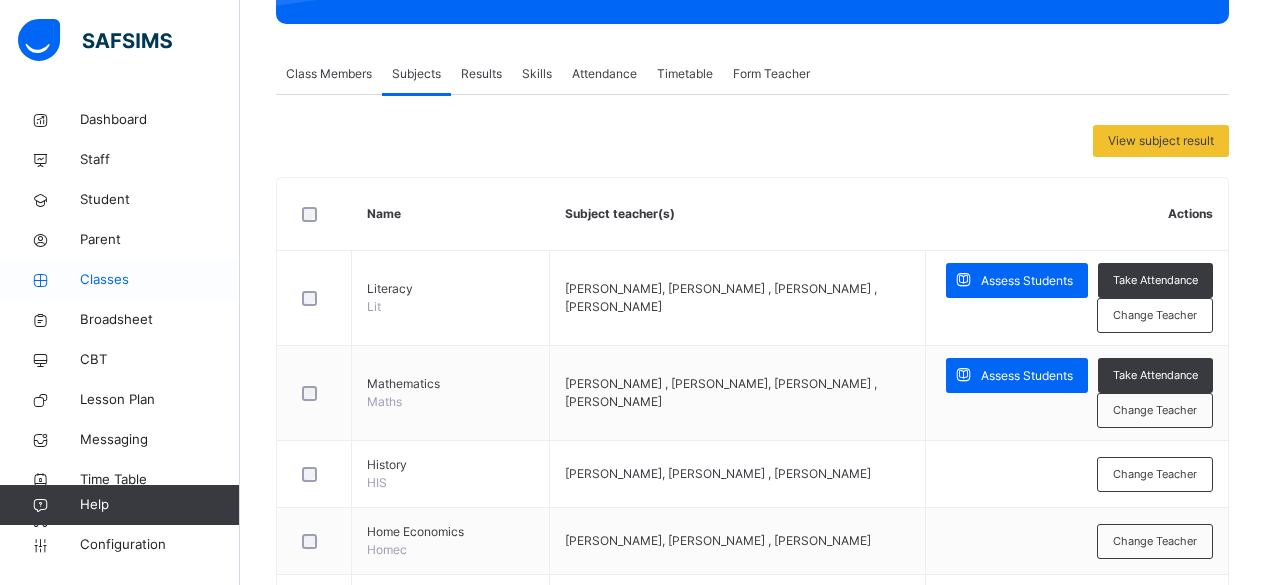 click on "Classes" at bounding box center [160, 280] 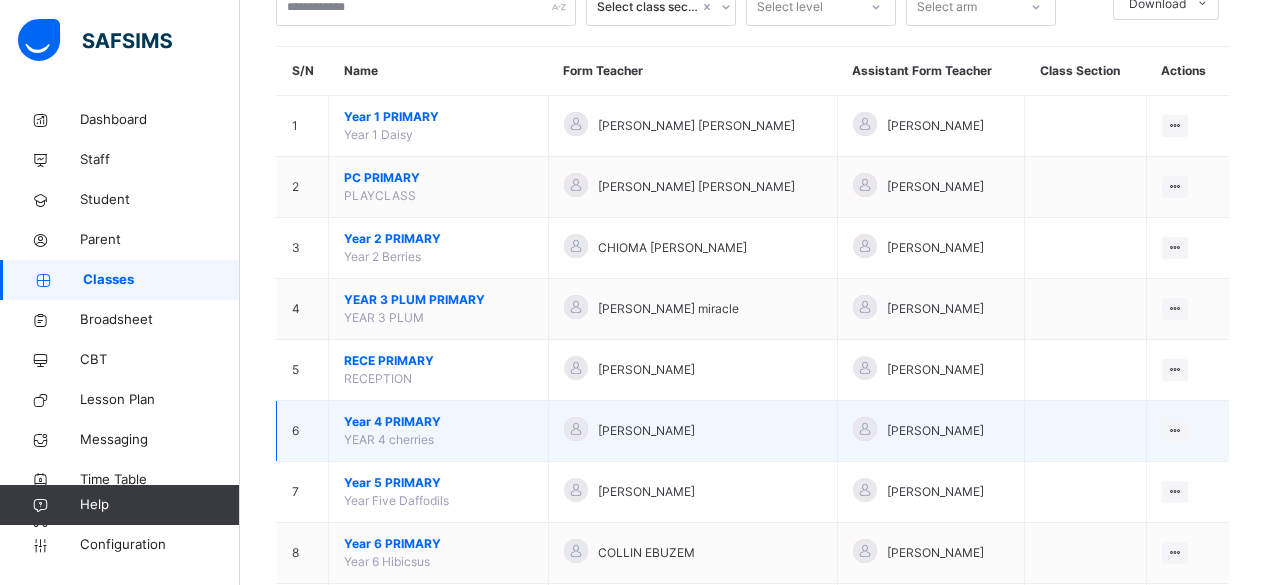 scroll, scrollTop: 143, scrollLeft: 0, axis: vertical 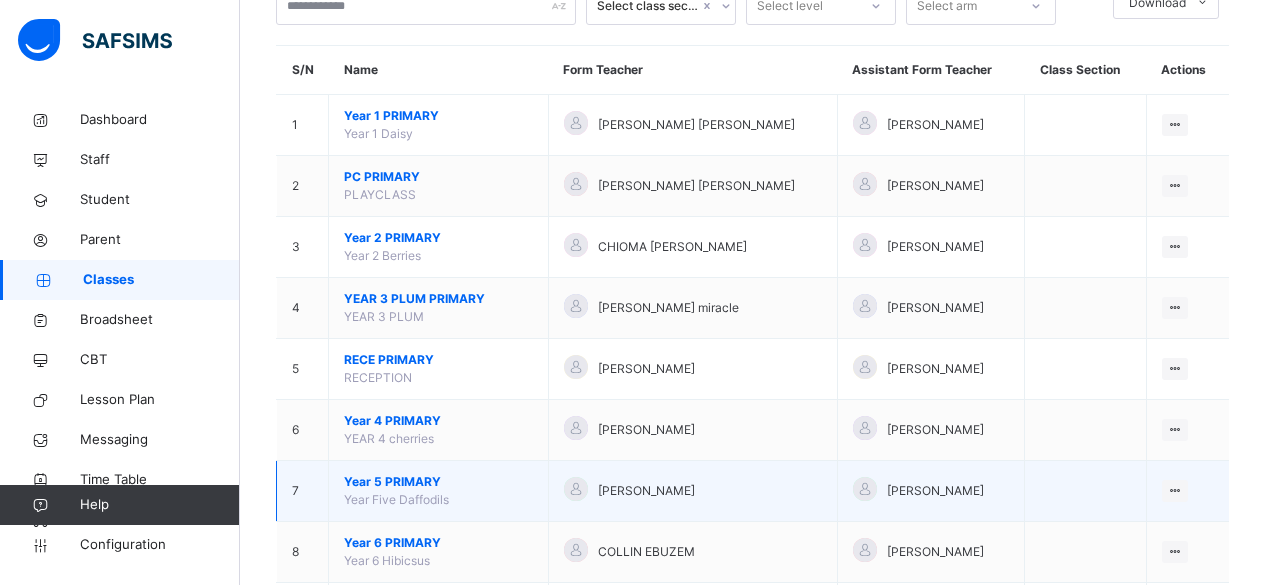 click on "Year 5    PRIMARY" at bounding box center (438, 482) 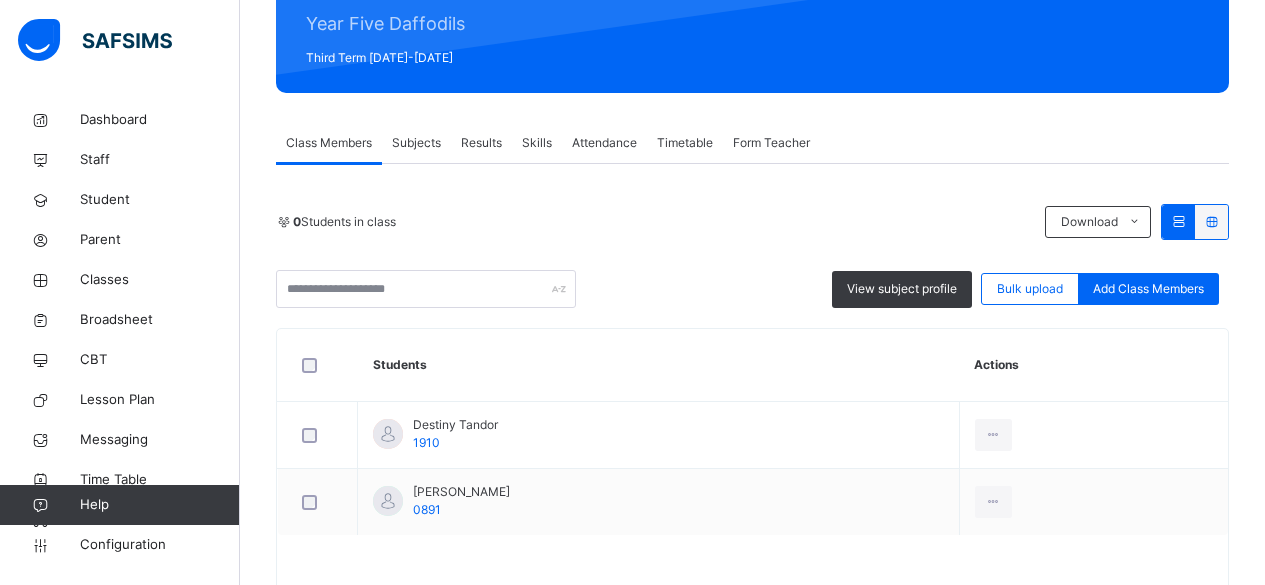 scroll, scrollTop: 249, scrollLeft: 0, axis: vertical 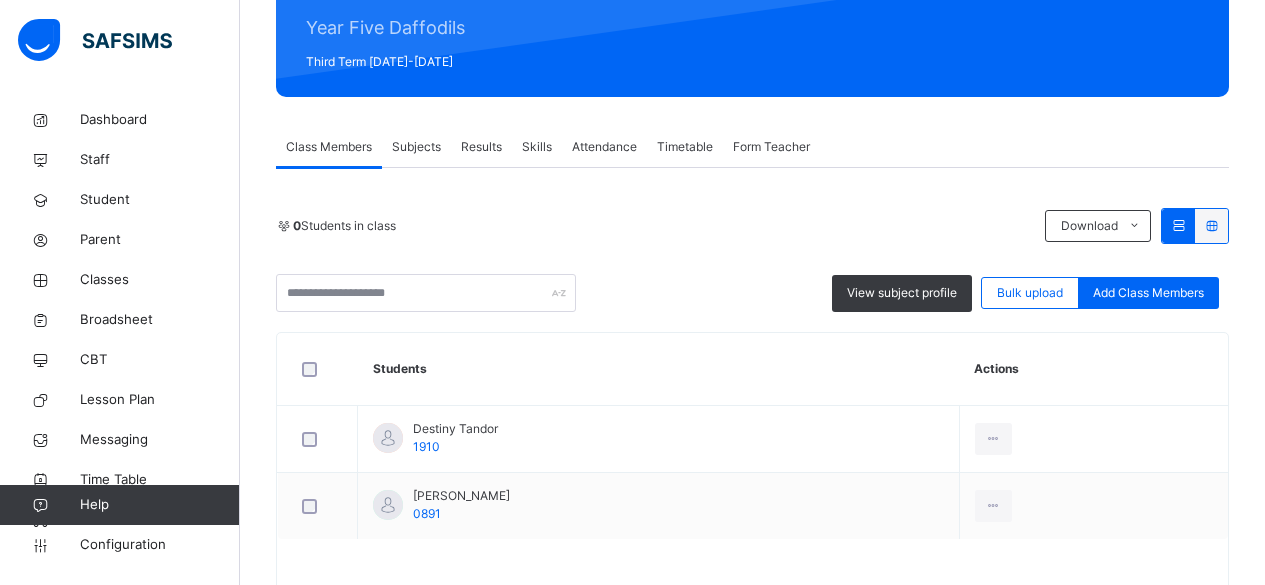click on "Subjects" at bounding box center (416, 147) 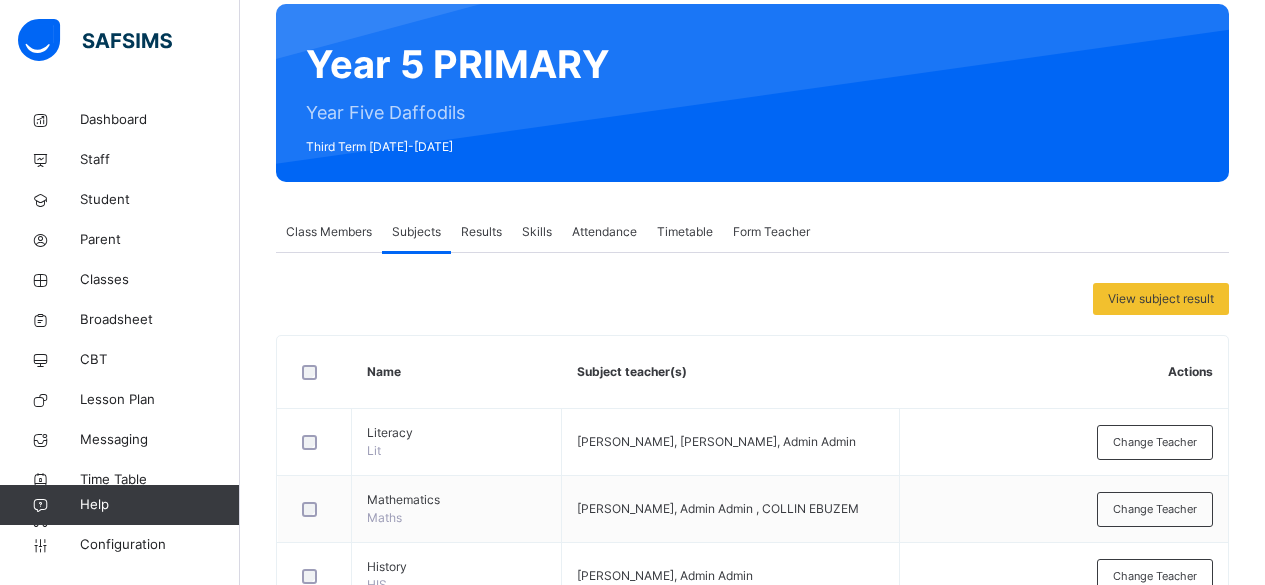 scroll, scrollTop: 0, scrollLeft: 0, axis: both 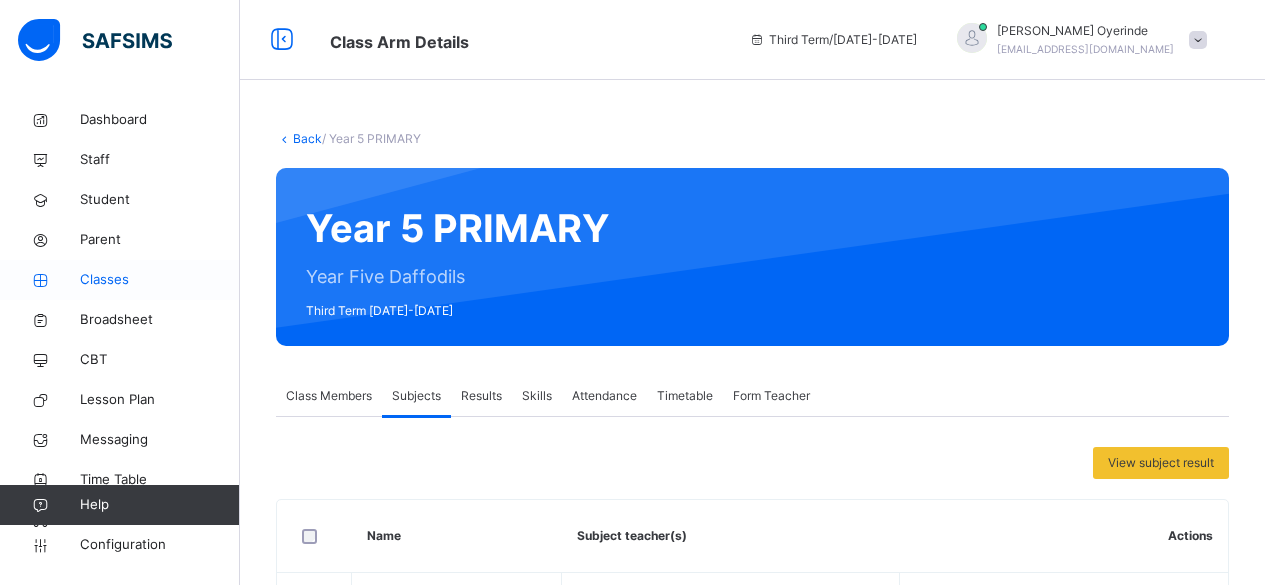 click on "Classes" at bounding box center [160, 280] 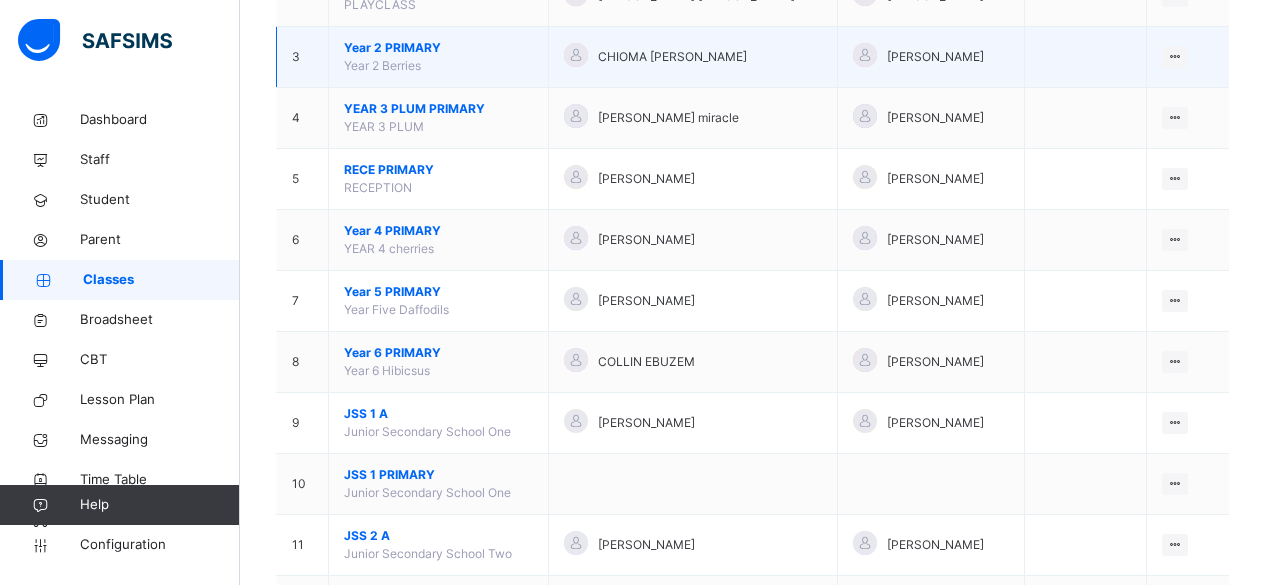 scroll, scrollTop: 335, scrollLeft: 0, axis: vertical 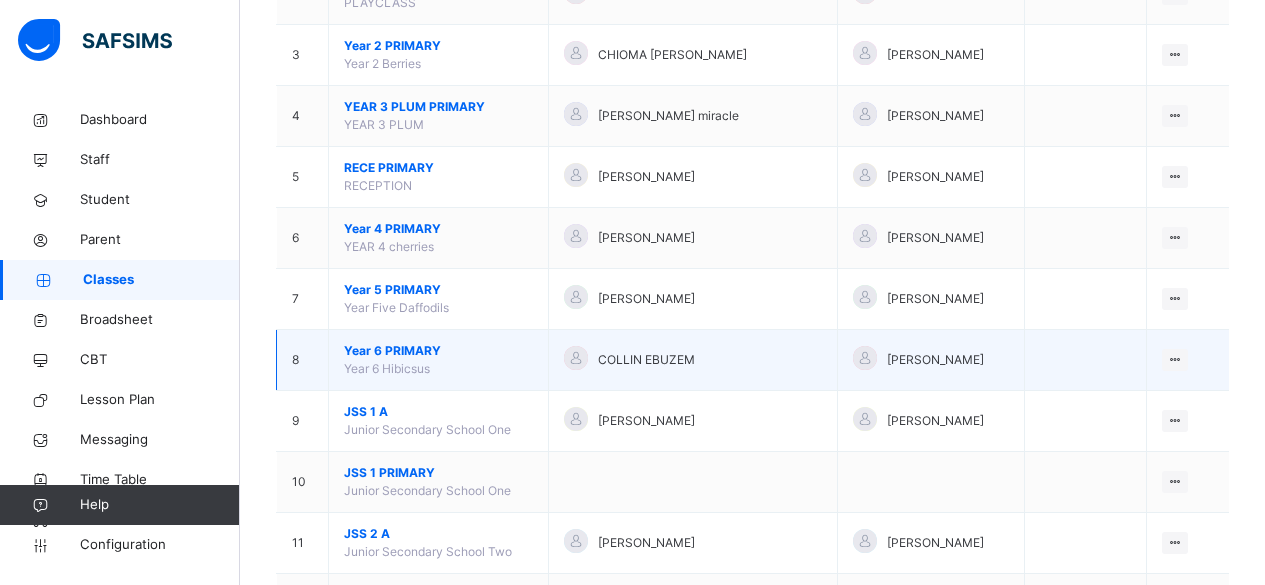 click on "Year 6   PRIMARY" at bounding box center (438, 351) 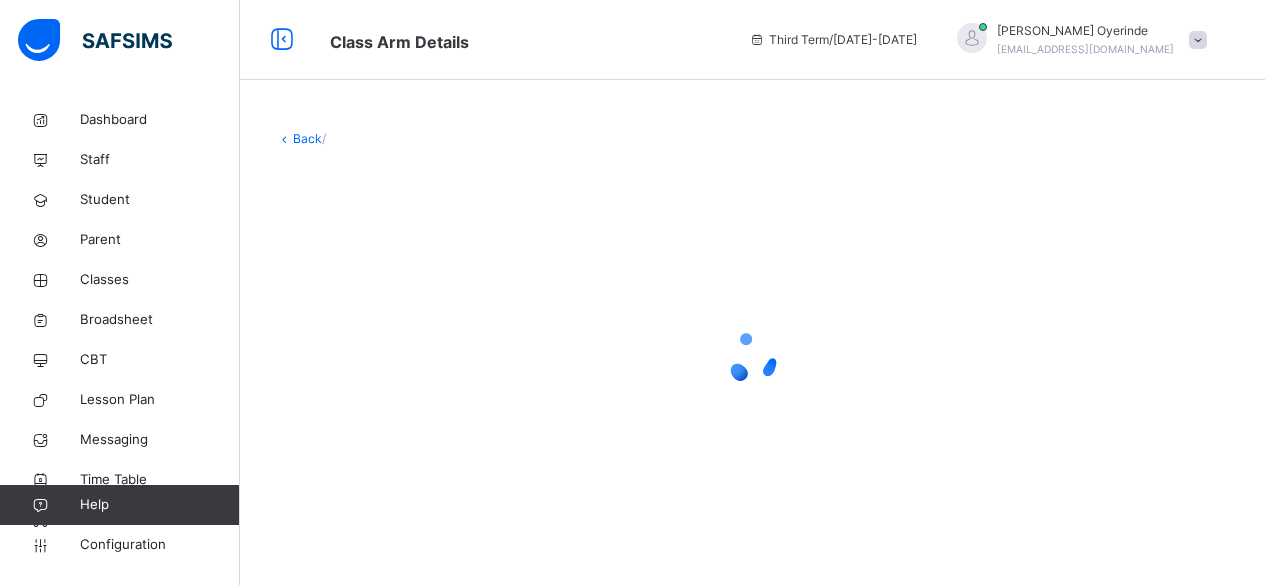 scroll, scrollTop: 0, scrollLeft: 0, axis: both 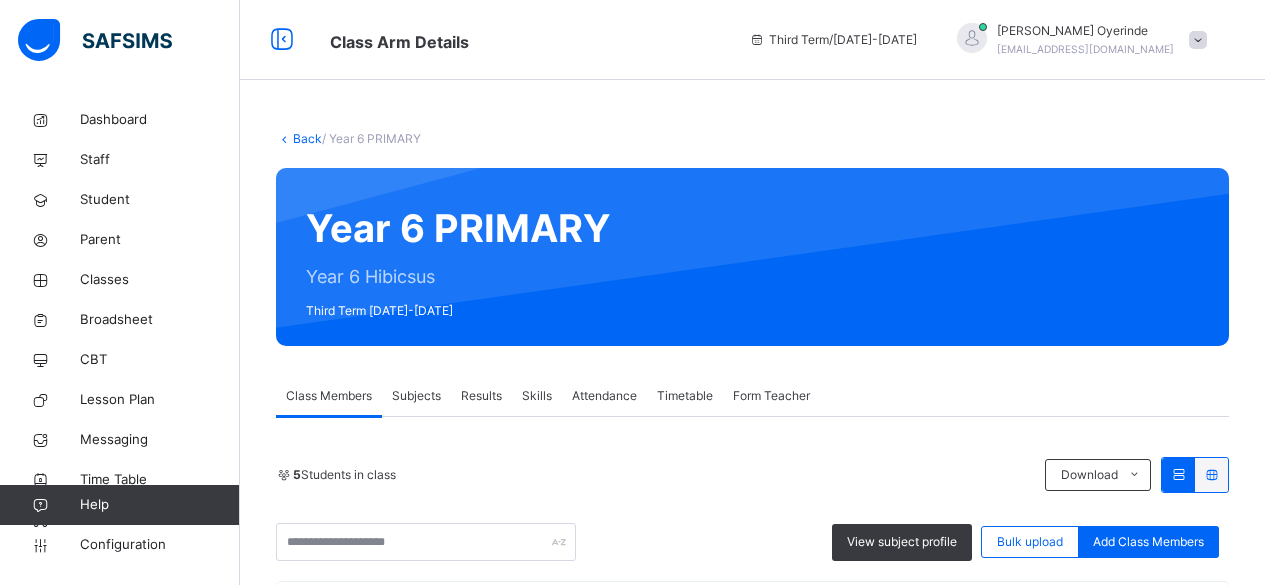 click on "Subjects" at bounding box center [416, 396] 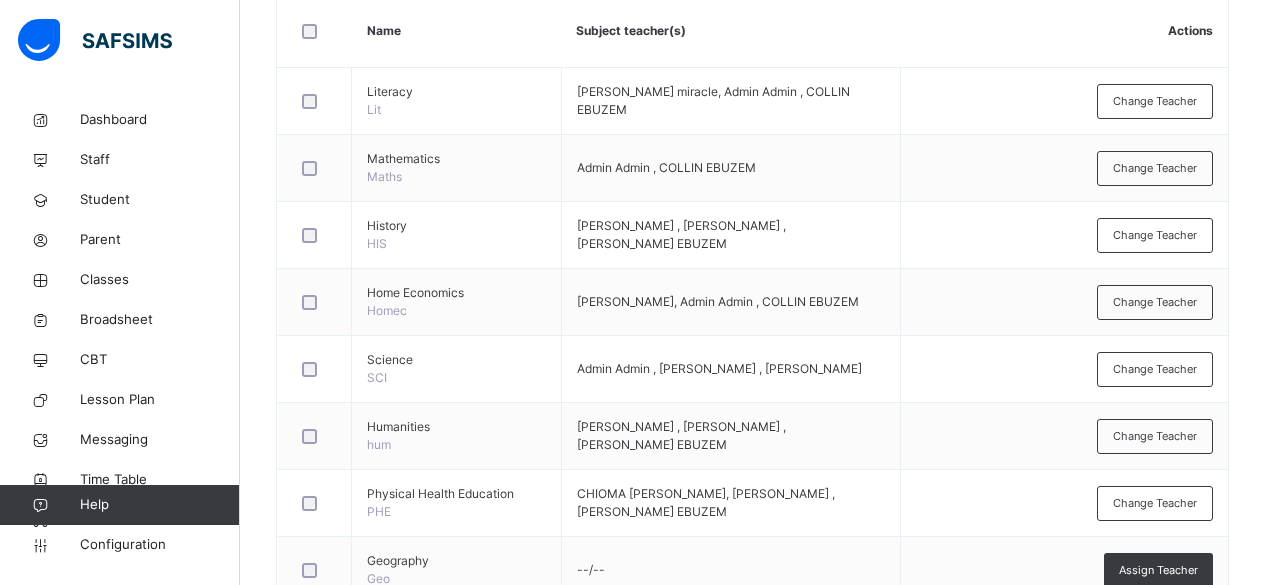 scroll, scrollTop: 506, scrollLeft: 0, axis: vertical 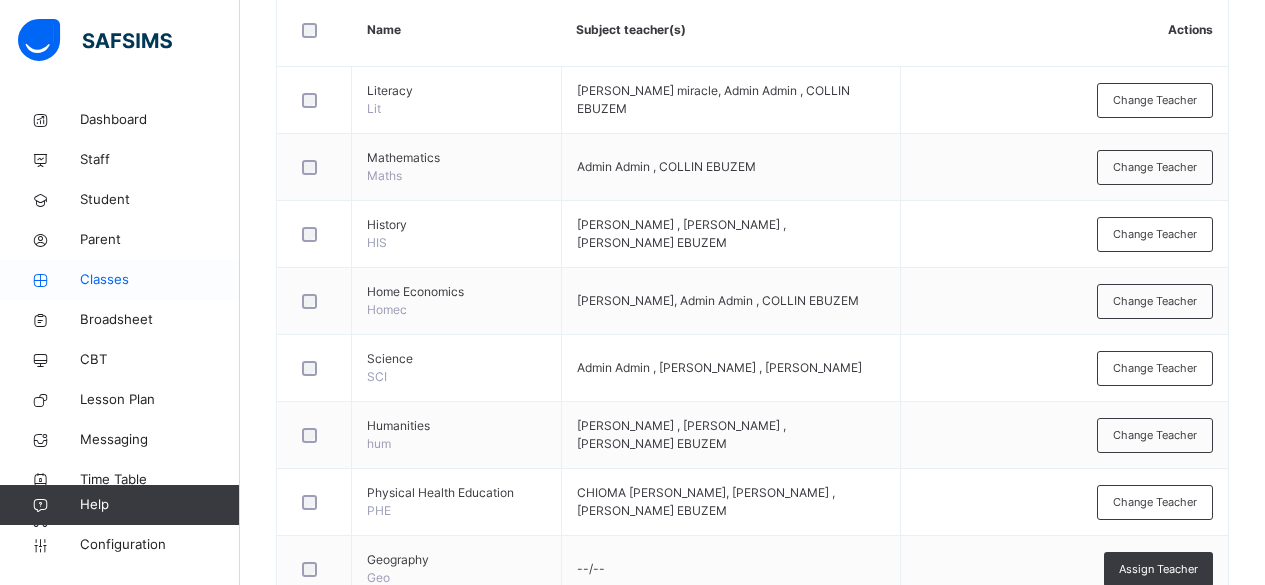 click on "Classes" at bounding box center [160, 280] 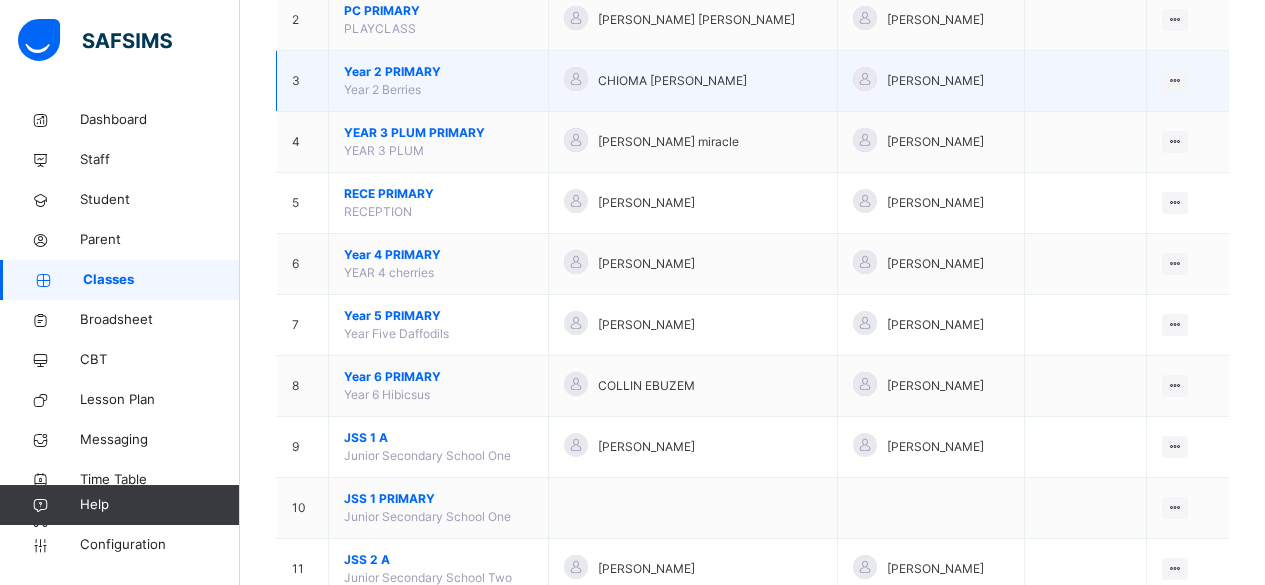 scroll, scrollTop: 435, scrollLeft: 0, axis: vertical 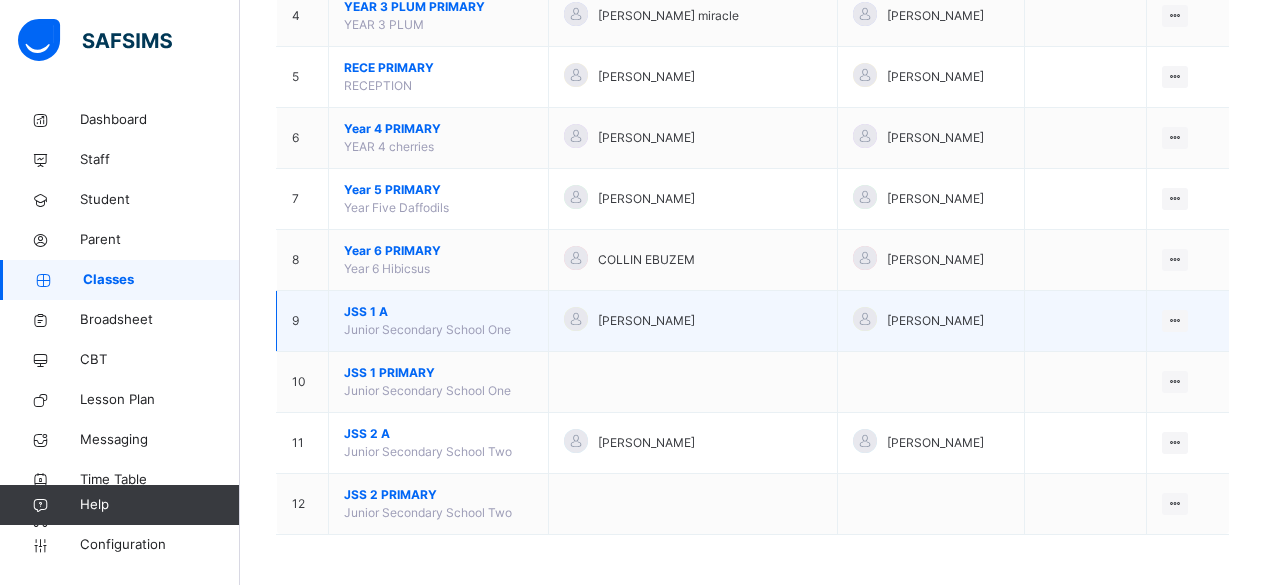 click on "JSS 1   A" at bounding box center [438, 312] 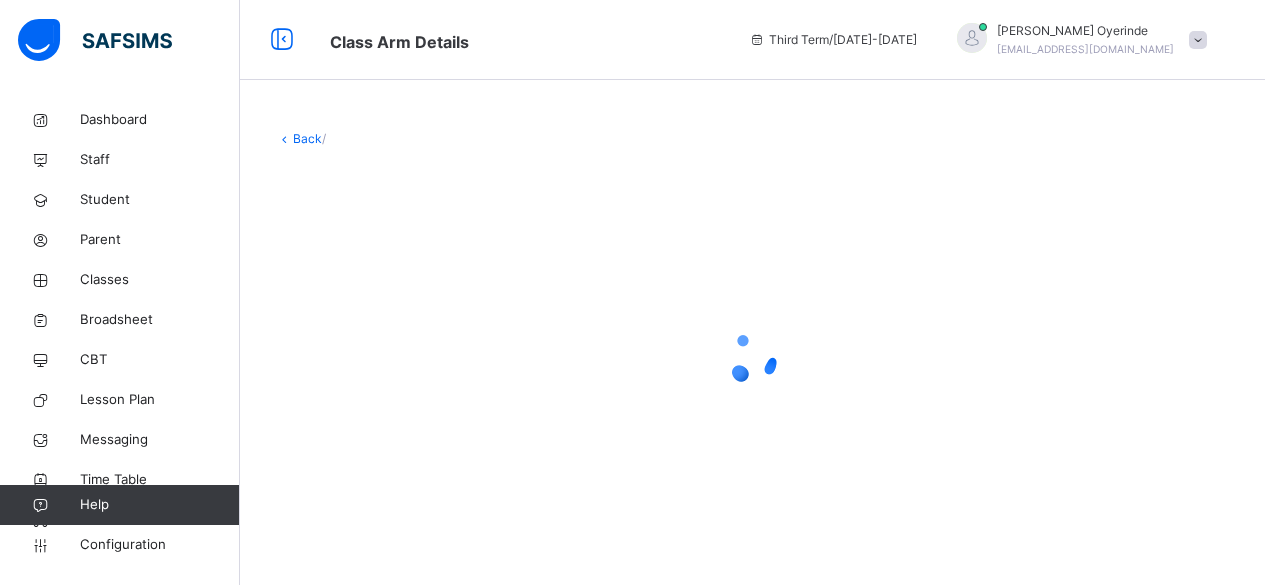 scroll, scrollTop: 0, scrollLeft: 0, axis: both 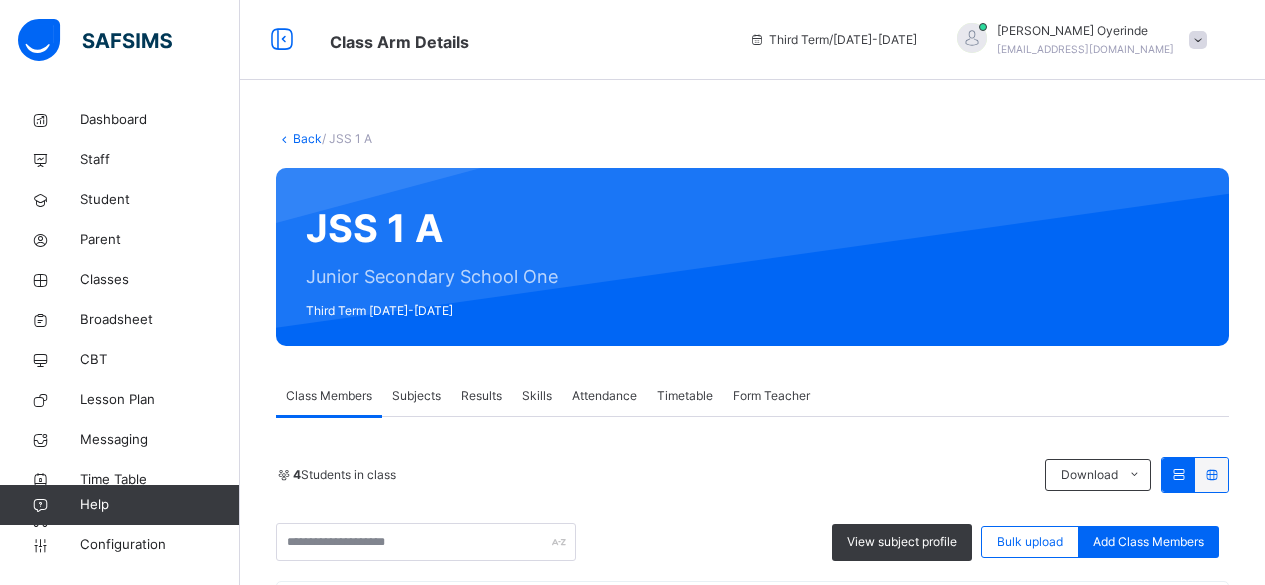click on "Subjects" at bounding box center [416, 396] 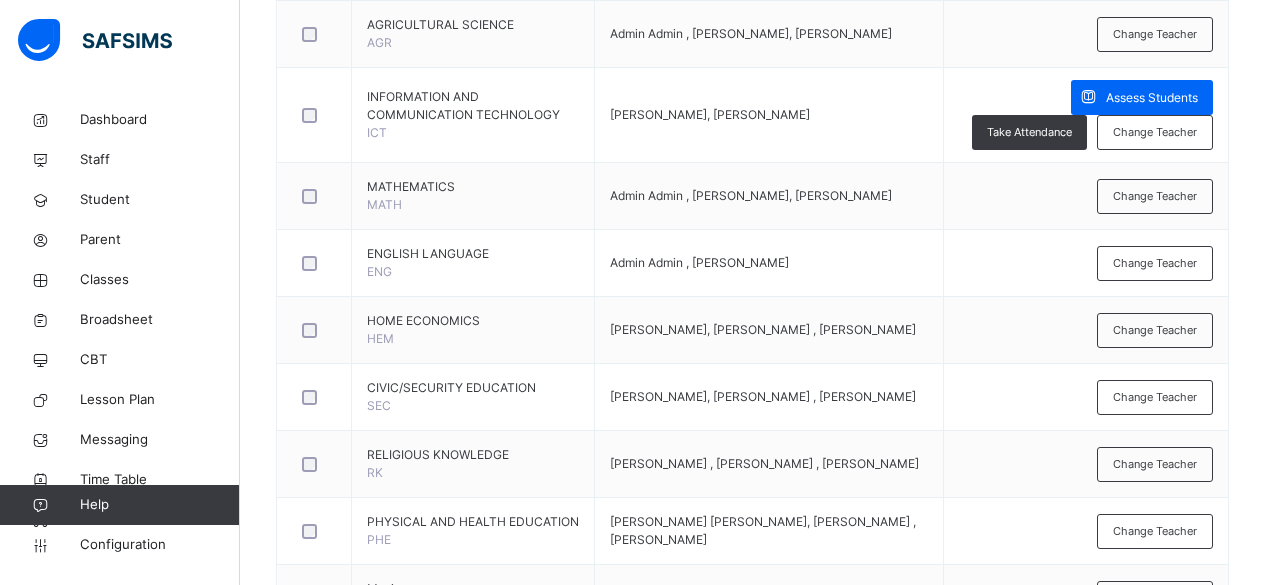 scroll, scrollTop: 792, scrollLeft: 0, axis: vertical 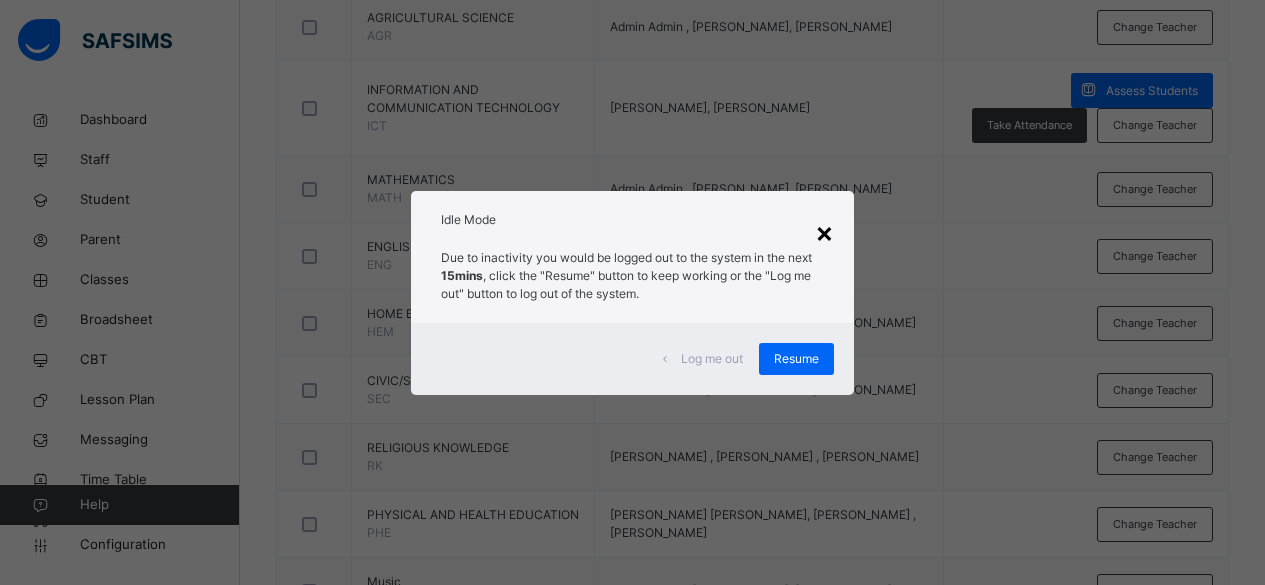 click on "×" at bounding box center [824, 232] 